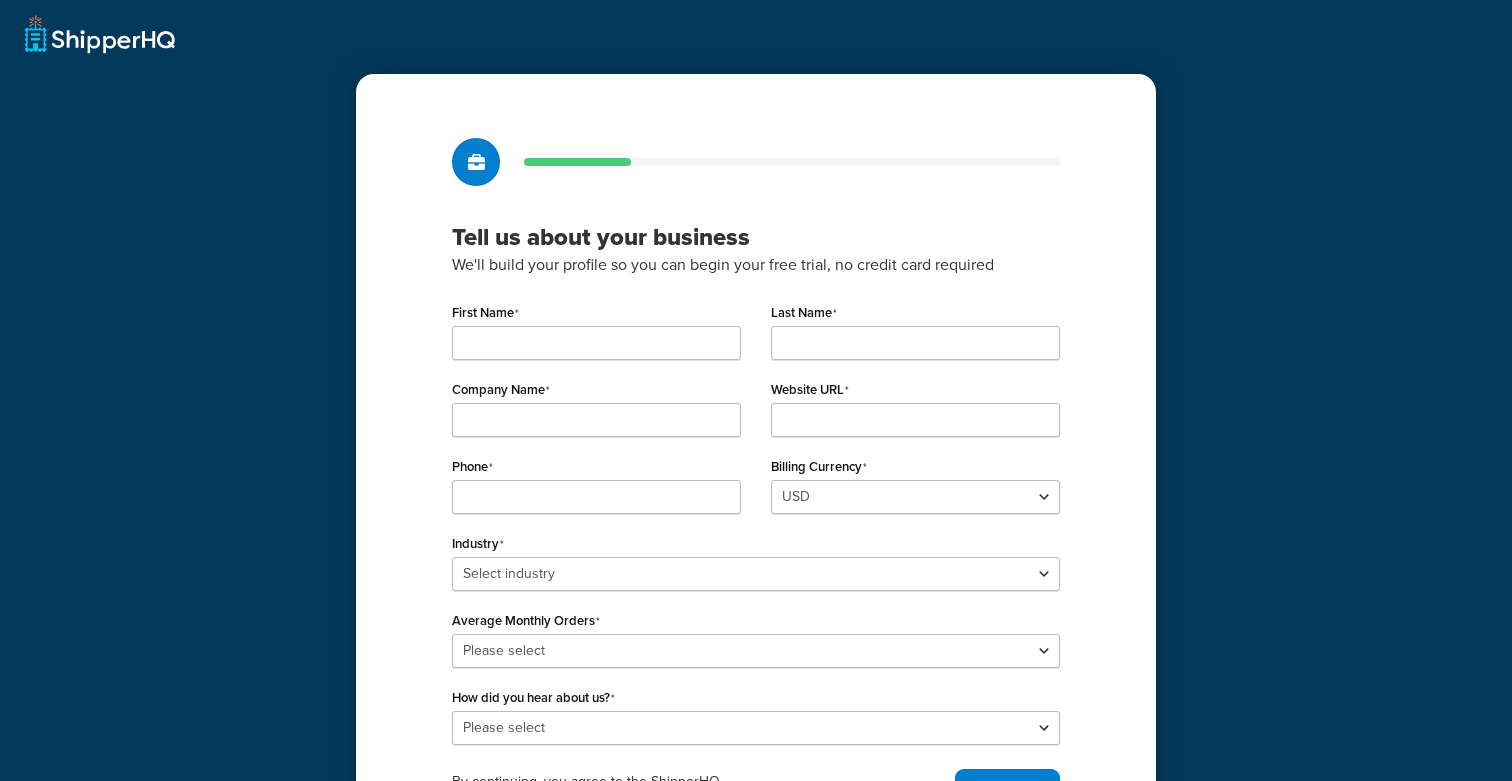 scroll, scrollTop: 0, scrollLeft: 0, axis: both 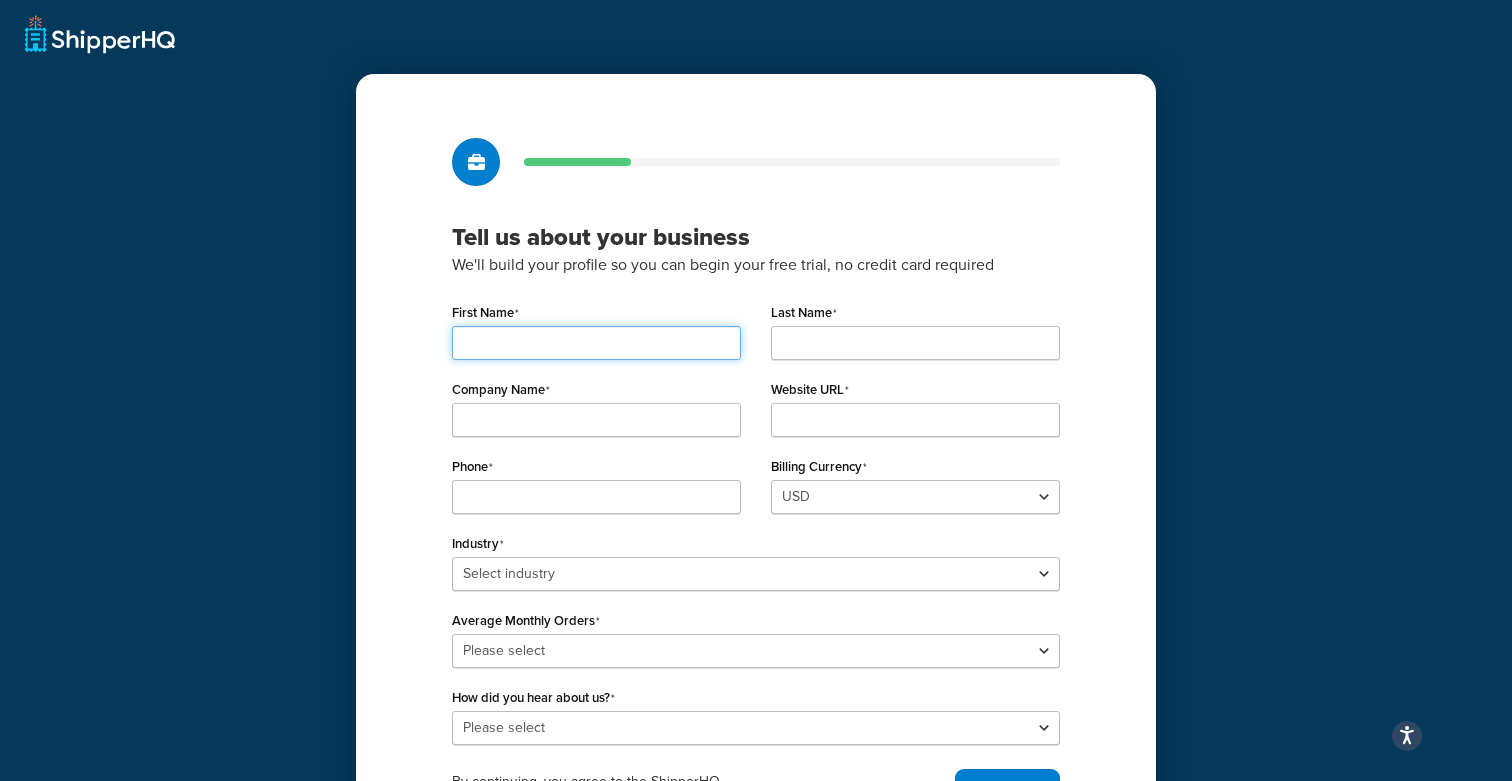 click on "First Name" at bounding box center (596, 343) 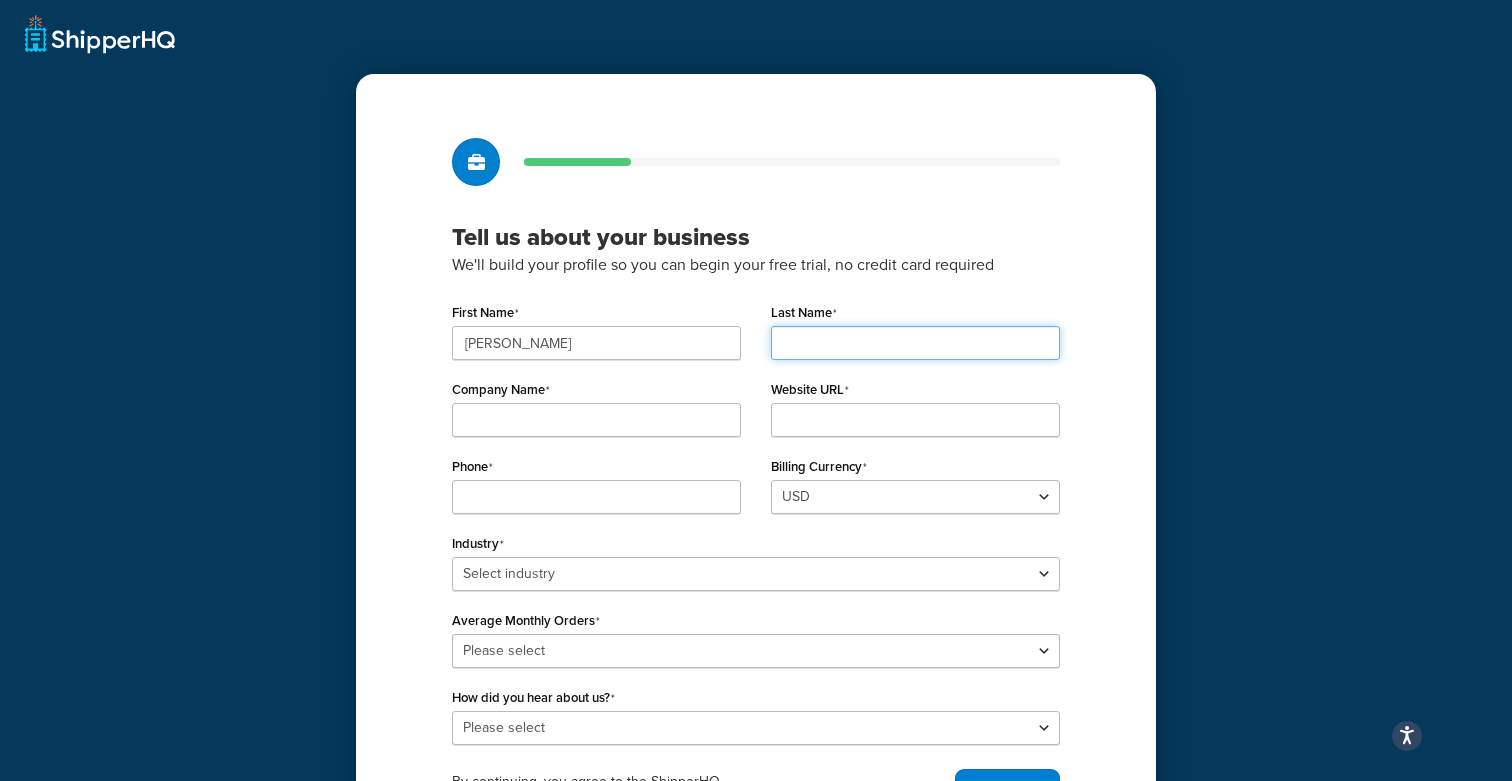 type on "Shmo" 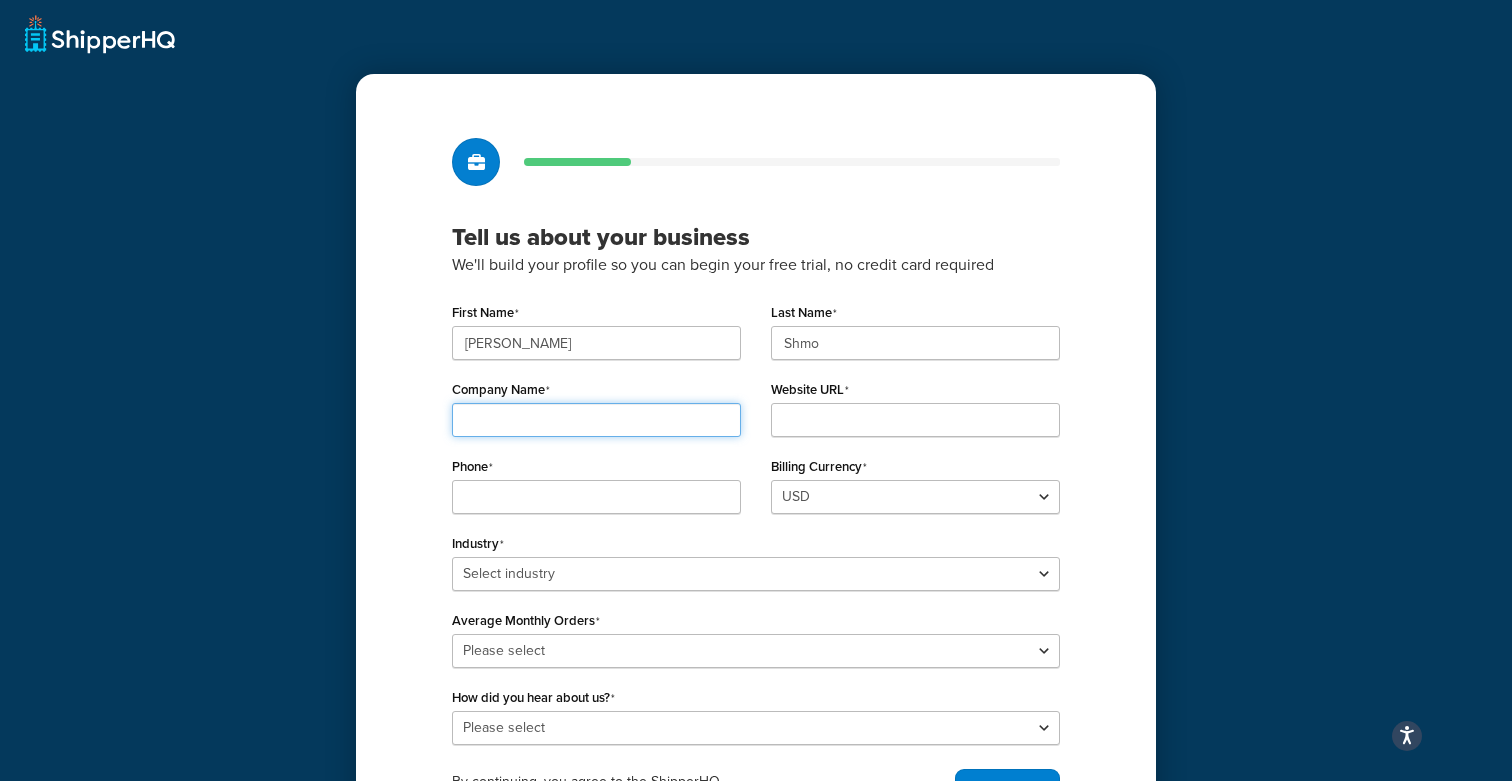 type on "shipperhq" 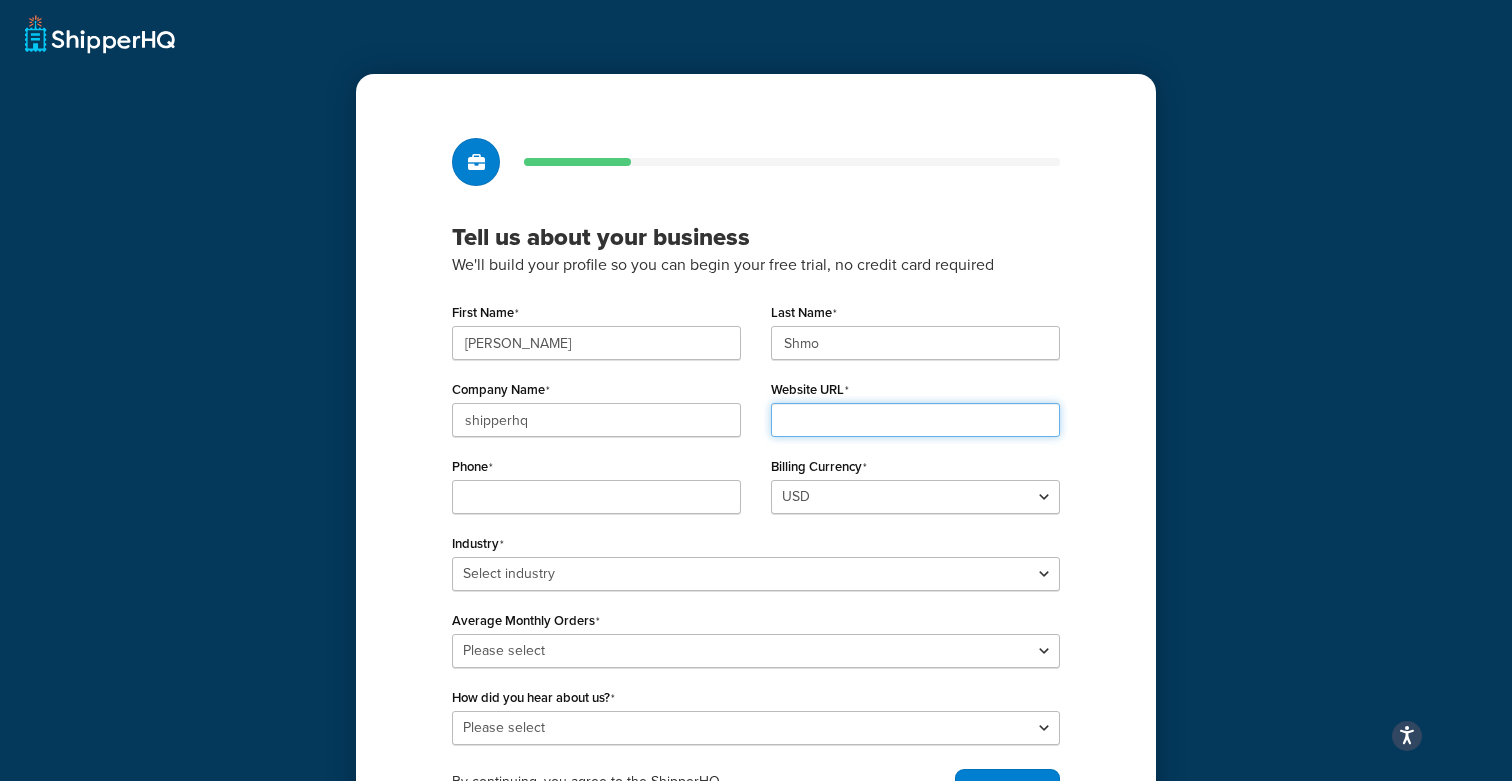 click on "Website URL" at bounding box center [915, 420] 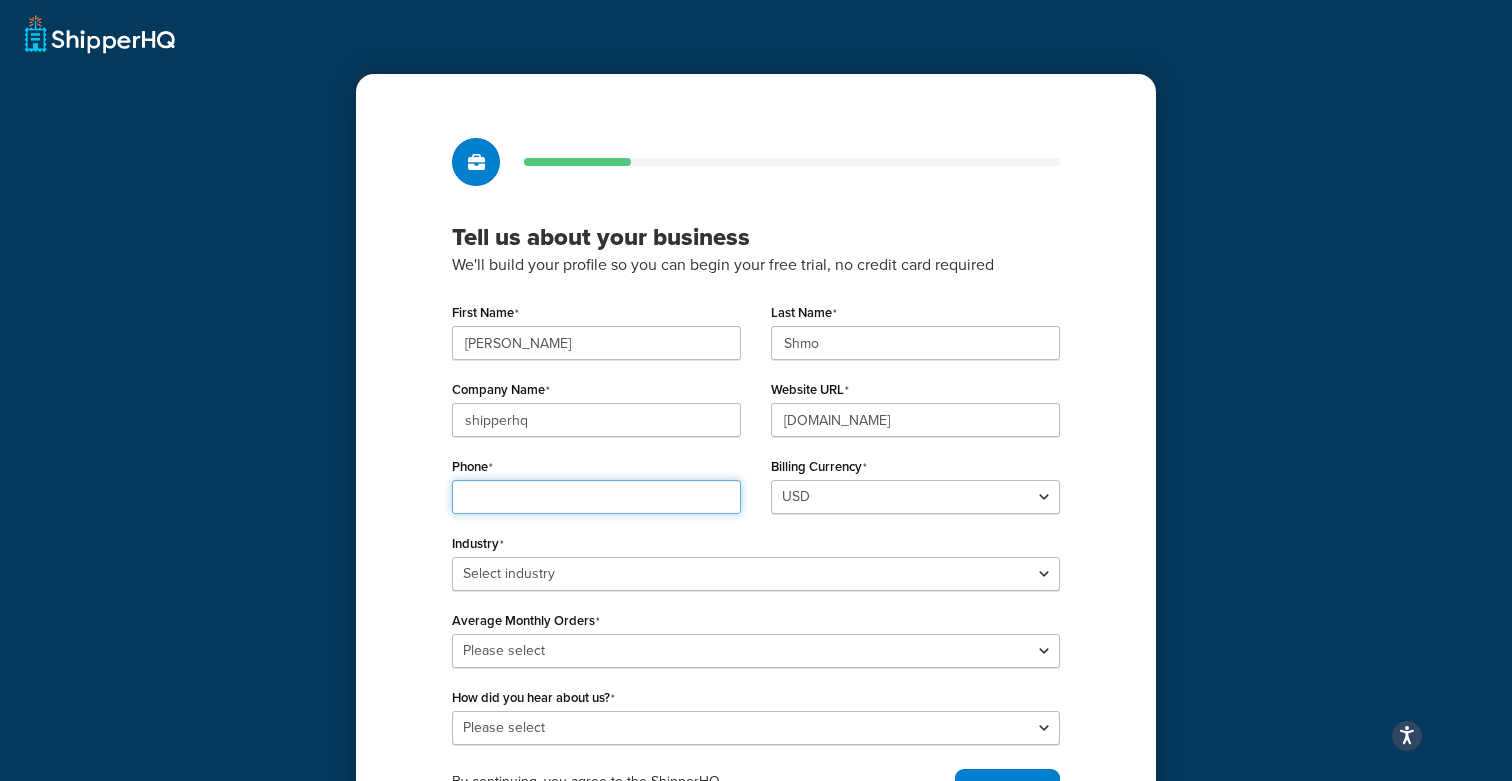 click on "Phone" at bounding box center [596, 497] 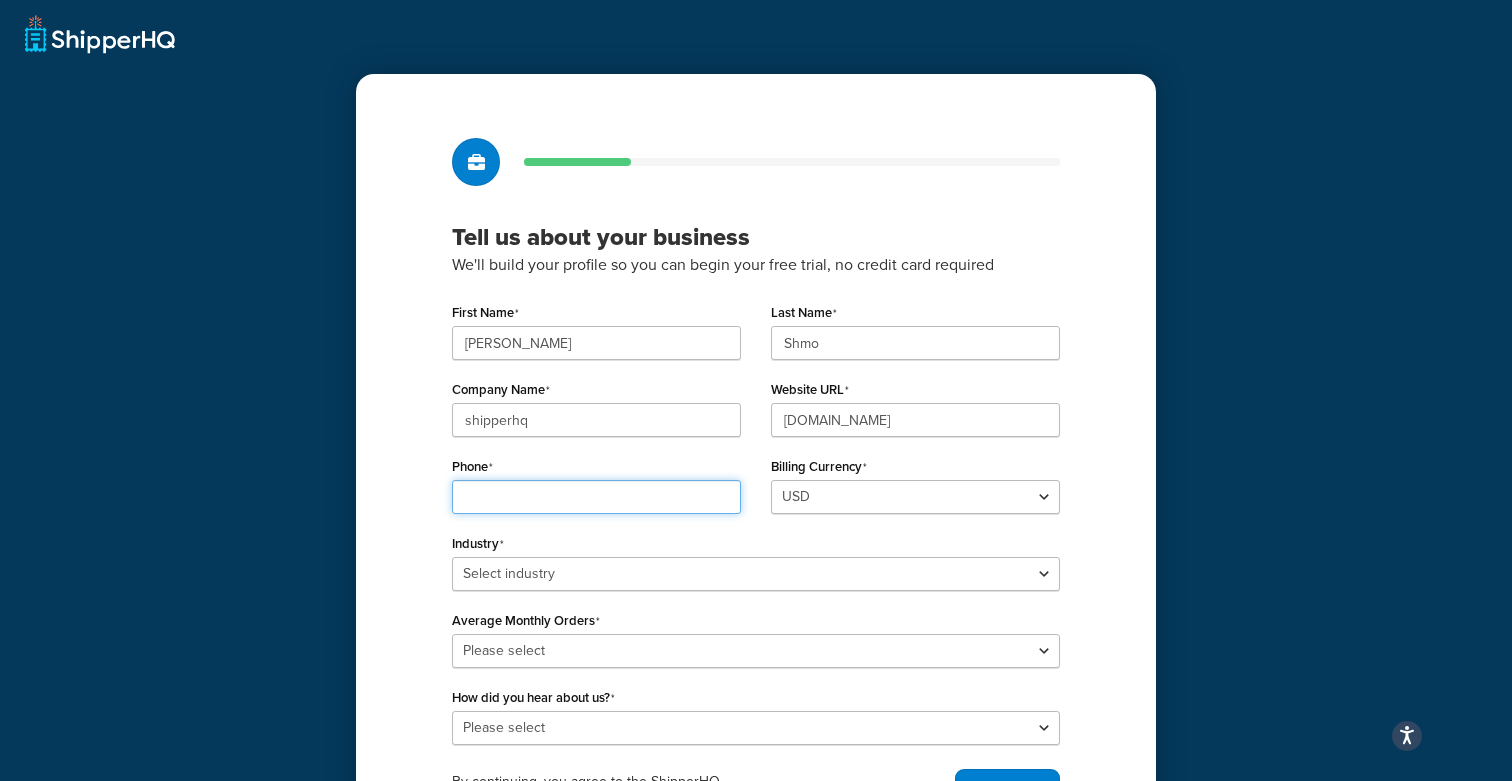 type on "23343423423" 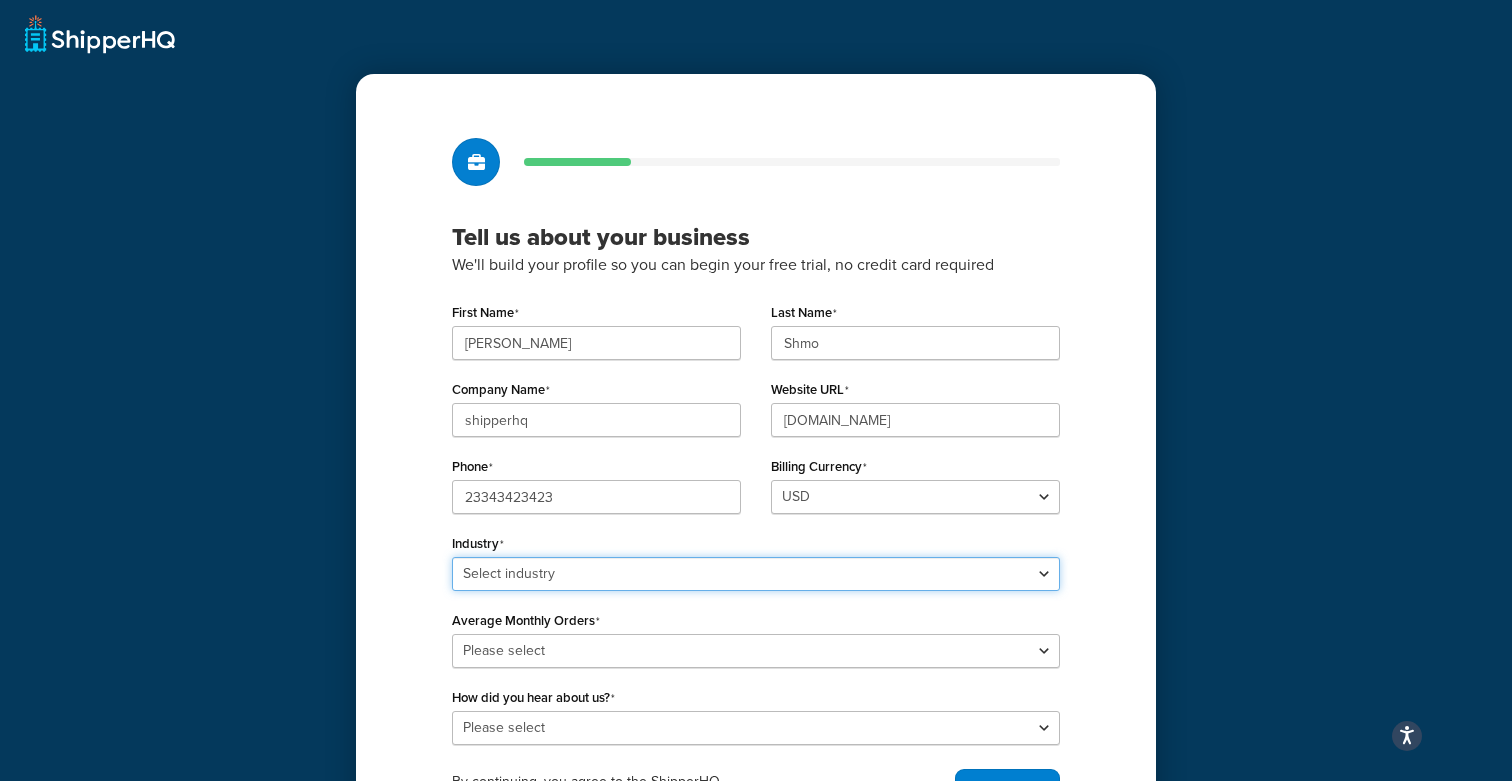 click on "Select industry  Automotive  Adult  Agriculture  Alcohol, Tobacco & CBD  Arts & Crafts  Baby  Books, Music & Entertainment  Business Equipment & Supplies  Chemical & Hazardous Materials  Computer & Electronics  Construction  Displays & Staging  Education  Fashion & Beauty  Food & Nutrition  Gym & Fitness  Home & Garden  Machinery & Manufacturing  Medical & Pharmacy  Pet Supplies & Live Animals  Restaurant & Catering Equipment  Sporting Goods & Recreation  Toys, Games, Hobbies & Party  Wholesale  Other" at bounding box center [756, 574] 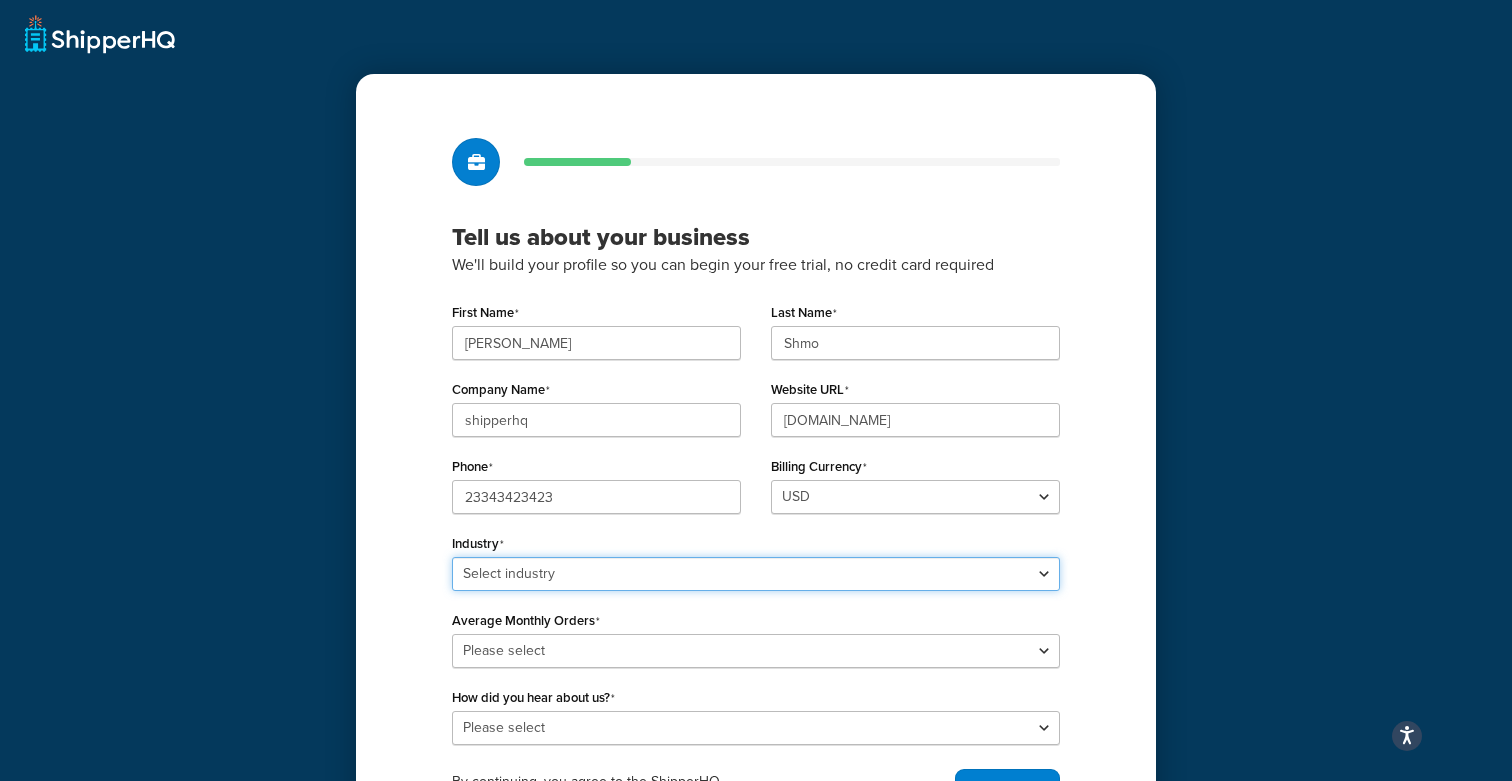 select on "5" 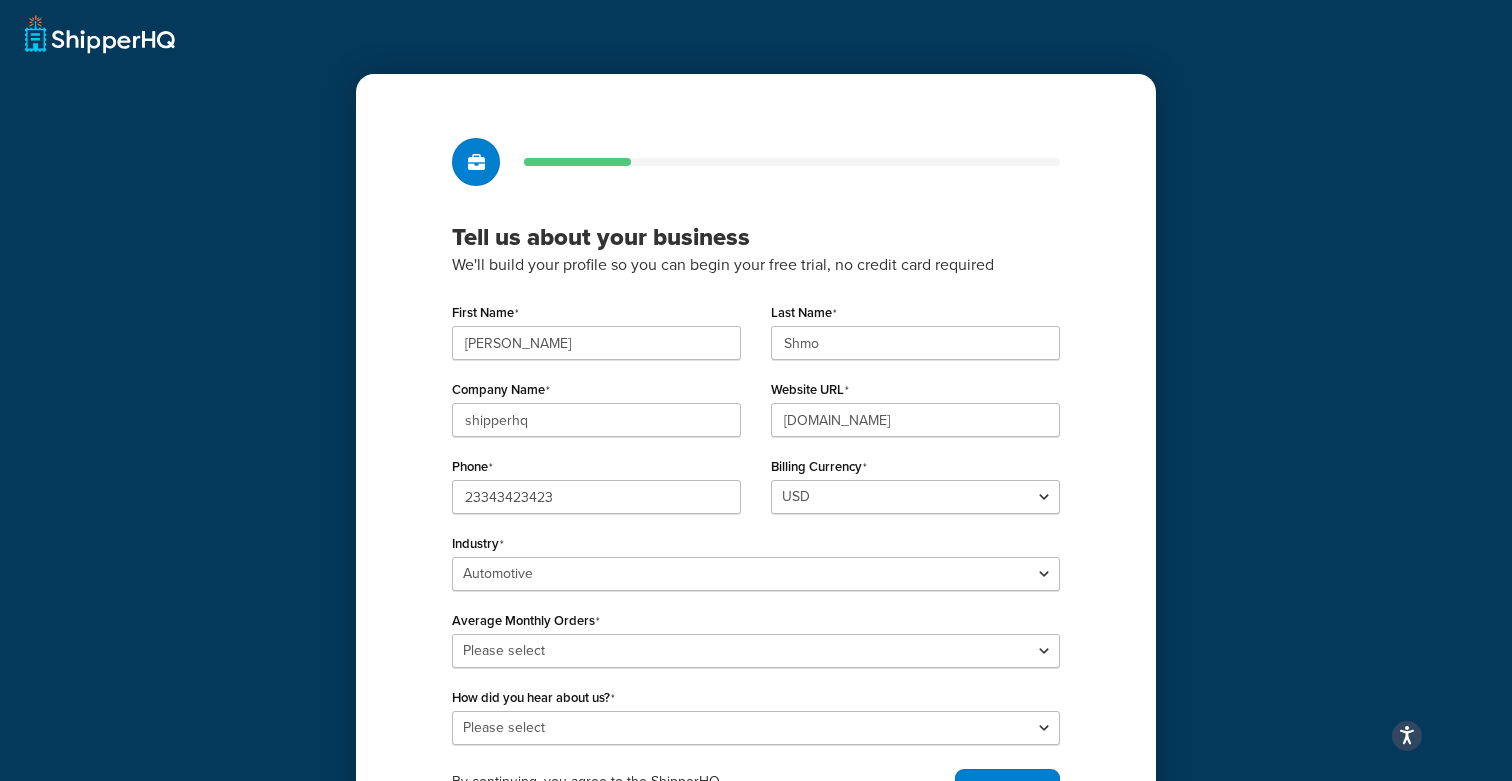 click on "First Name   Joe Last Name   Shmo Company Name   shipperhq Website URL   vili.com Phone   23343423423 Billing Currency   USD  GBP  Industry   Select industry  Automotive  Adult  Agriculture  Alcohol, Tobacco & CBD  Arts & Crafts  Baby  Books, Music & Entertainment  Business Equipment & Supplies  Chemical & Hazardous Materials  Computer & Electronics  Construction  Displays & Staging  Education  Fashion & Beauty  Food & Nutrition  Gym & Fitness  Home & Garden  Machinery & Manufacturing  Medical & Pharmacy  Pet Supplies & Live Animals  Restaurant & Catering Equipment  Sporting Goods & Recreation  Toys, Games, Hobbies & Party  Wholesale  Other  Average Monthly Orders   Please select  0-500  501-1,000  1,001-10,000  10,001-20,000  Over 20,000  How did you hear about us?   Please select  Online Search  App Store or Marketplace Listing  Referred by Agency  Social Media  Industry Event or Meetup  Blog Post  Community Forum  Software Review Site  AI Recommendation  Other" at bounding box center [756, 521] 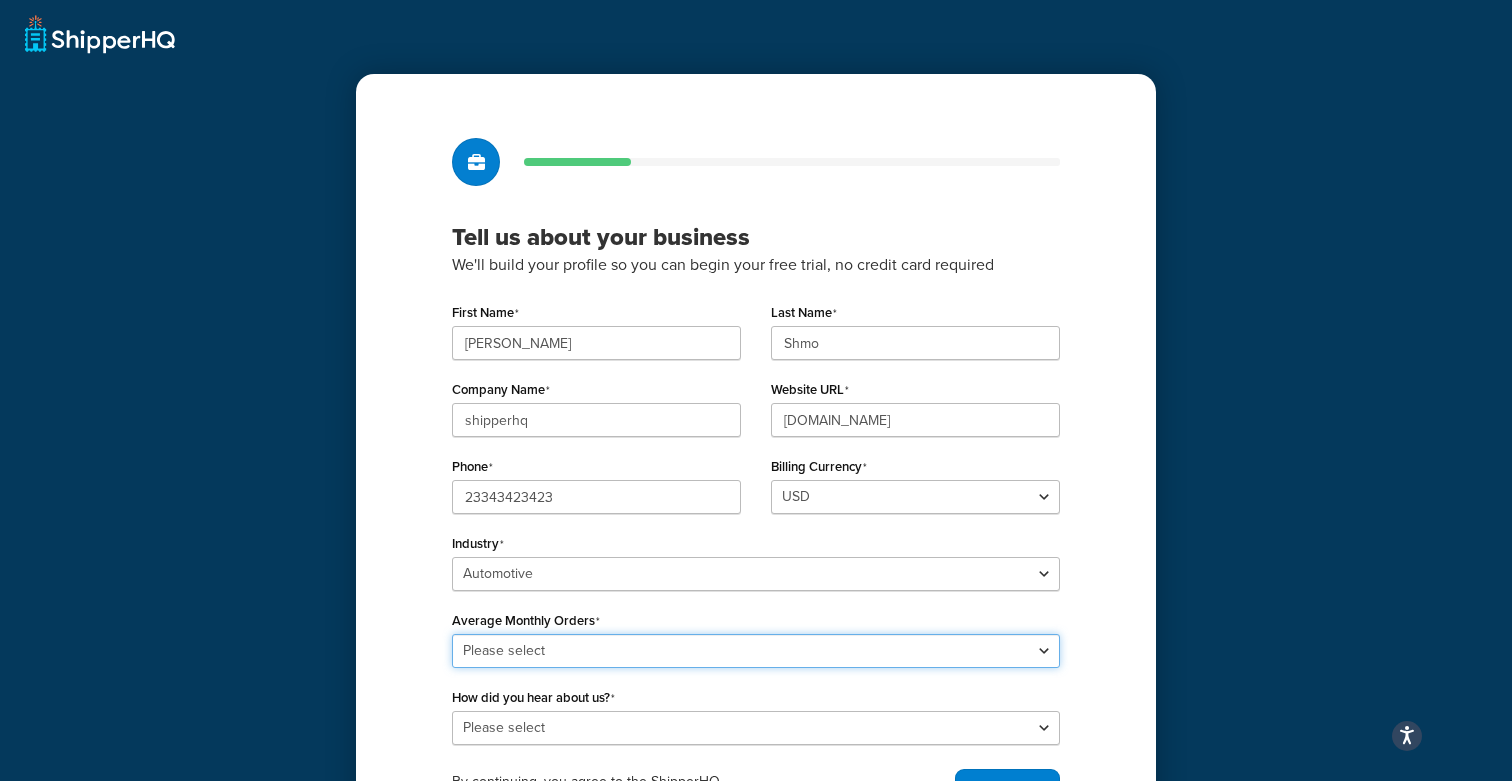 click on "Please select  0-500  501-1,000  1,001-10,000  10,001-20,000  Over 20,000" at bounding box center [756, 651] 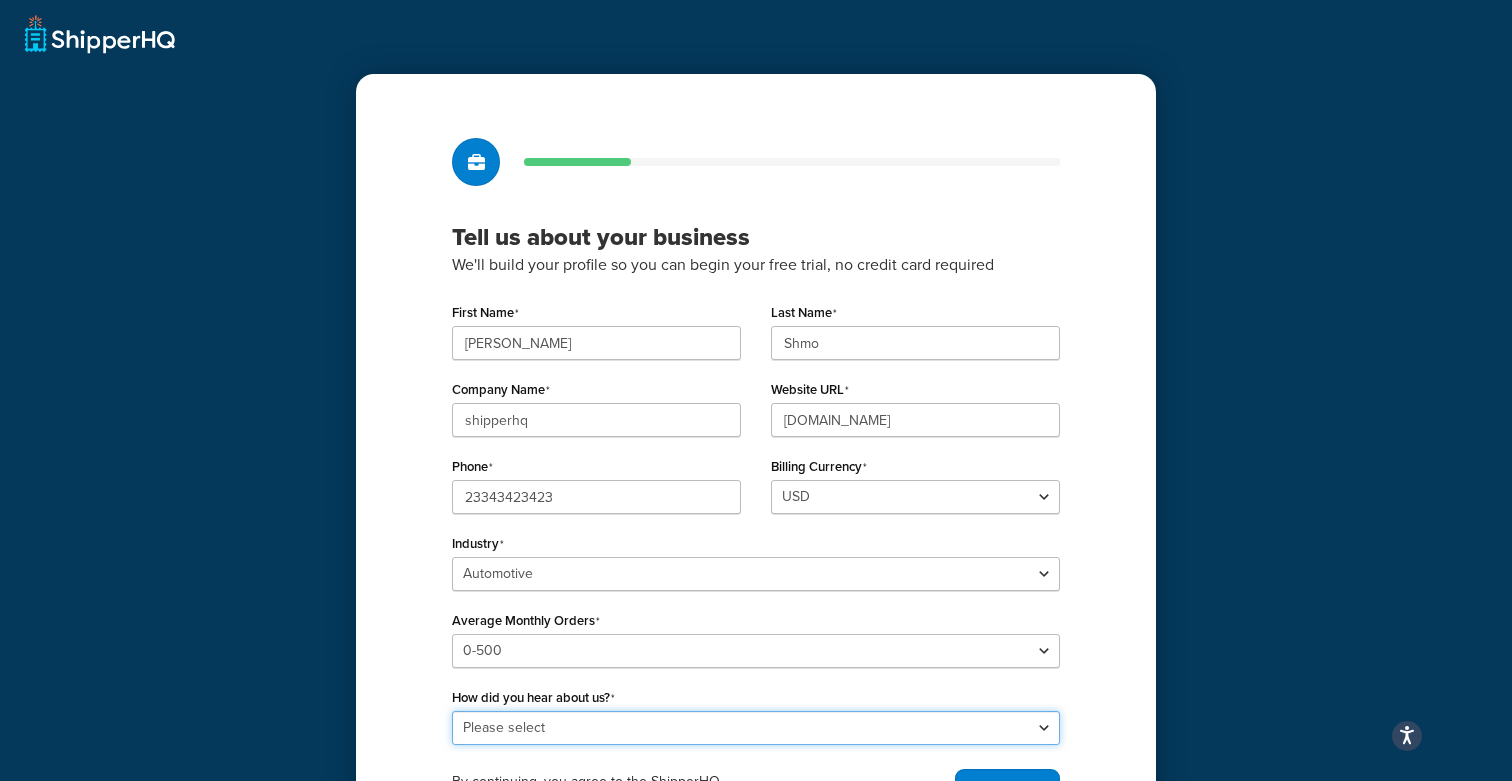 click on "Please select  Online Search  App Store or Marketplace Listing  Referred by Agency  Social Media  Industry Event or Meetup  Blog Post  Community Forum  Software Review Site  AI Recommendation  Other" at bounding box center [756, 728] 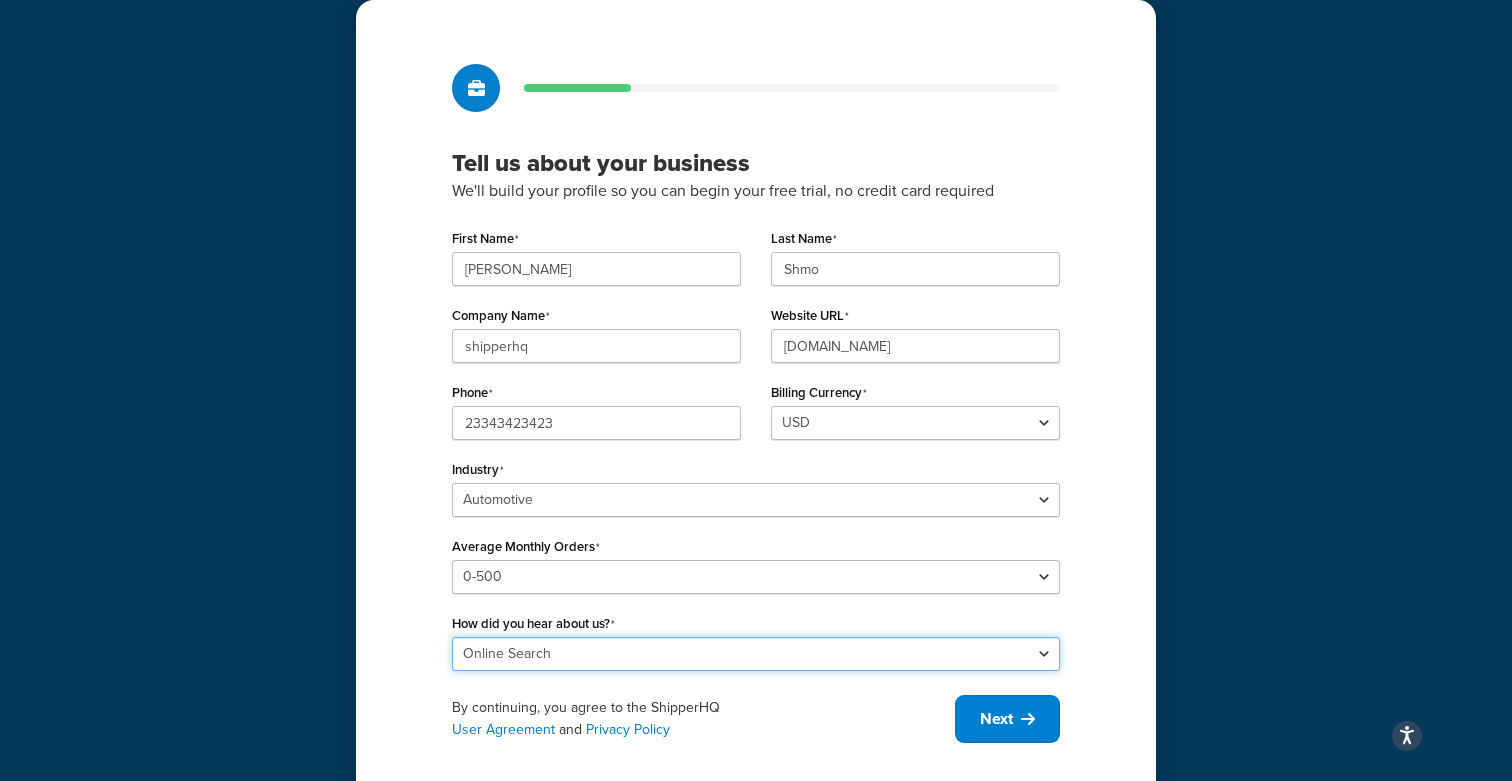 scroll, scrollTop: 120, scrollLeft: 0, axis: vertical 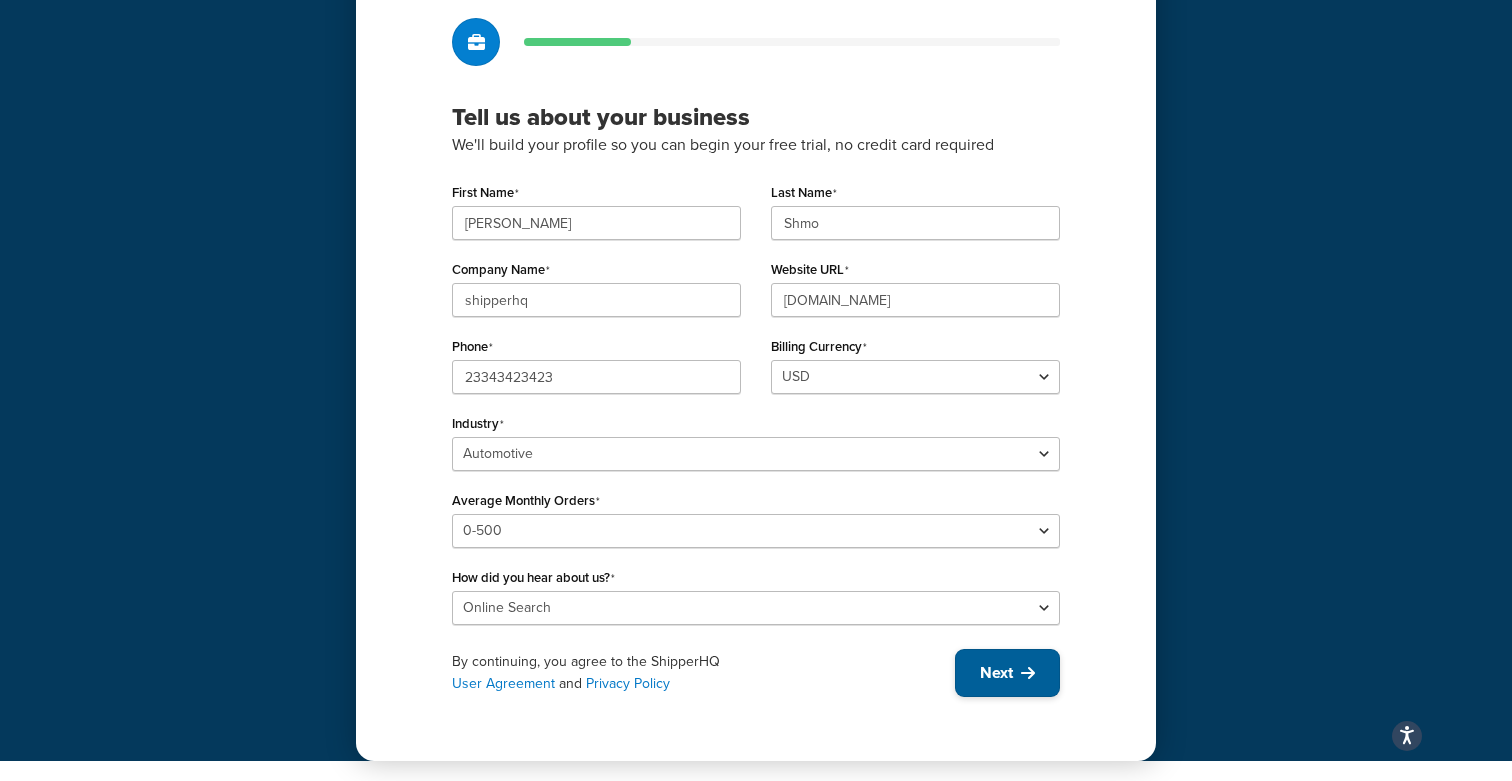 click on "Next" at bounding box center [996, 673] 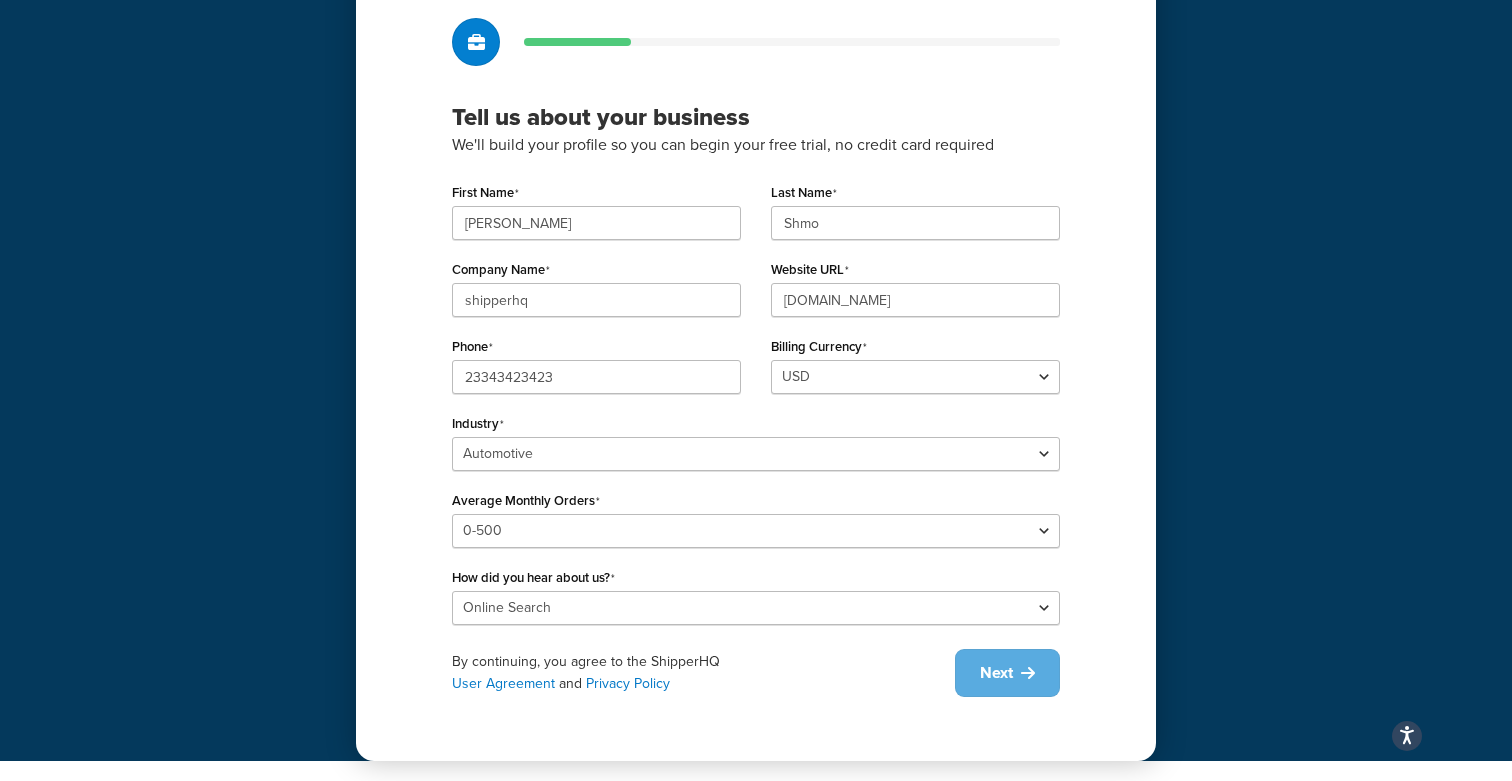scroll, scrollTop: 0, scrollLeft: 0, axis: both 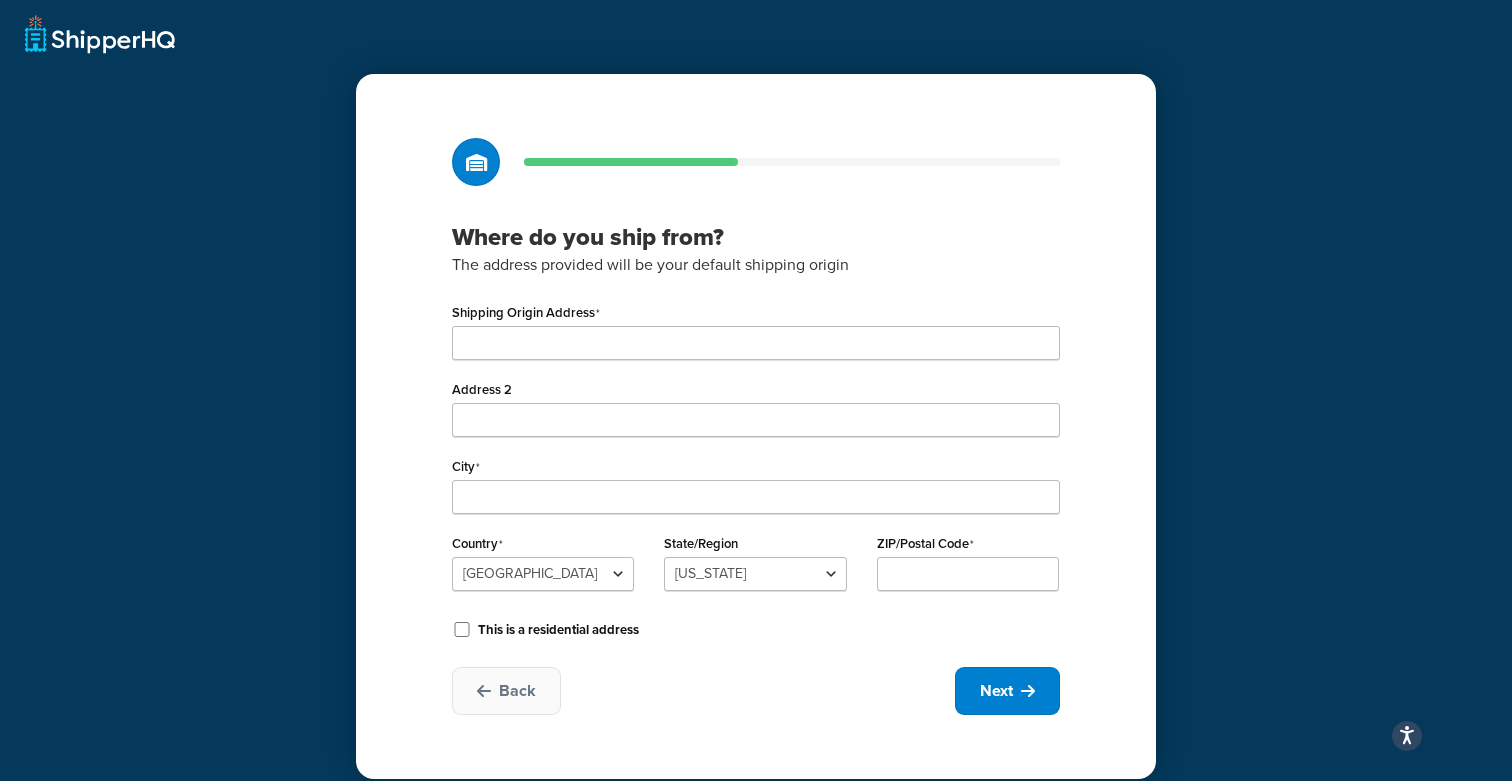 click on "Shipping Origin Address" at bounding box center (756, 329) 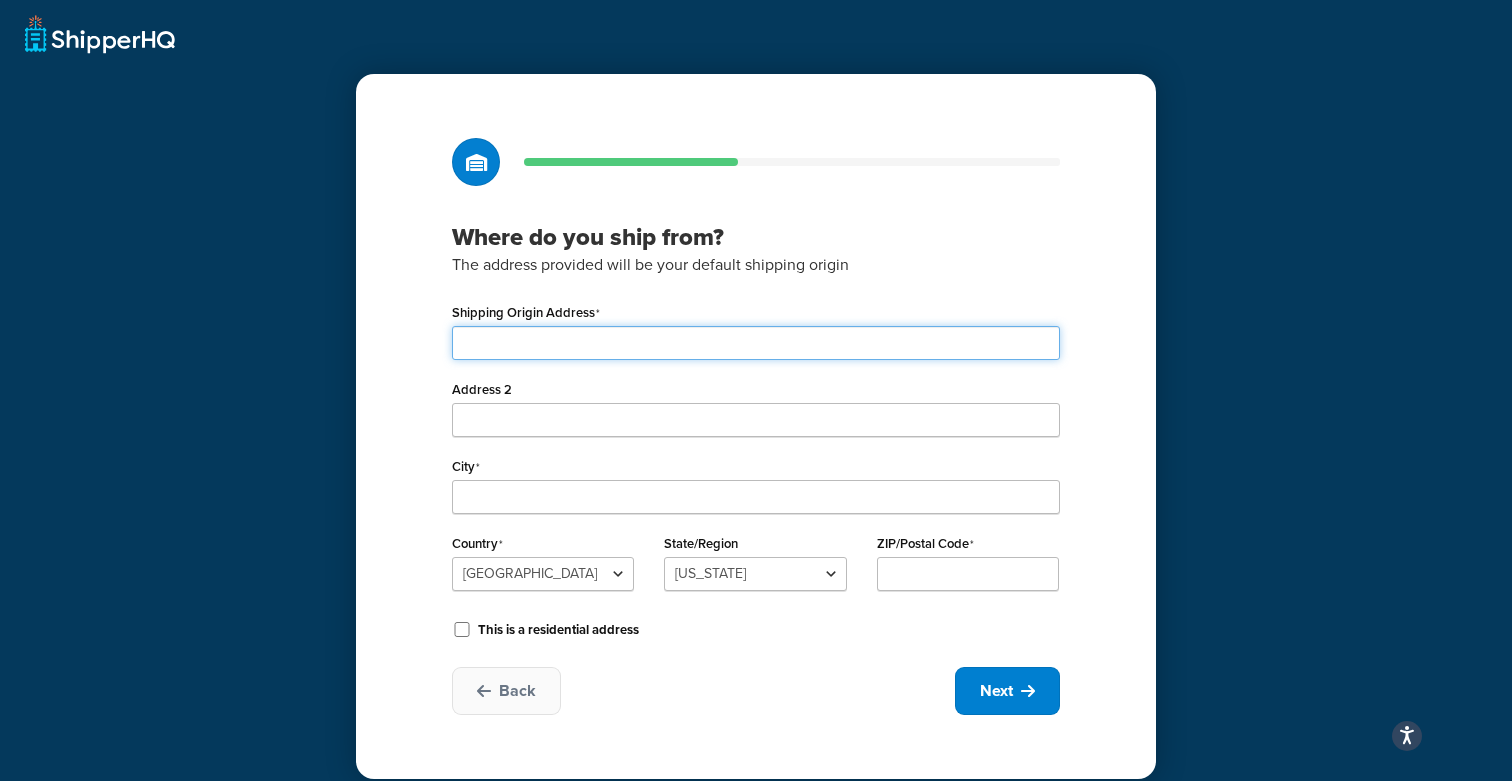 click on "Shipping Origin Address" at bounding box center (756, 343) 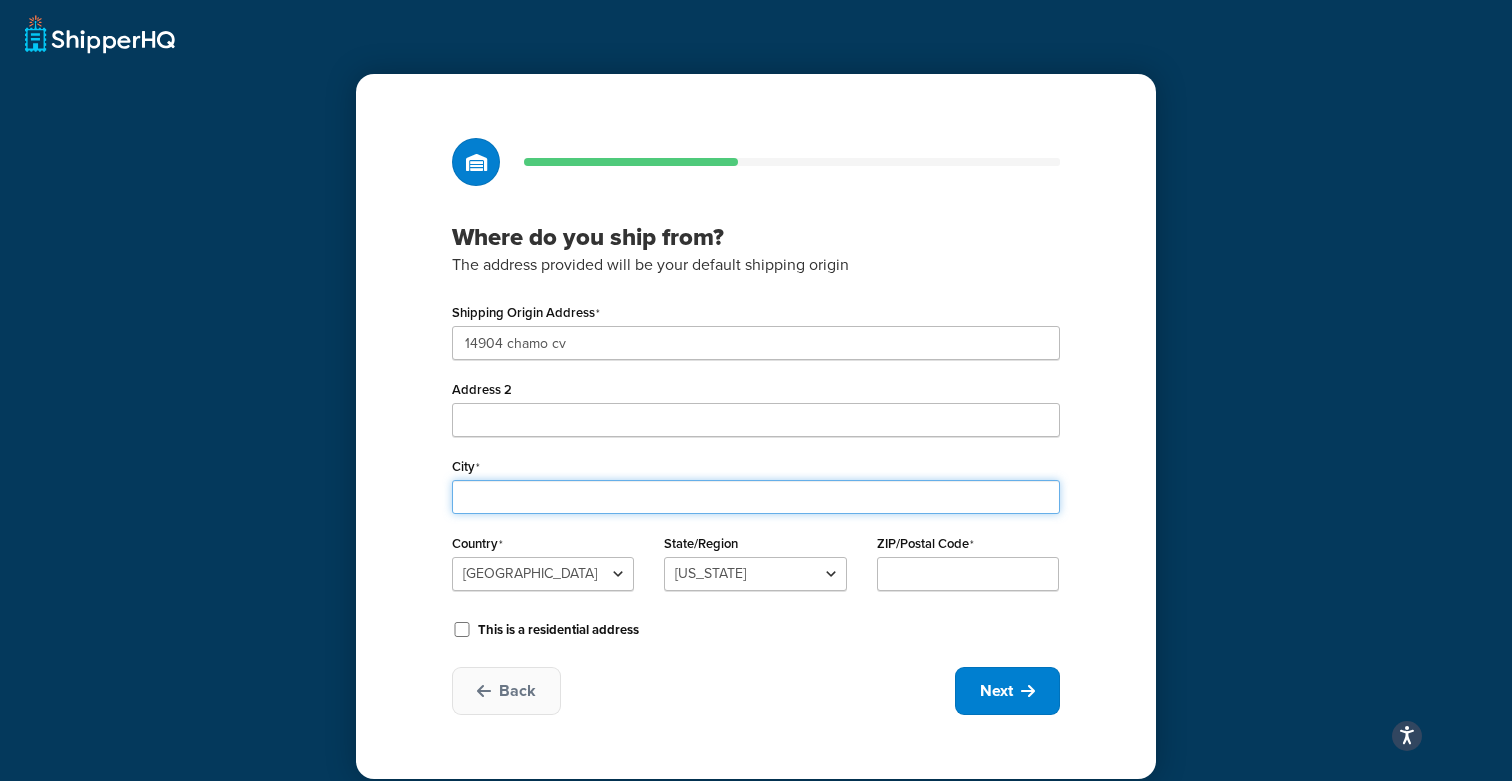 type on "pflugervile" 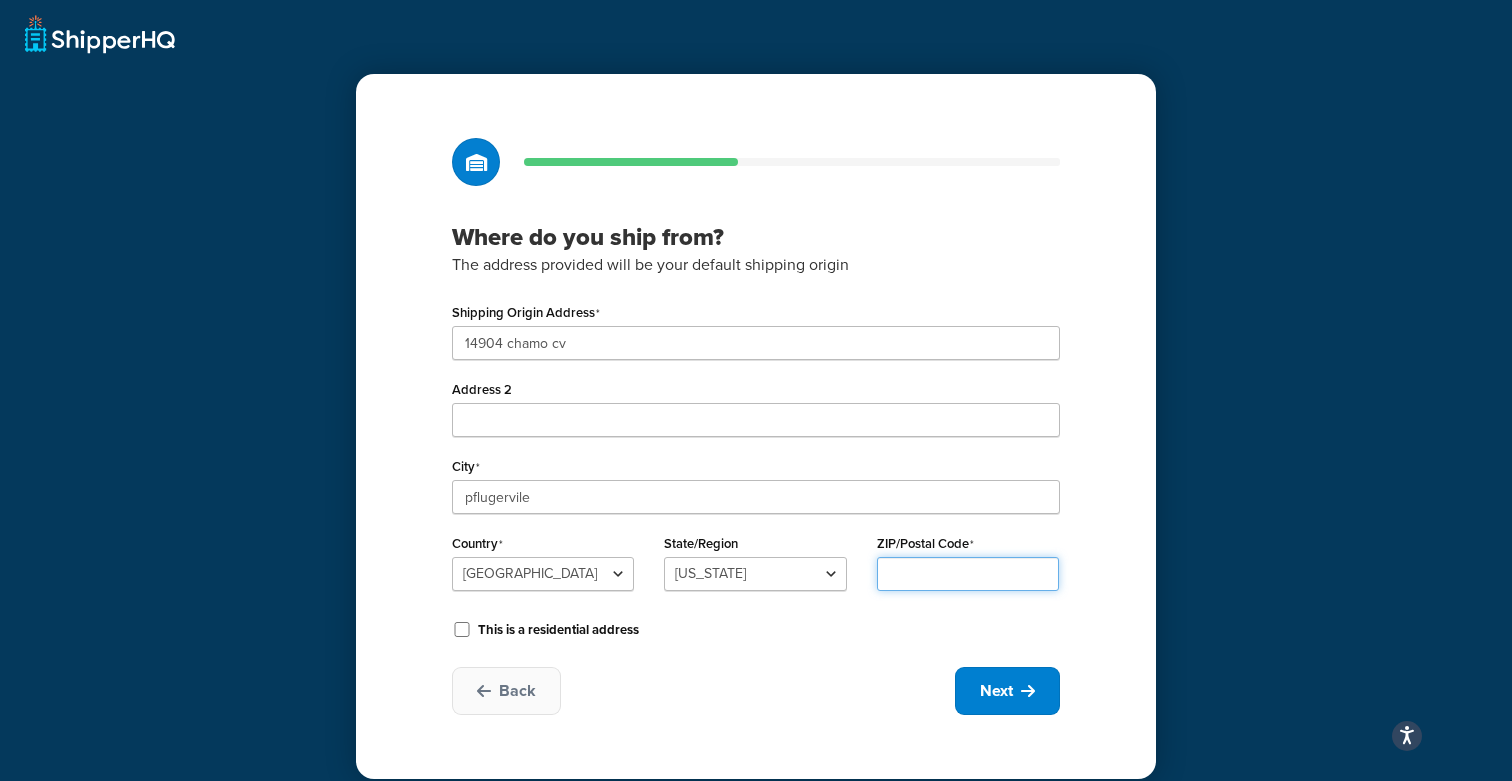 type on "78660" 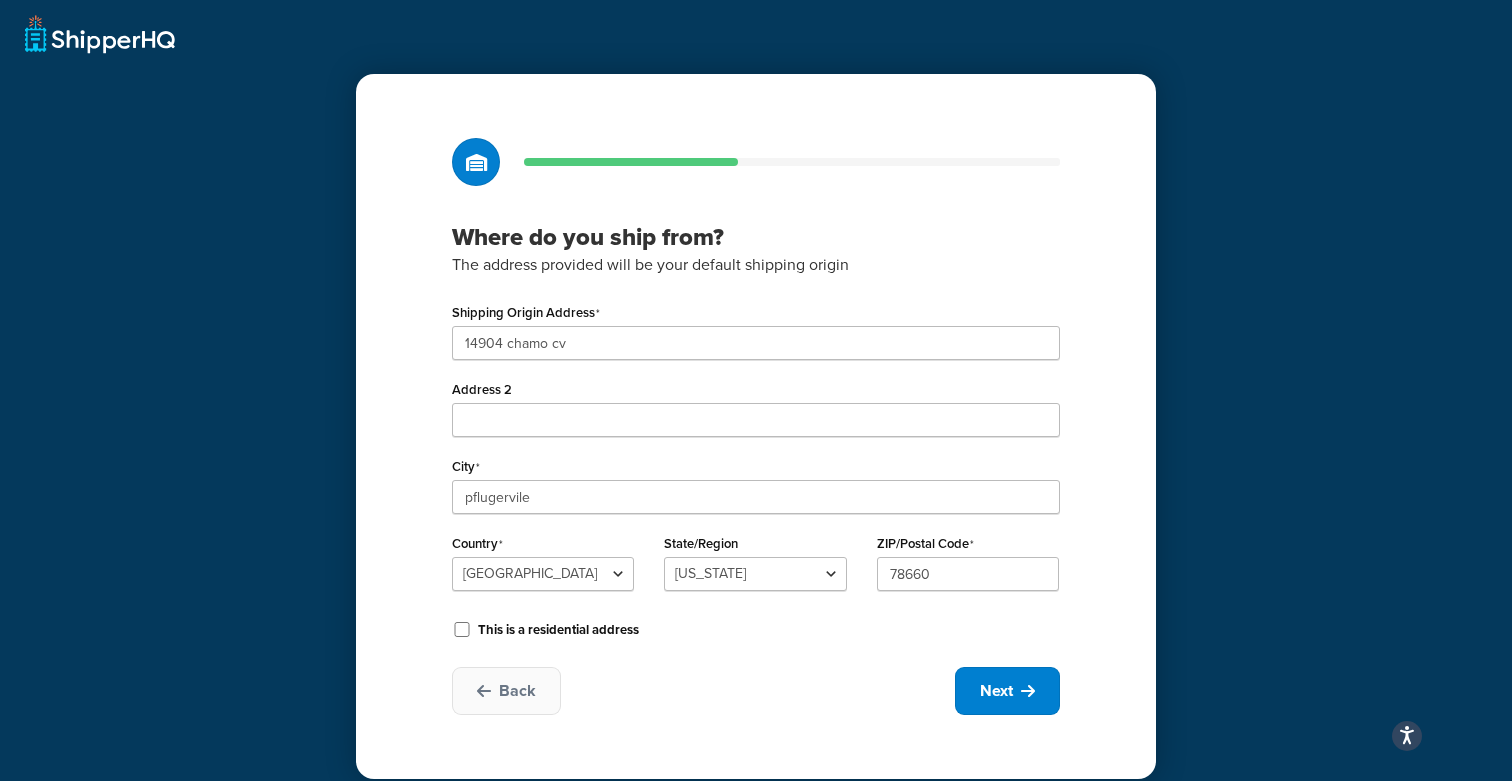 click on "Where do you ship from? The address provided will be your default shipping origin Shipping Origin Address   14904 chamo cv Address 2   City   pflugervile Country   United States  United Kingdom  Afghanistan  Åland Islands  Albania  Algeria  American Samoa  Andorra  Angola  Anguilla  Antarctica  Antigua and Barbuda  Argentina  Armenia  Aruba  Australia  Austria  Azerbaijan  Bahamas  Bahrain  Bangladesh  Barbados  Belarus  Belgium  Belize  Benin  Bermuda  Bhutan  Bolivia  Bonaire, Sint Eustatius and Saba  Bosnia and Herzegovina  Botswana  Bouvet Island  Brazil  British Indian Ocean Territory  Brunei Darussalam  Bulgaria  Burkina Faso  Burundi  Cambodia  Cameroon  Canada  Cape Verde  Cayman Islands  Central African Republic  Chad  Chile  China  Christmas Island  Cocos (Keeling) Islands  Colombia  Comoros  Congo  Congo, The Democratic Republic of the  Cook Islands  Costa Rica  Côte d'Ivoire  Croatia  Cuba  Curacao  Cyprus  Czech Republic  Denmark  Djibouti  Dominica  Dominican Republic  Ecuador  Egypt  Eritrea" at bounding box center [756, 426] 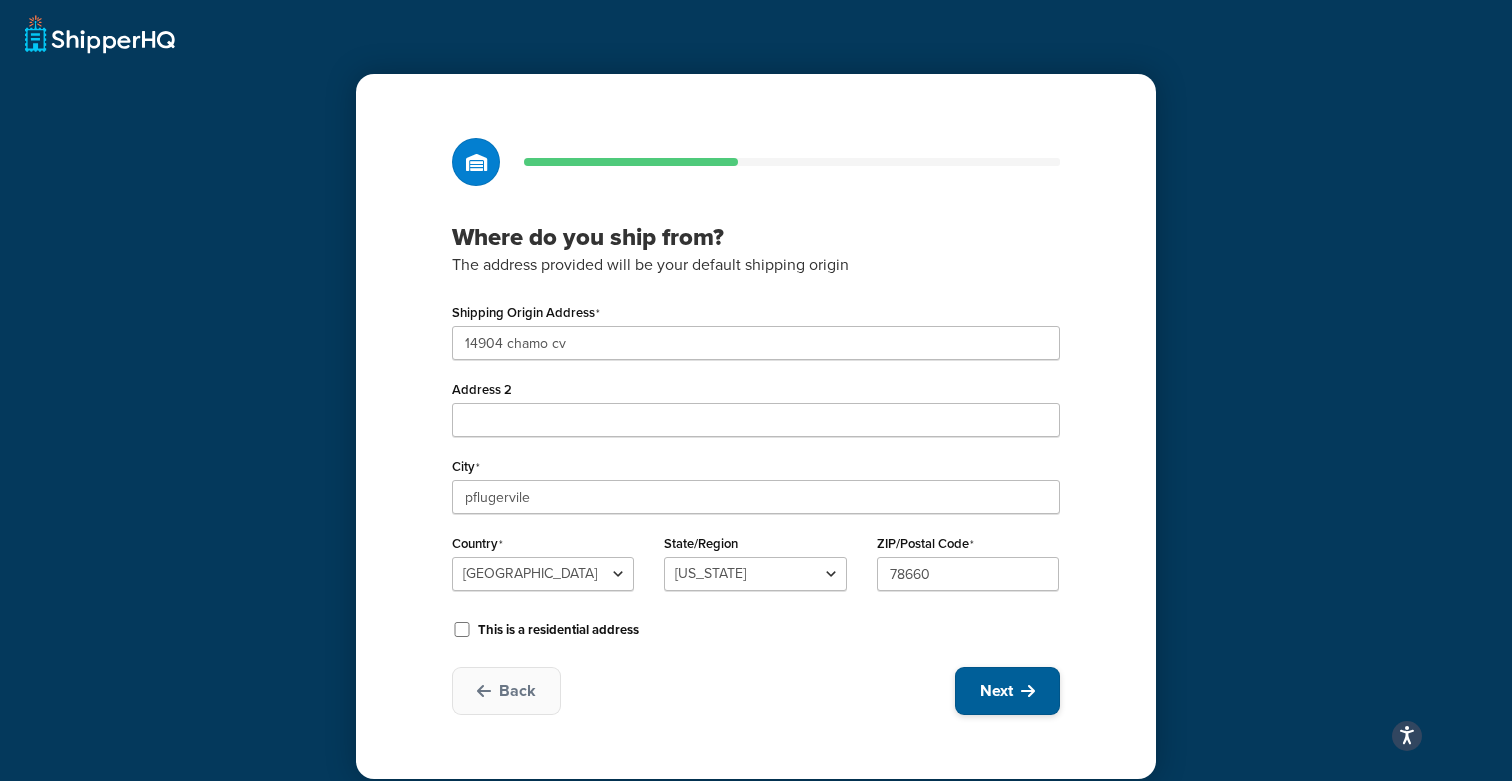 click on "Next" at bounding box center [1007, 691] 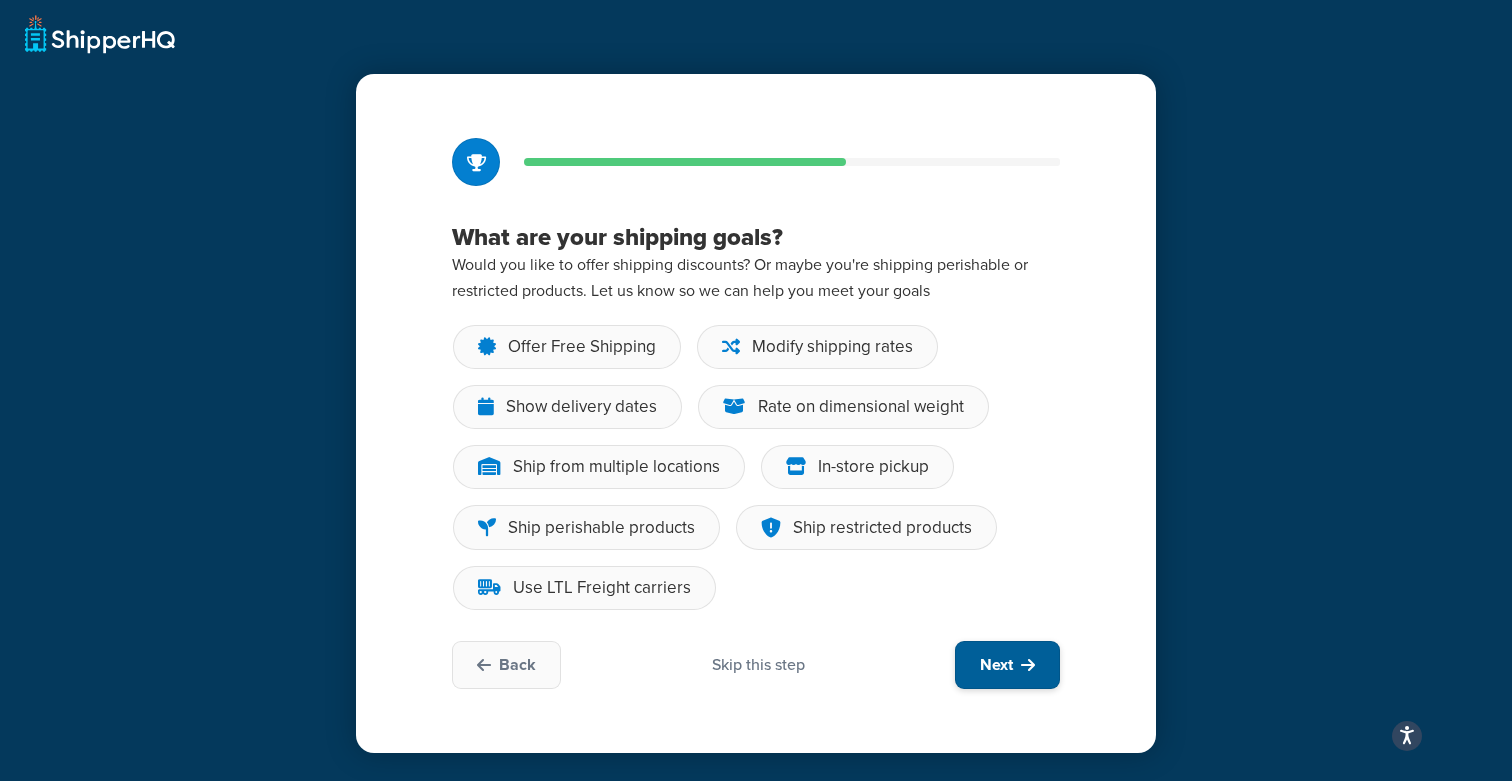 click on "Next" at bounding box center (1007, 665) 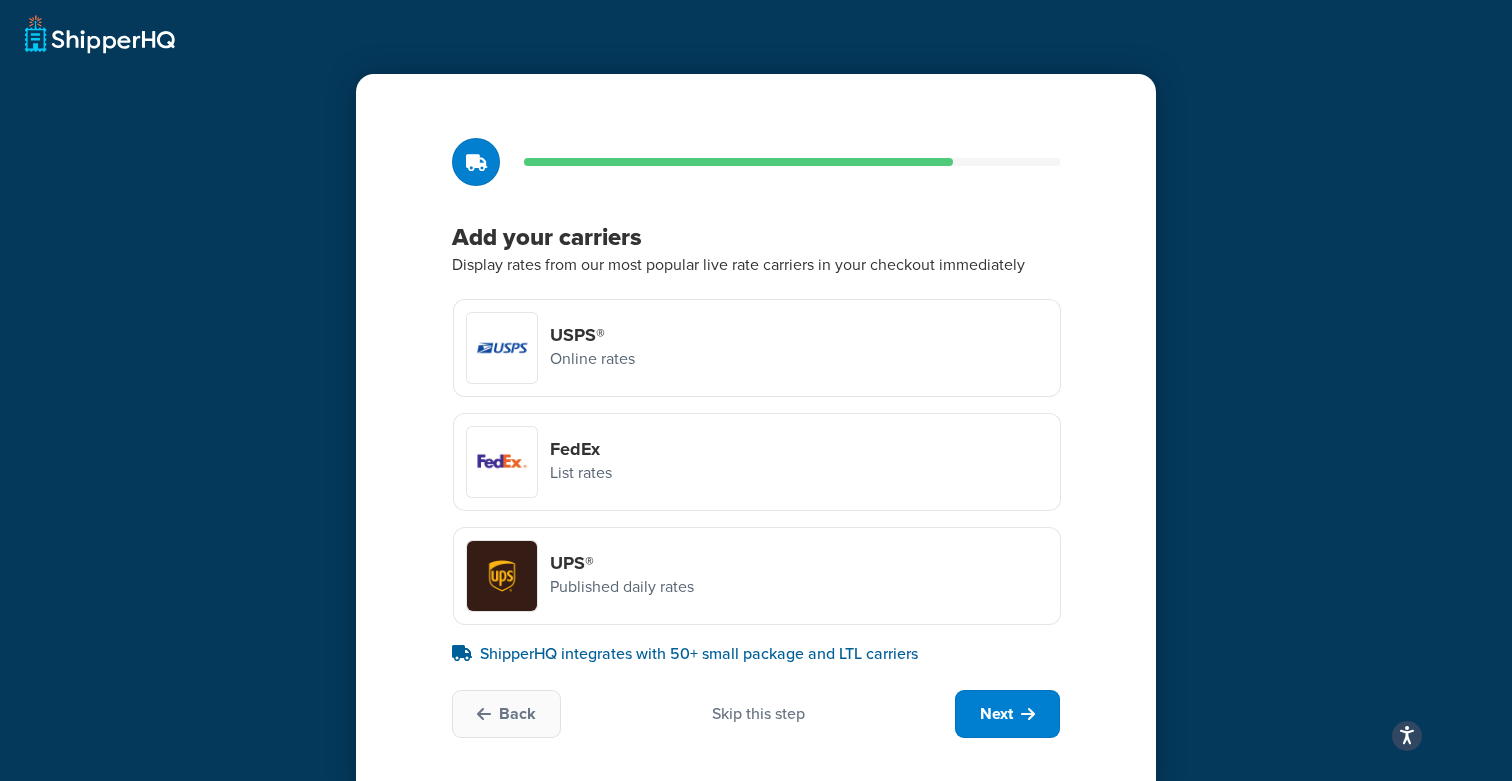 click on "Skip this step" at bounding box center (758, 714) 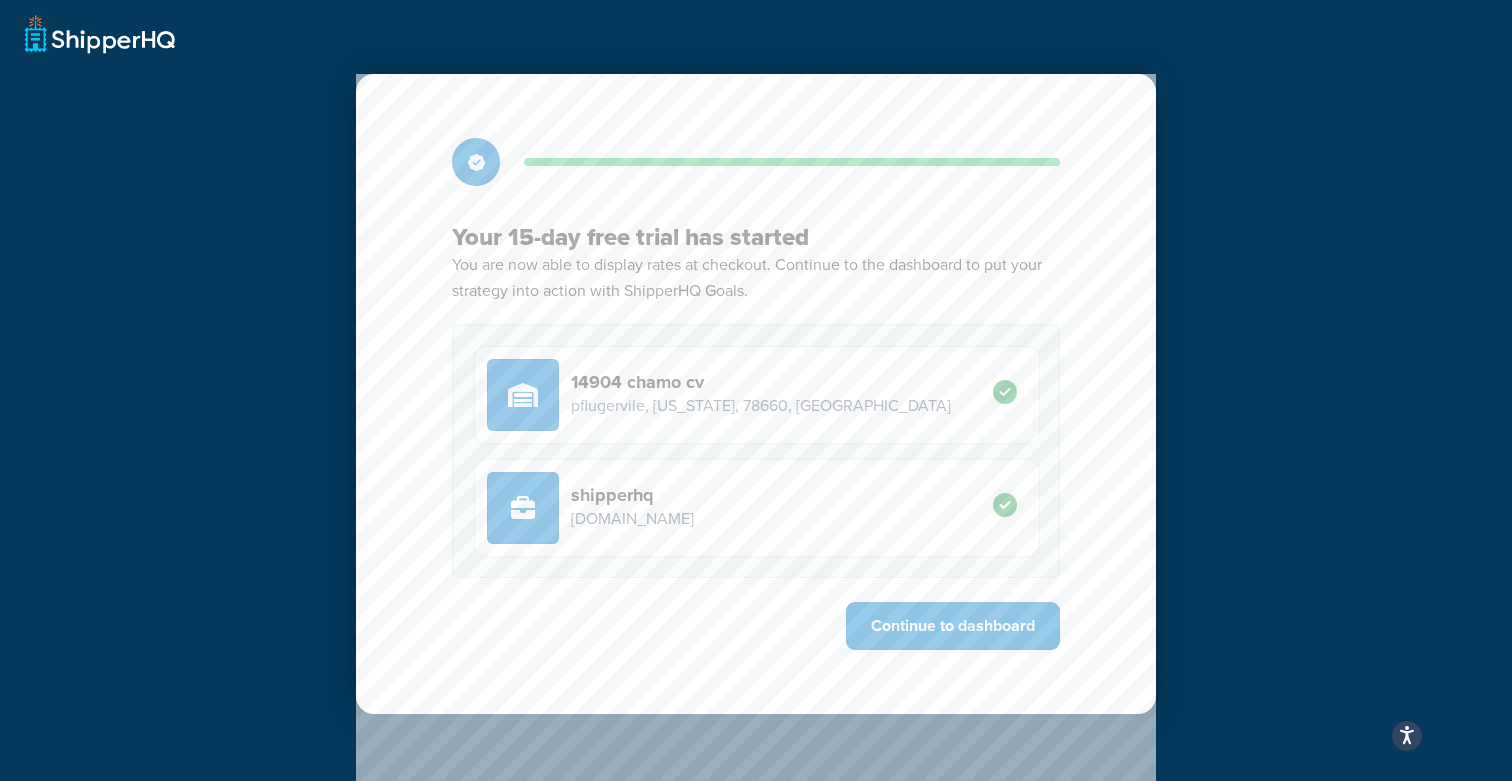 click on "Your 15-day free trial has started You are now able to display rates at checkout. Continue to the dashboard to put your strategy into action with ShipperHQ Goals.  14904 chamo cv pflugervile, Alabama, 78660, United States shipperhq vili.com Continue to dashboard" at bounding box center [756, 394] 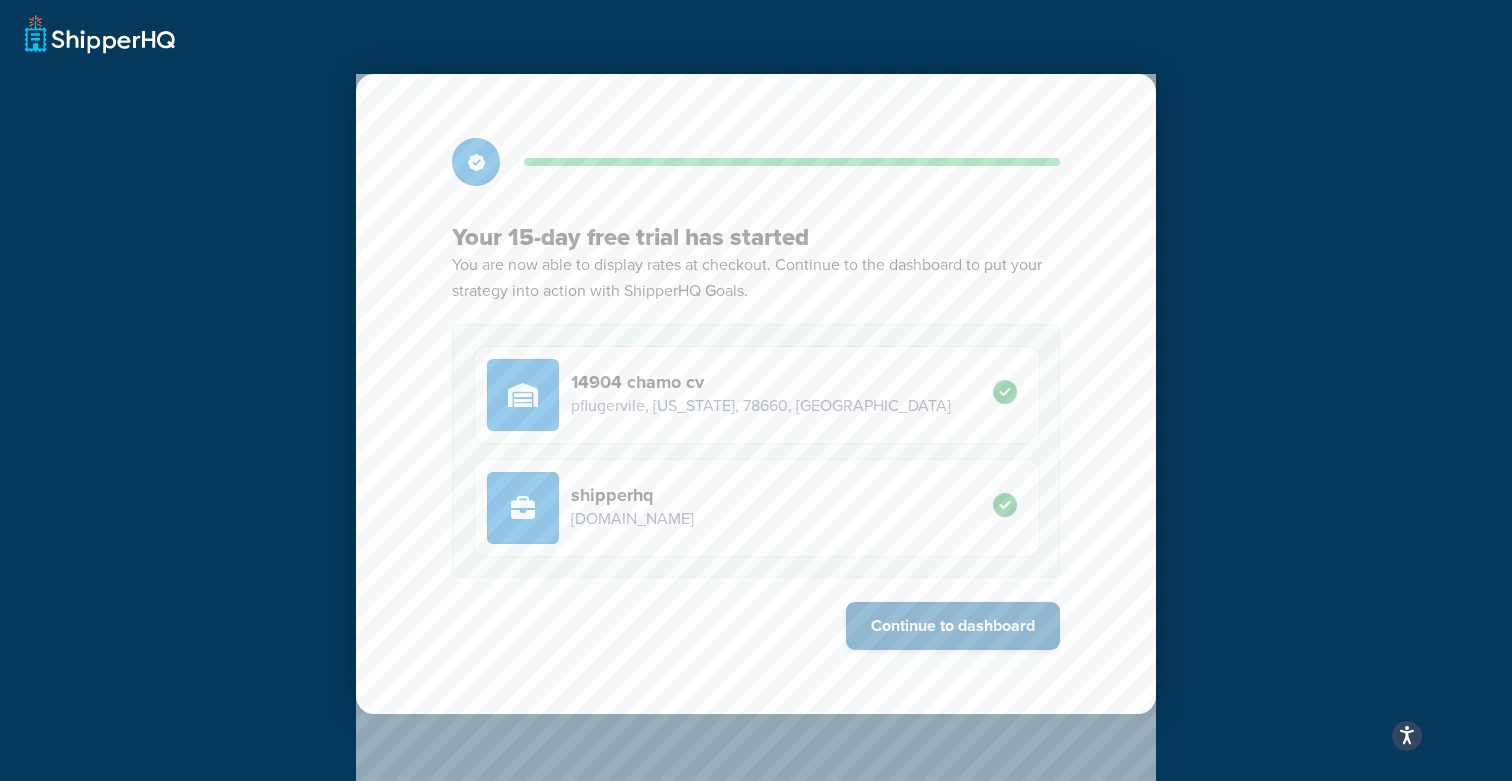click on "Continue to dashboard" at bounding box center (953, 626) 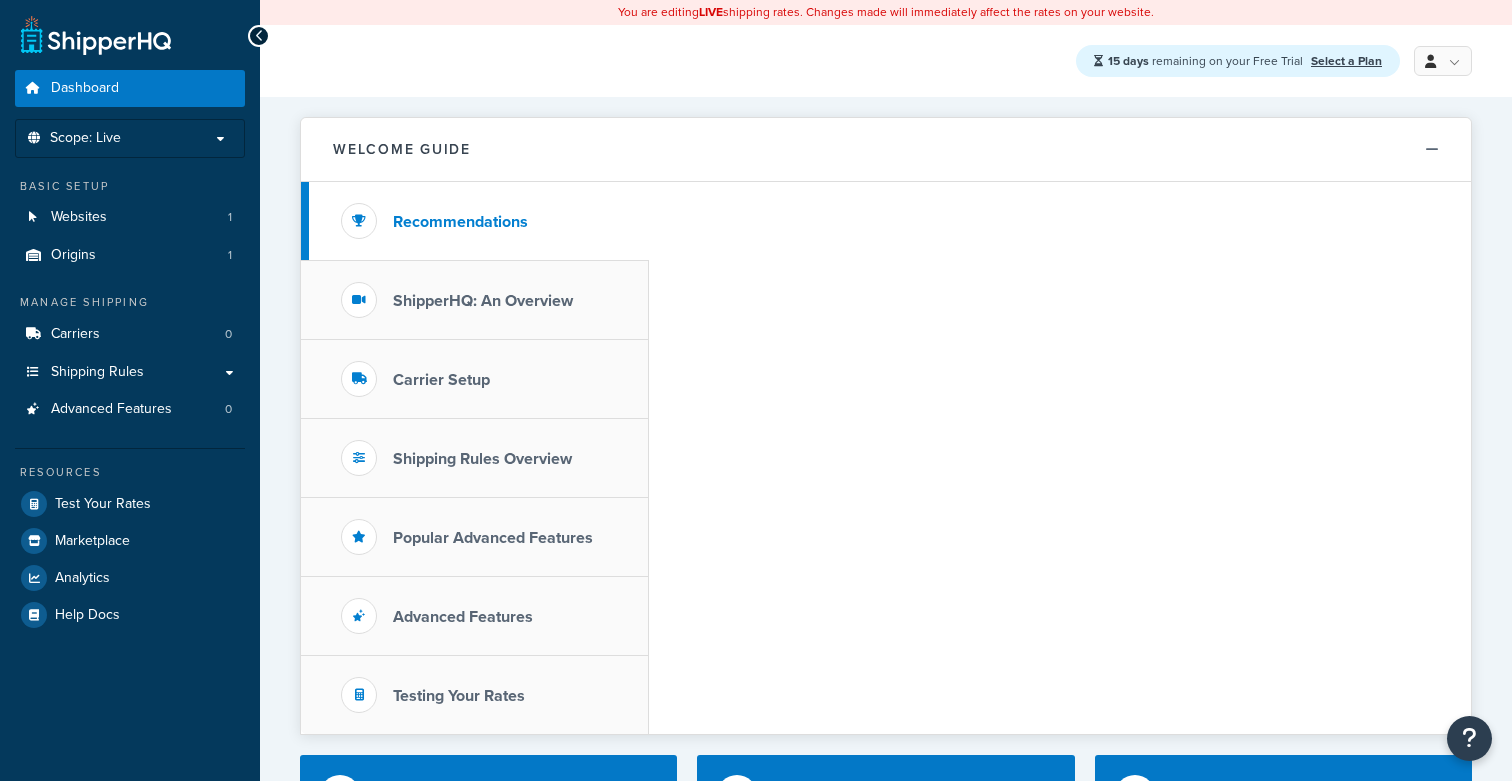 scroll, scrollTop: 0, scrollLeft: 0, axis: both 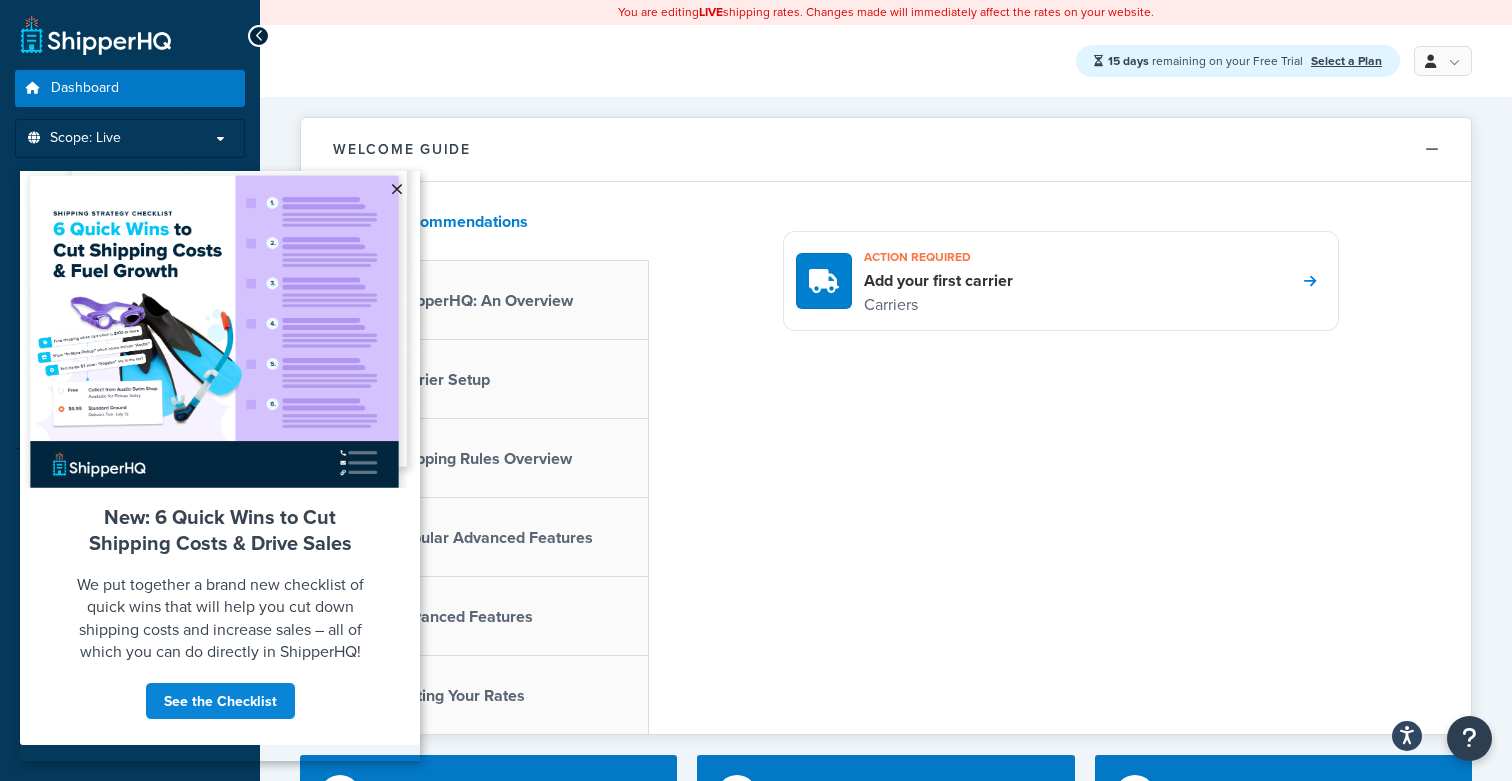 click on "×" at bounding box center (396, 189) 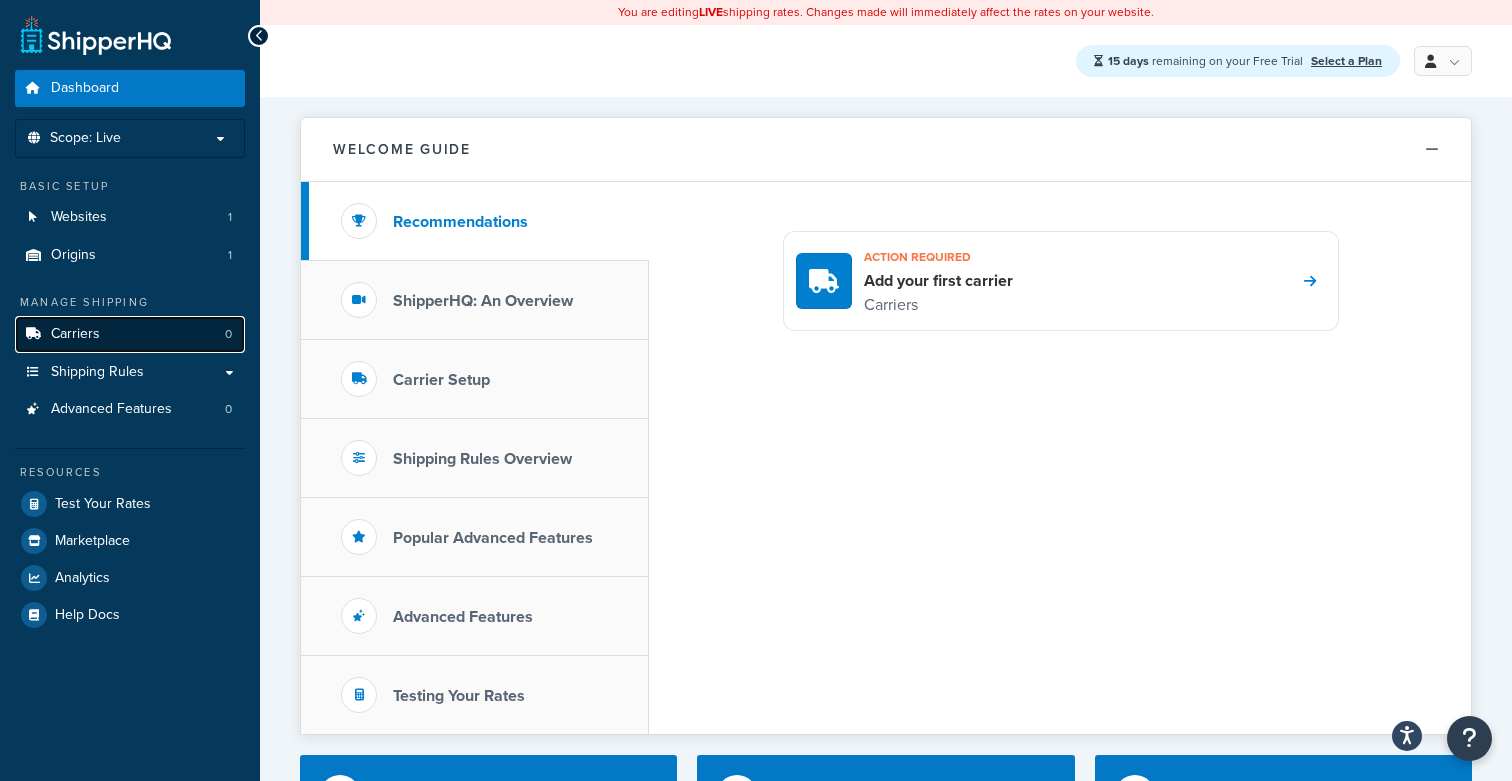 click on "Carriers 0" at bounding box center (130, 334) 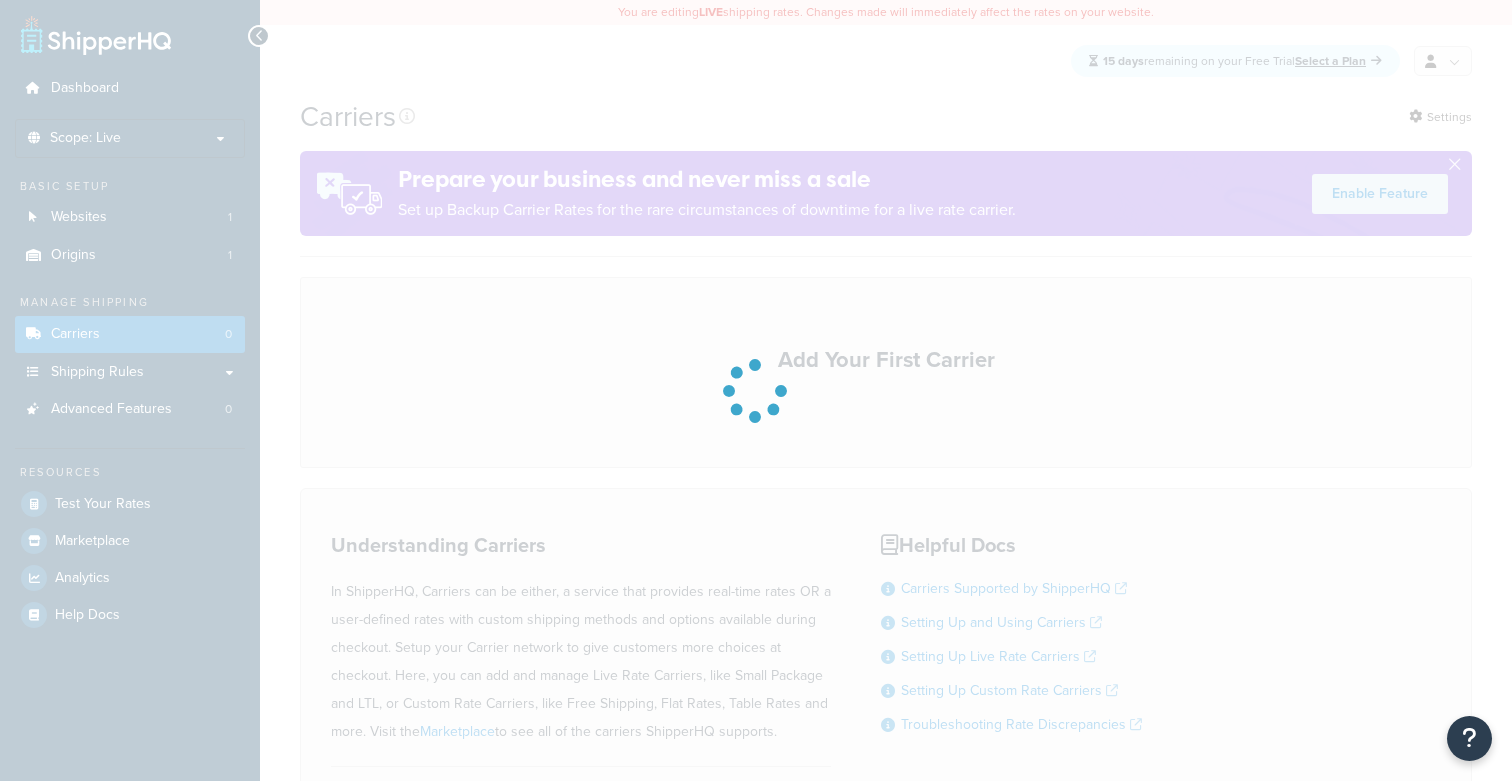 scroll, scrollTop: 0, scrollLeft: 0, axis: both 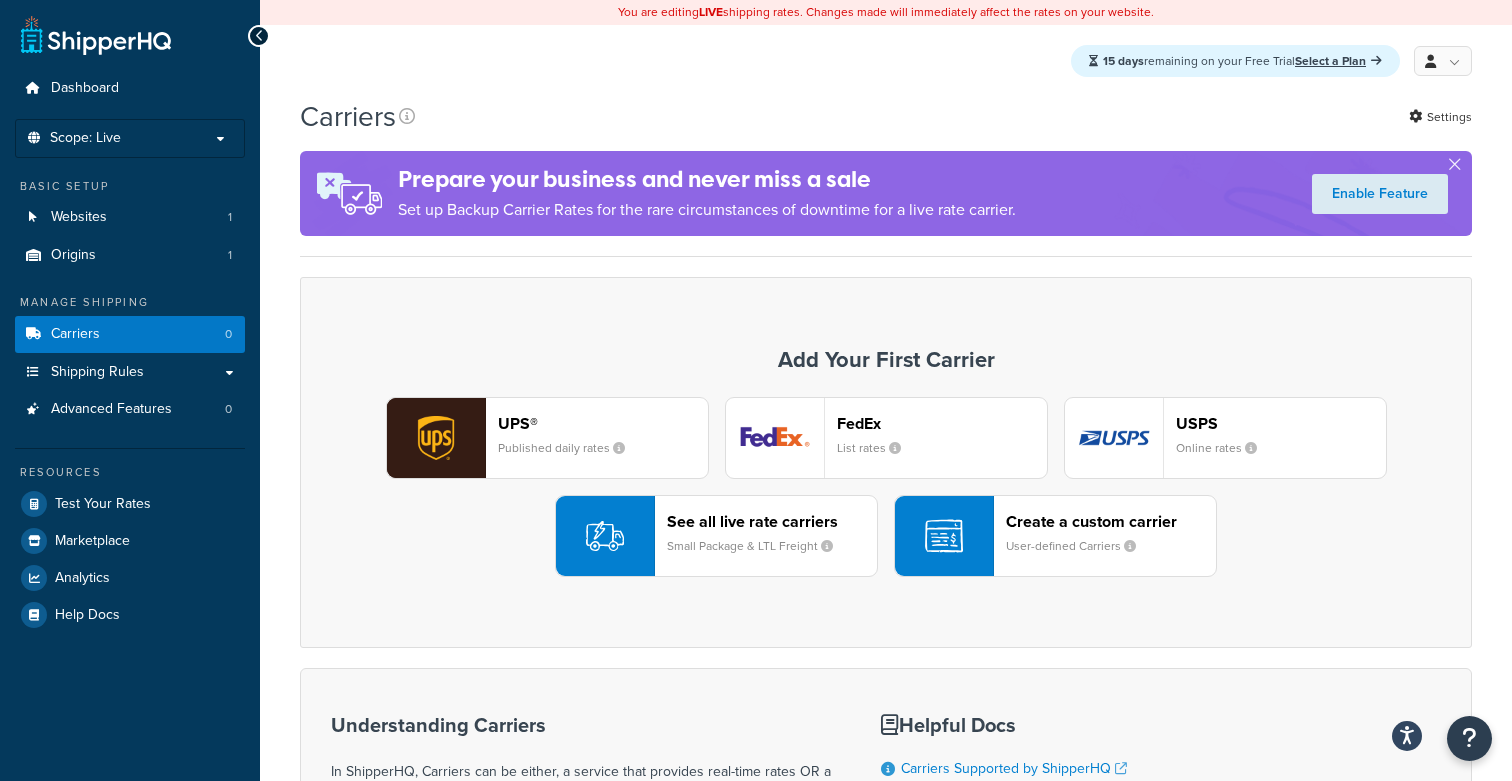 click at bounding box center (944, 536) 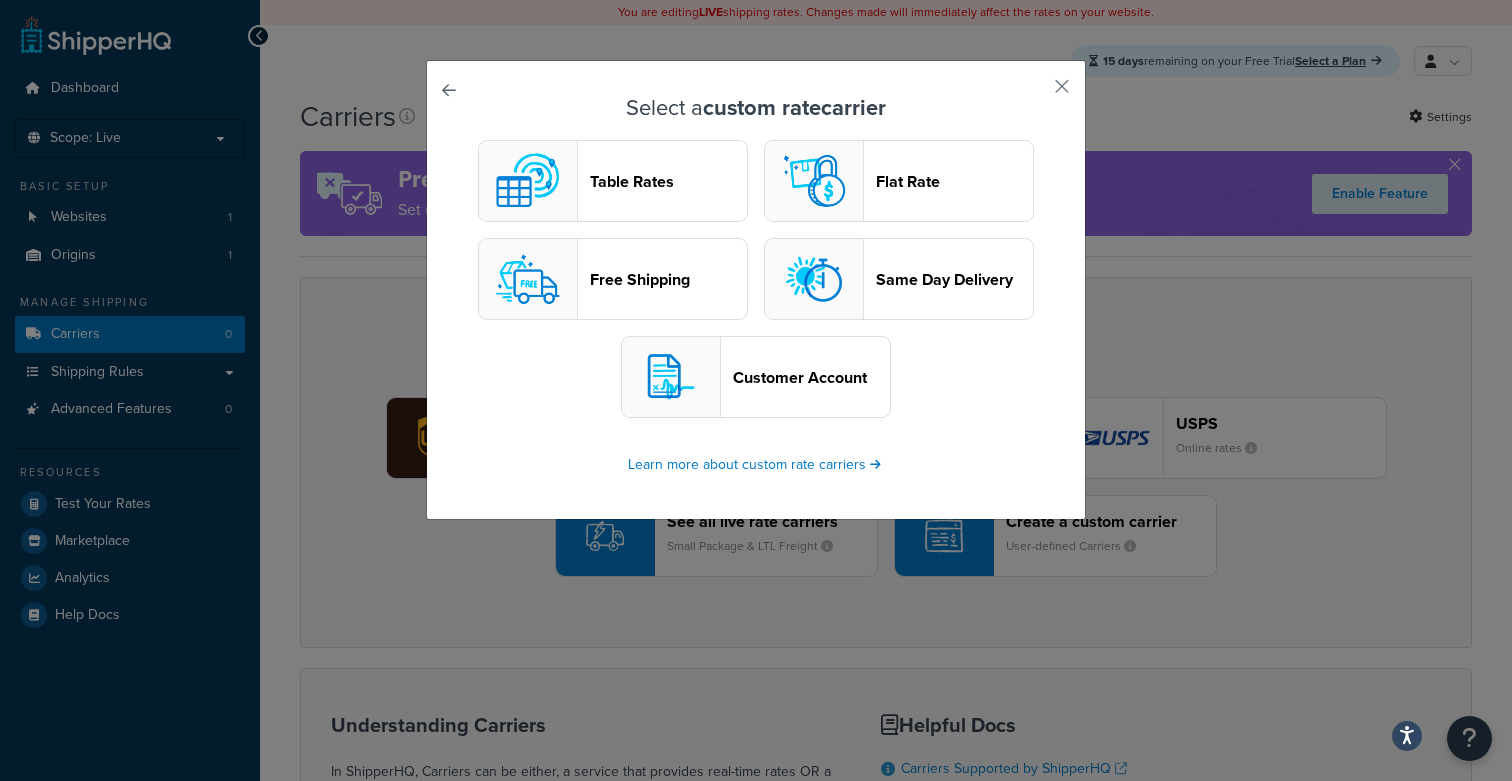 click on "Table Rates" at bounding box center (668, 181) 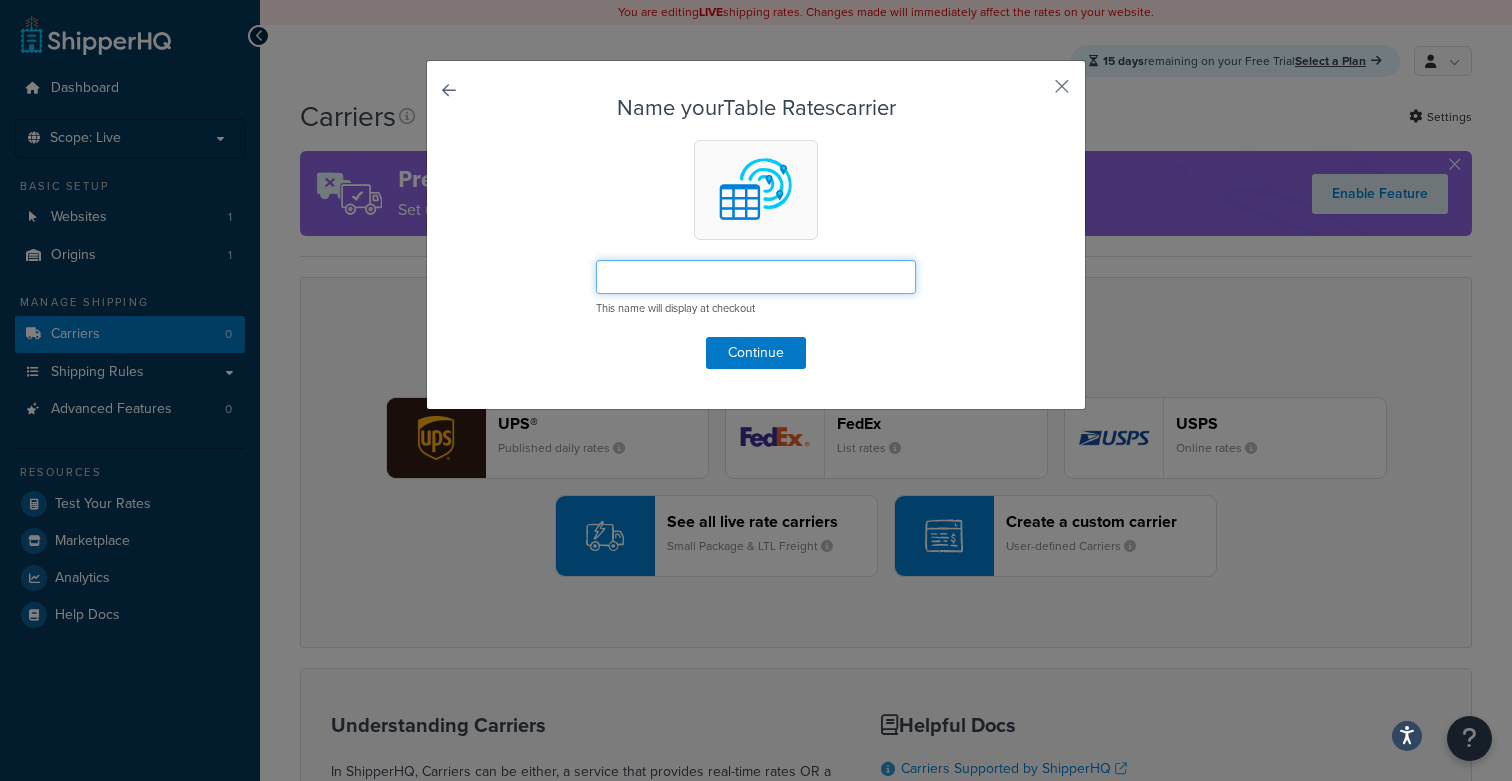 click at bounding box center (756, 277) 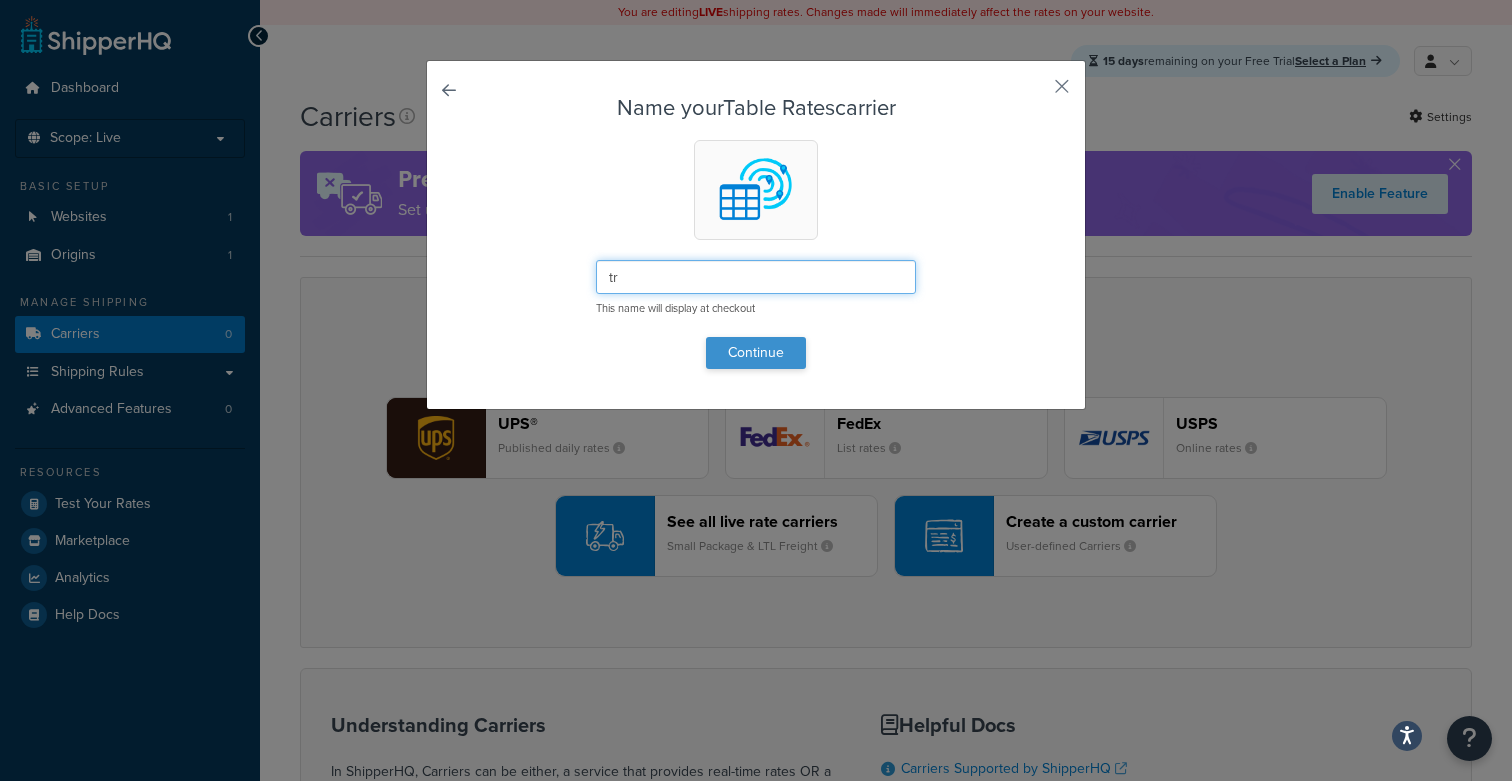 type on "tr" 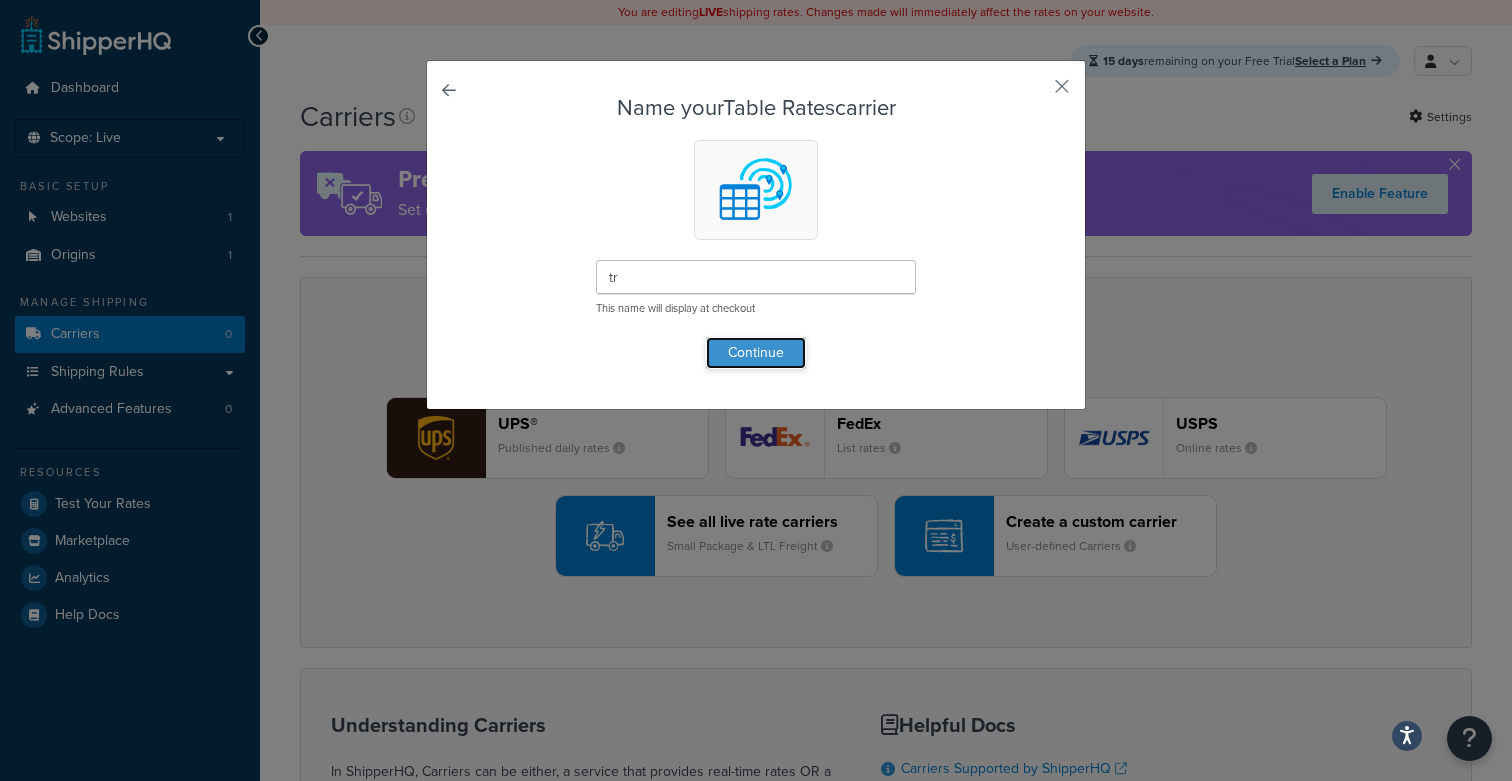 click on "Continue" at bounding box center (756, 353) 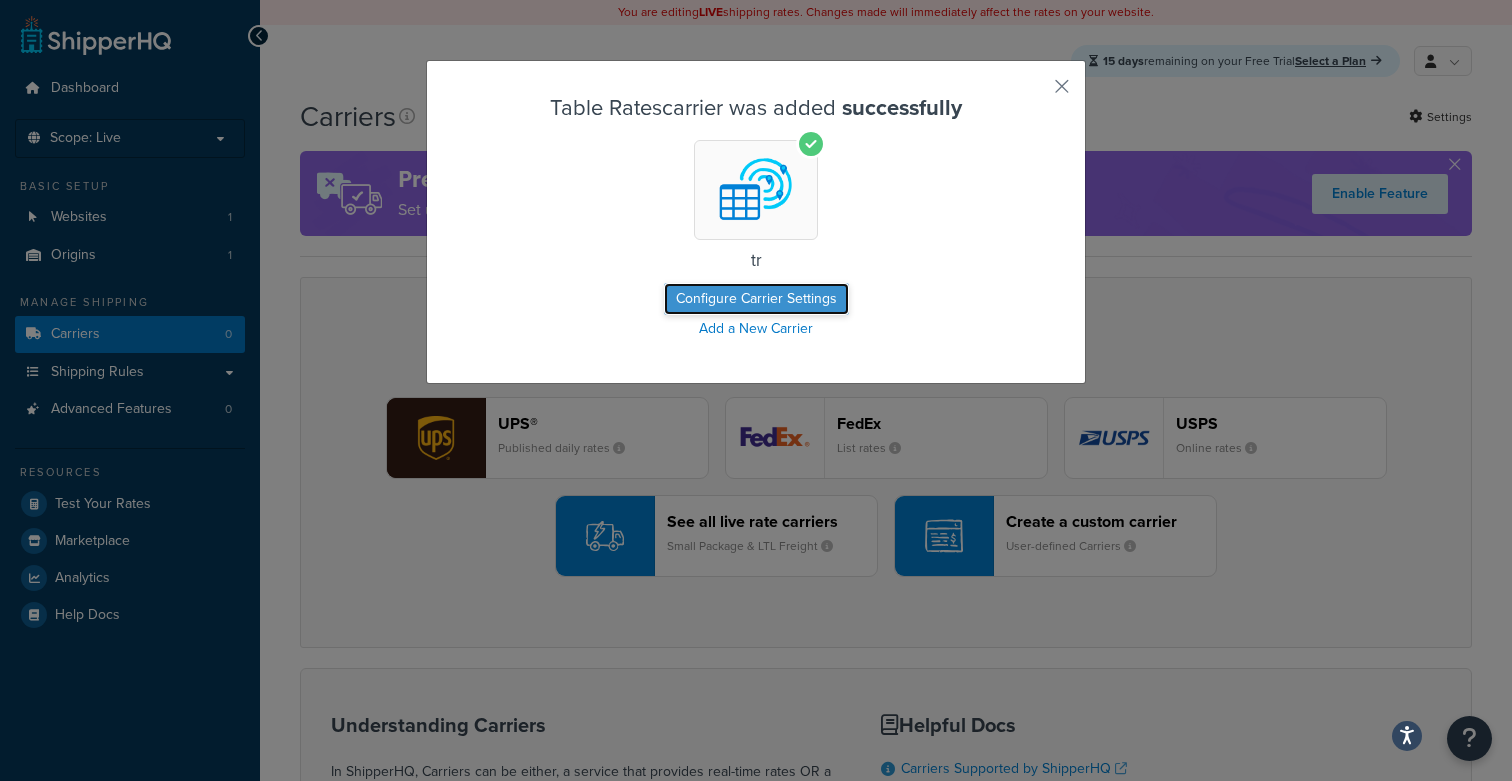 click on "Configure Carrier Settings" at bounding box center [756, 299] 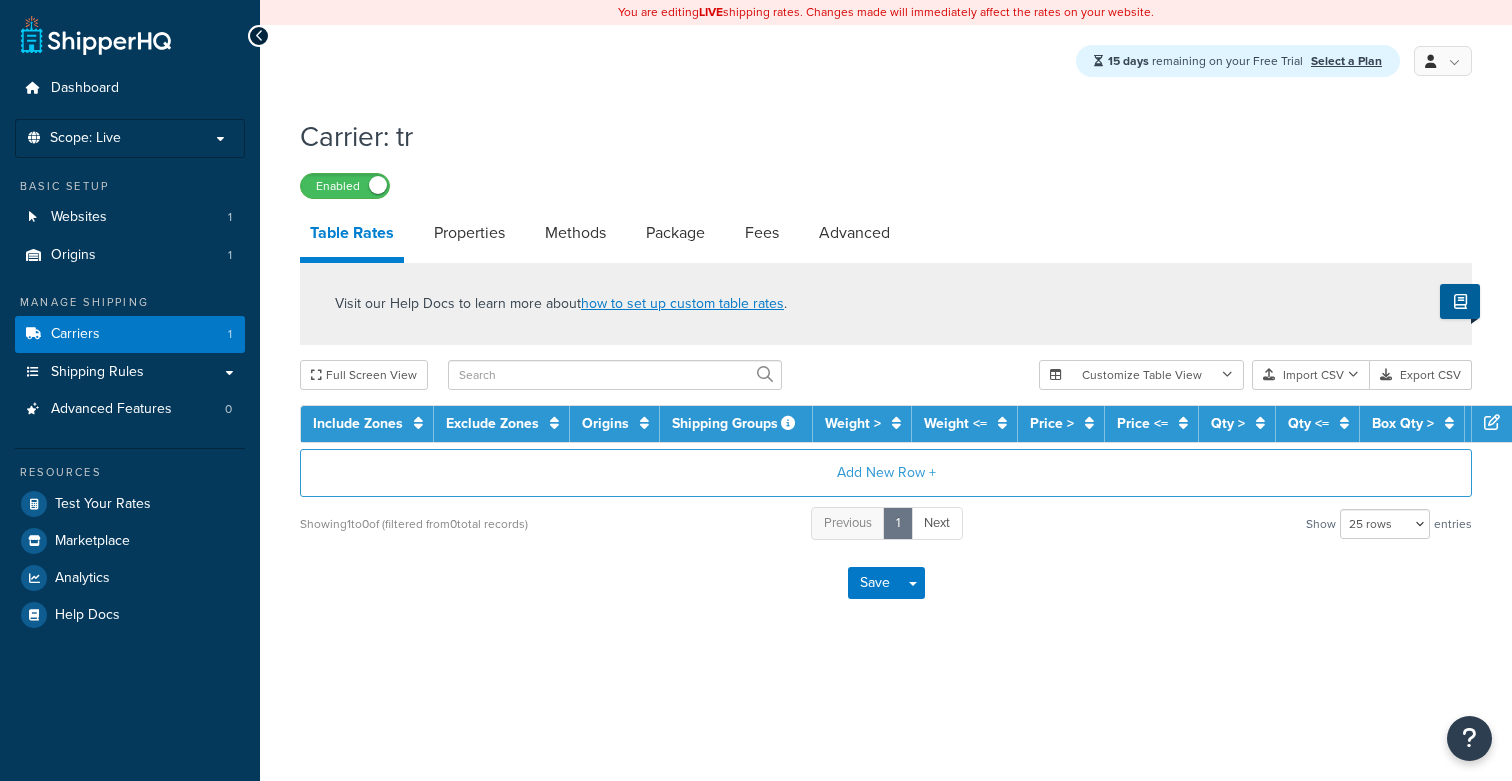 select on "25" 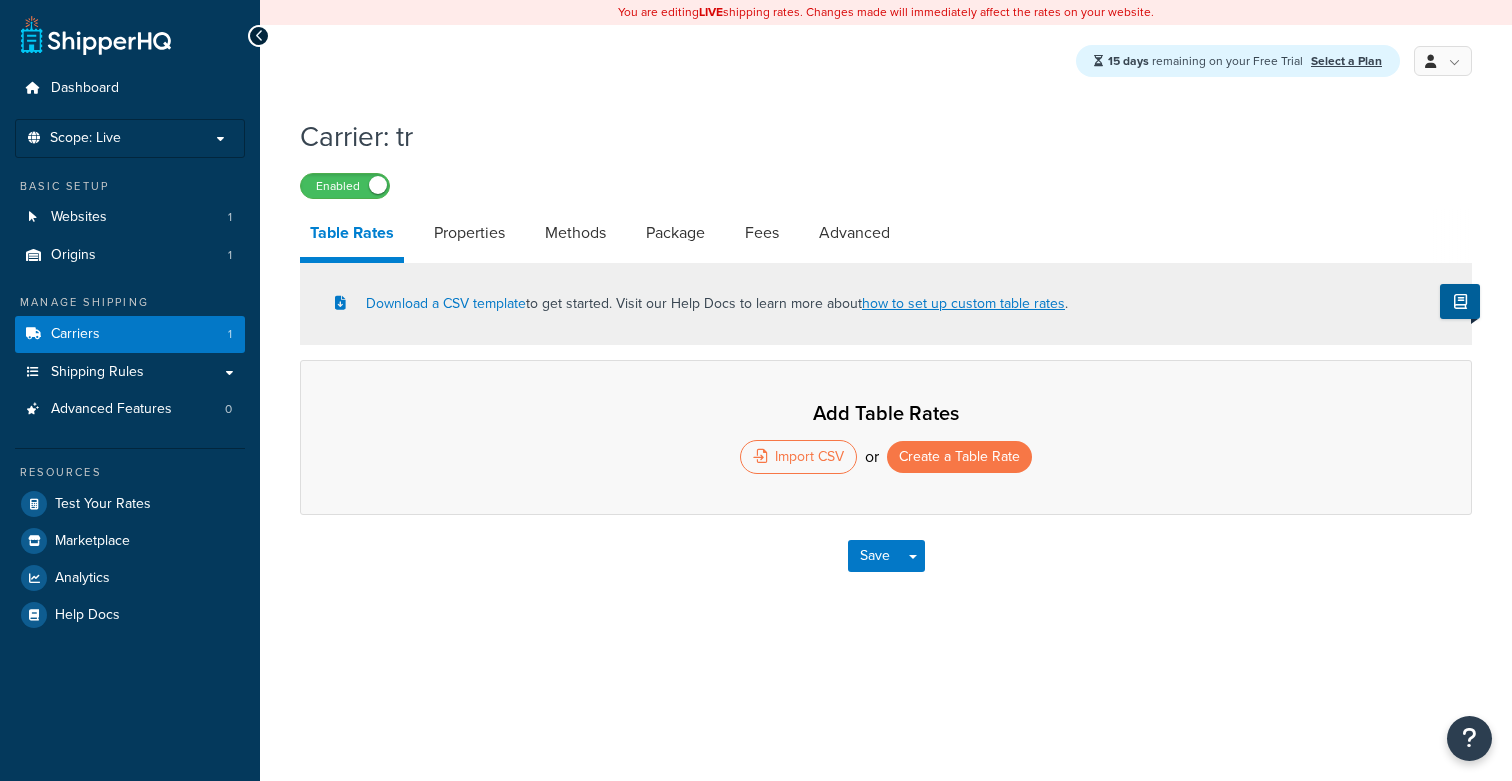 scroll, scrollTop: 0, scrollLeft: 0, axis: both 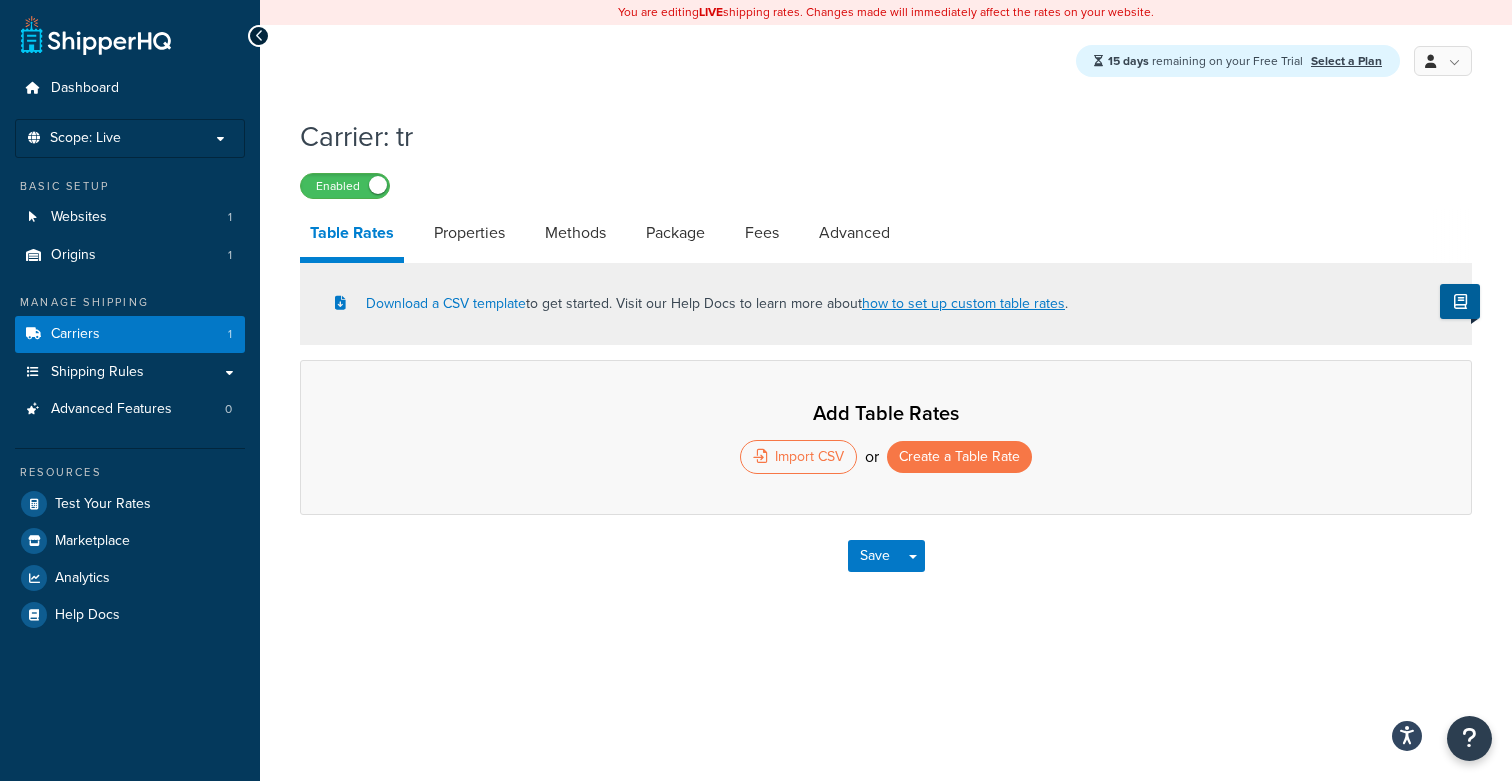 click on "Add Table Rates Import CSV or Create a Table Rate" at bounding box center (886, 437) 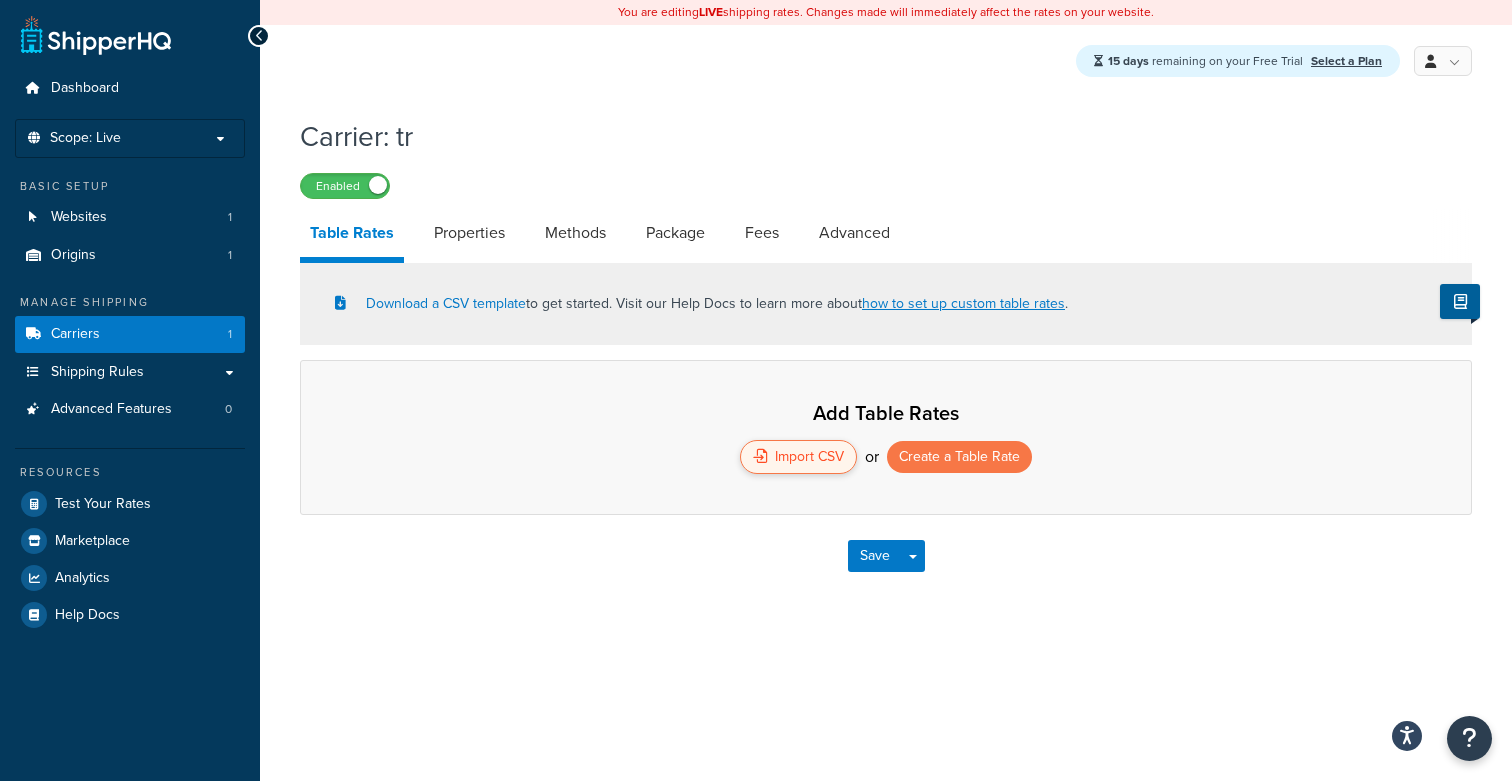 click on "Import CSV" at bounding box center (798, 457) 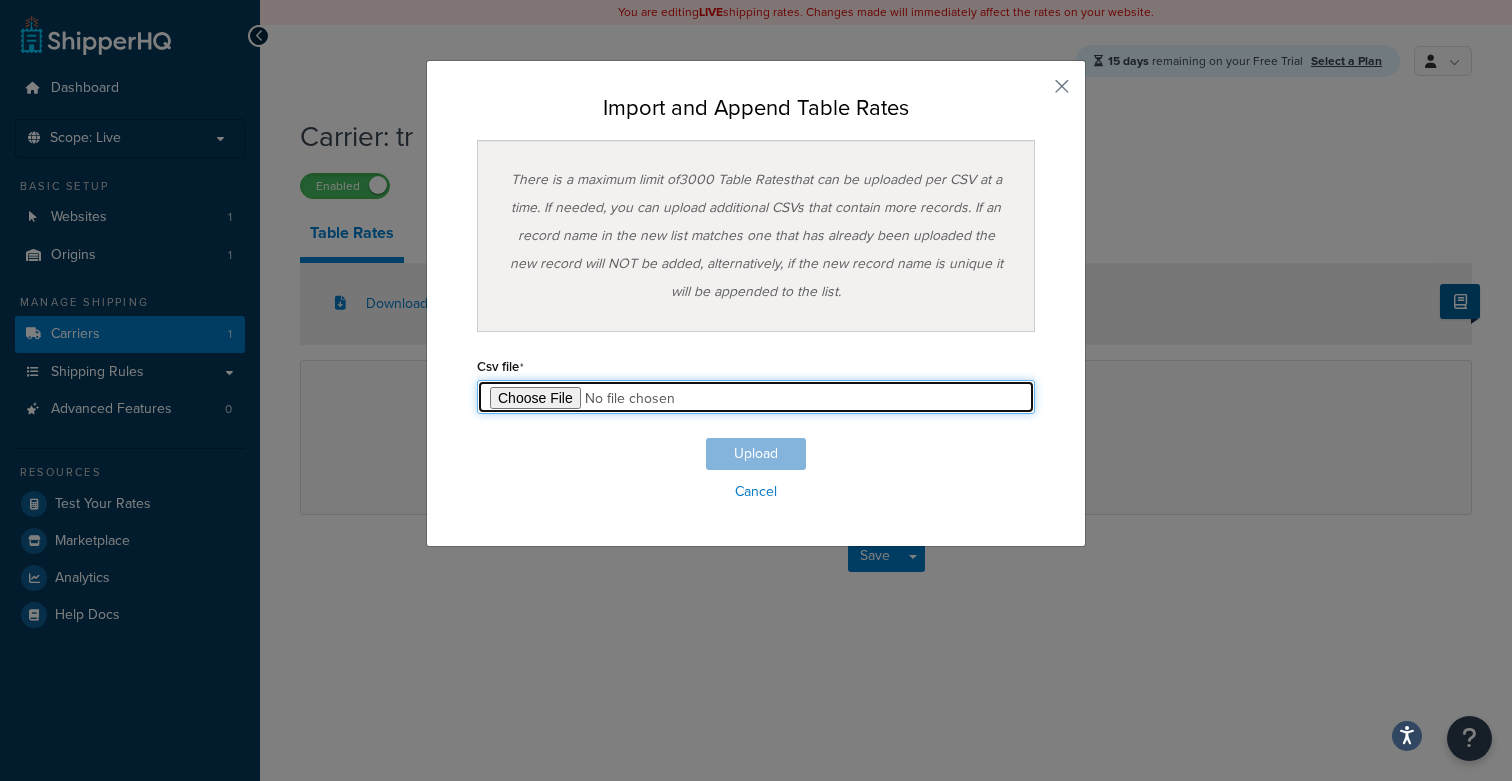 click at bounding box center [756, 397] 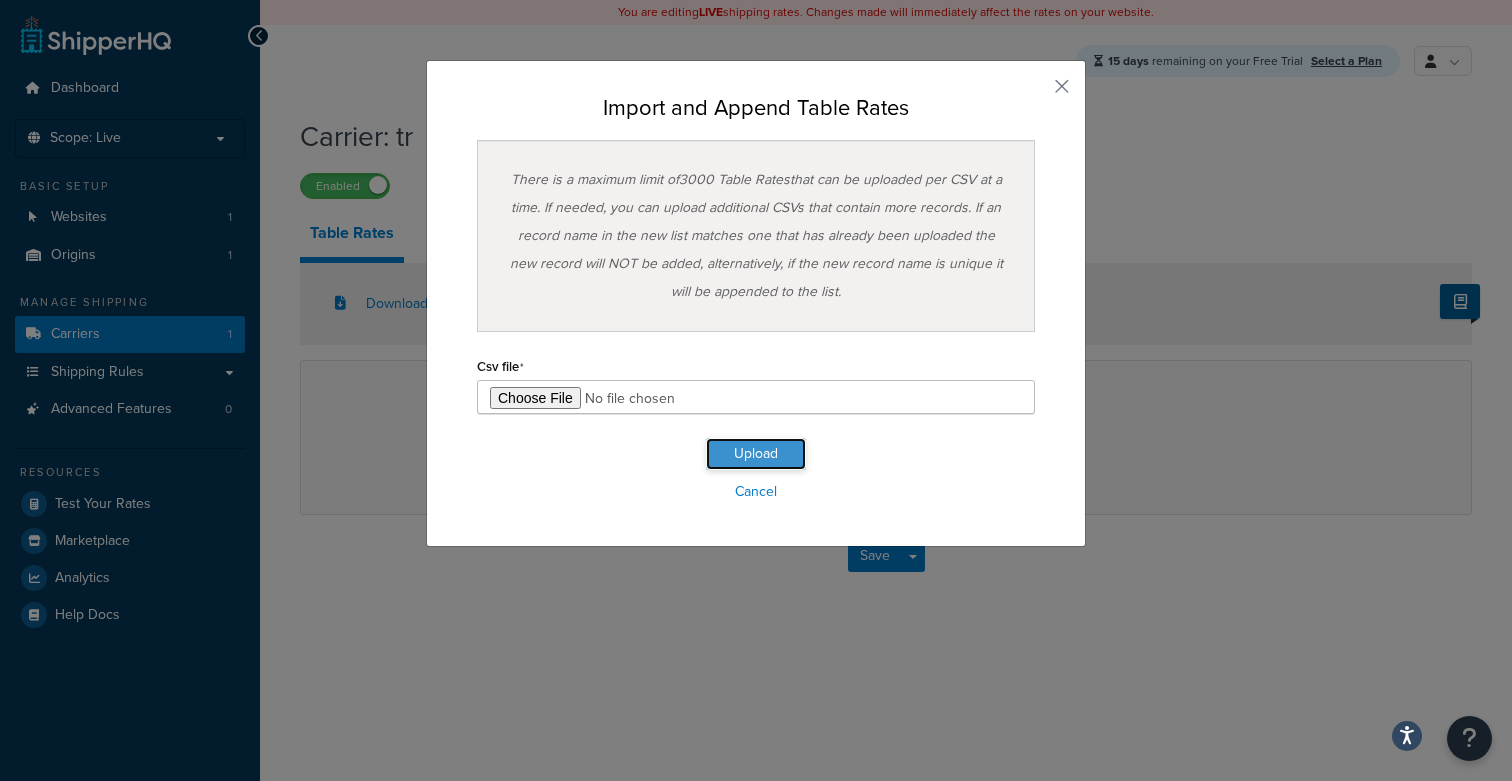 click on "Upload" at bounding box center [756, 454] 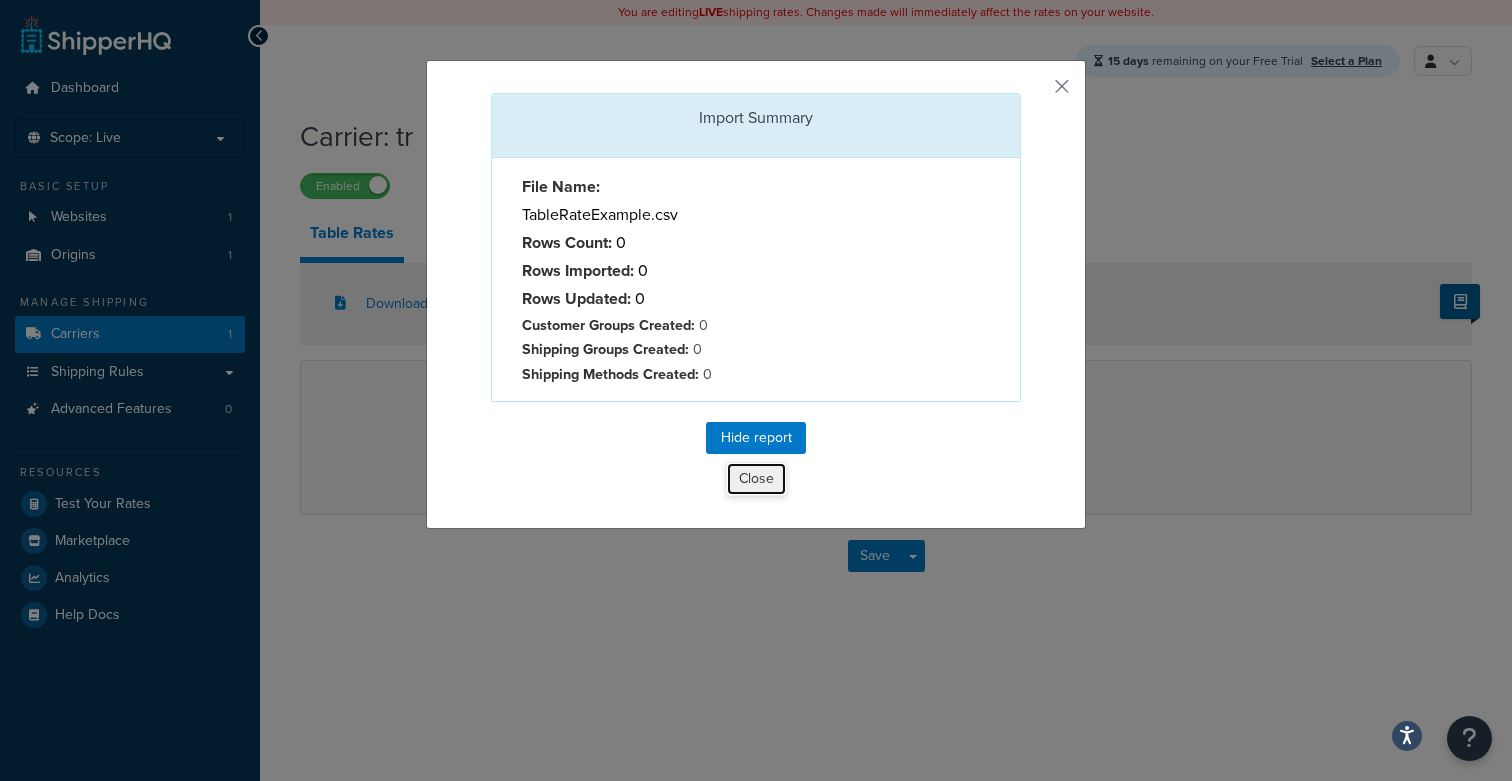 click on "Close" at bounding box center (756, 479) 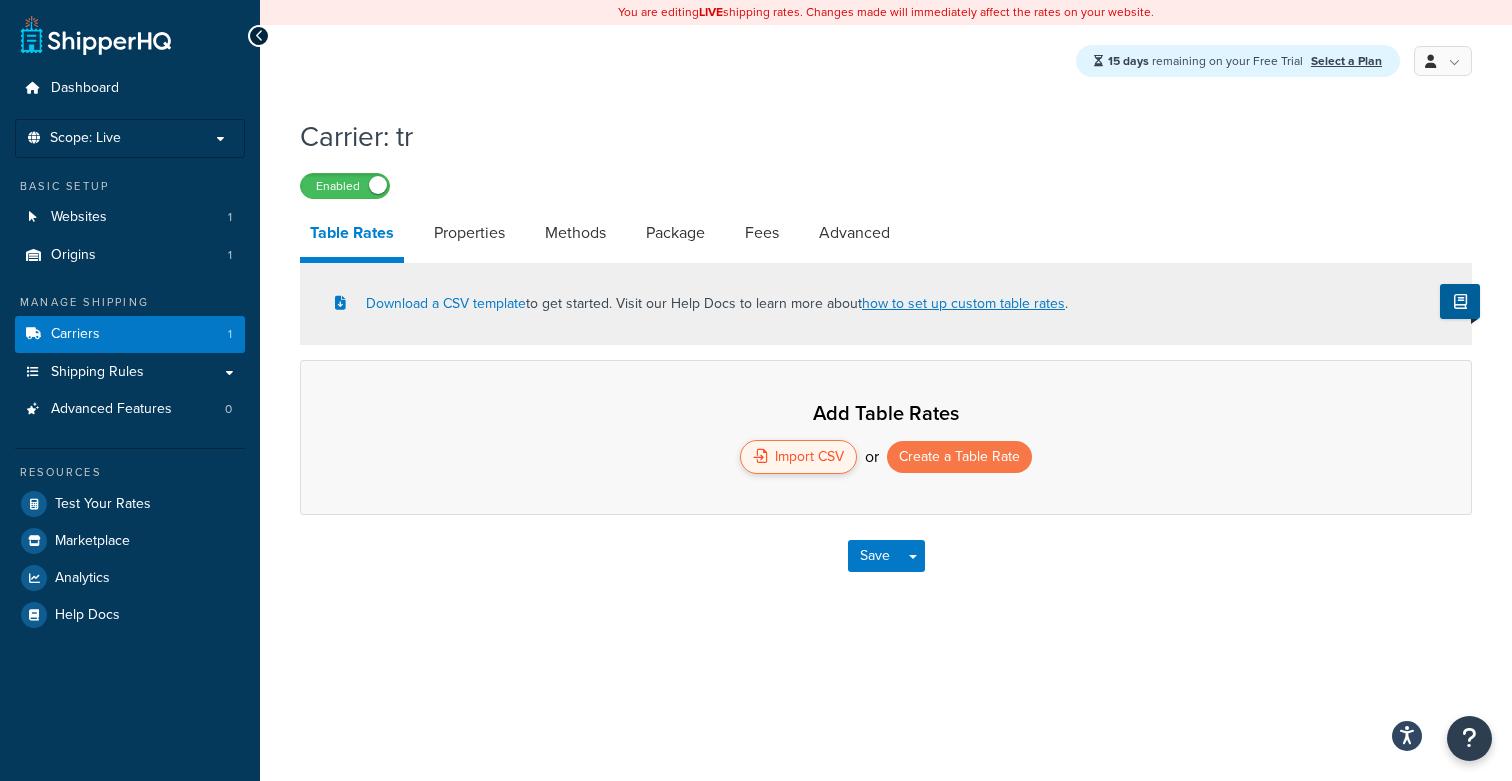 click on "Import CSV" at bounding box center [798, 457] 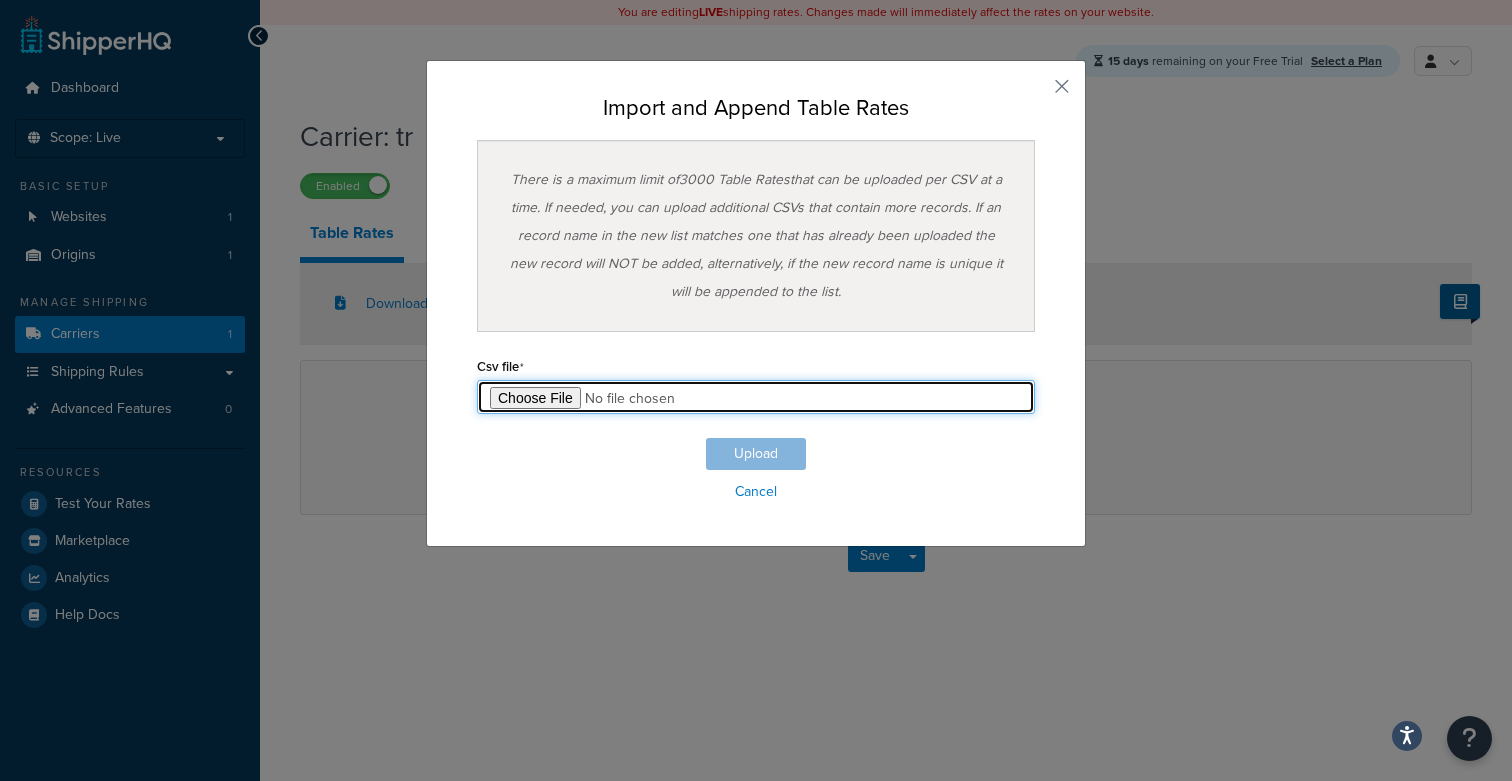 click at bounding box center (756, 397) 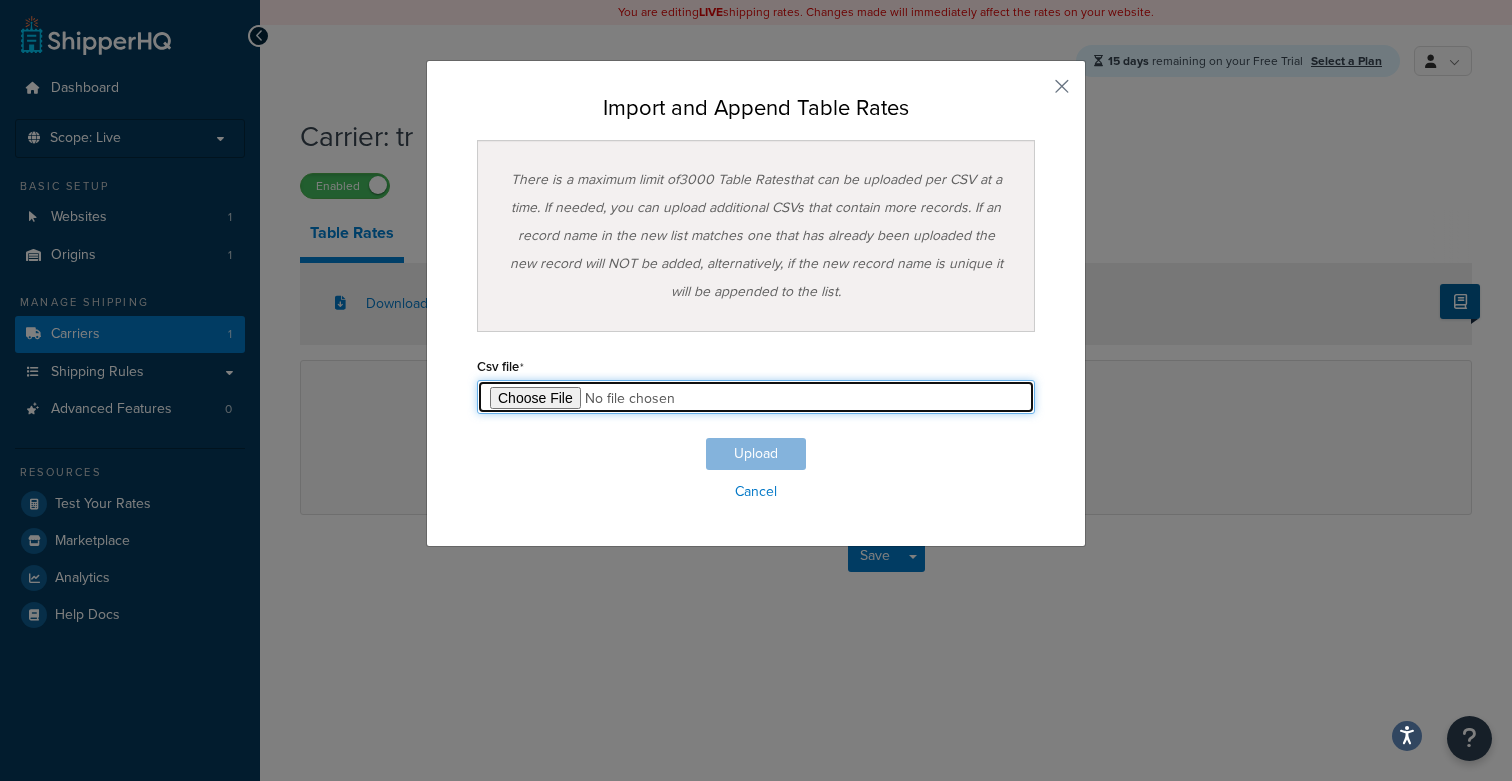 click at bounding box center [756, 397] 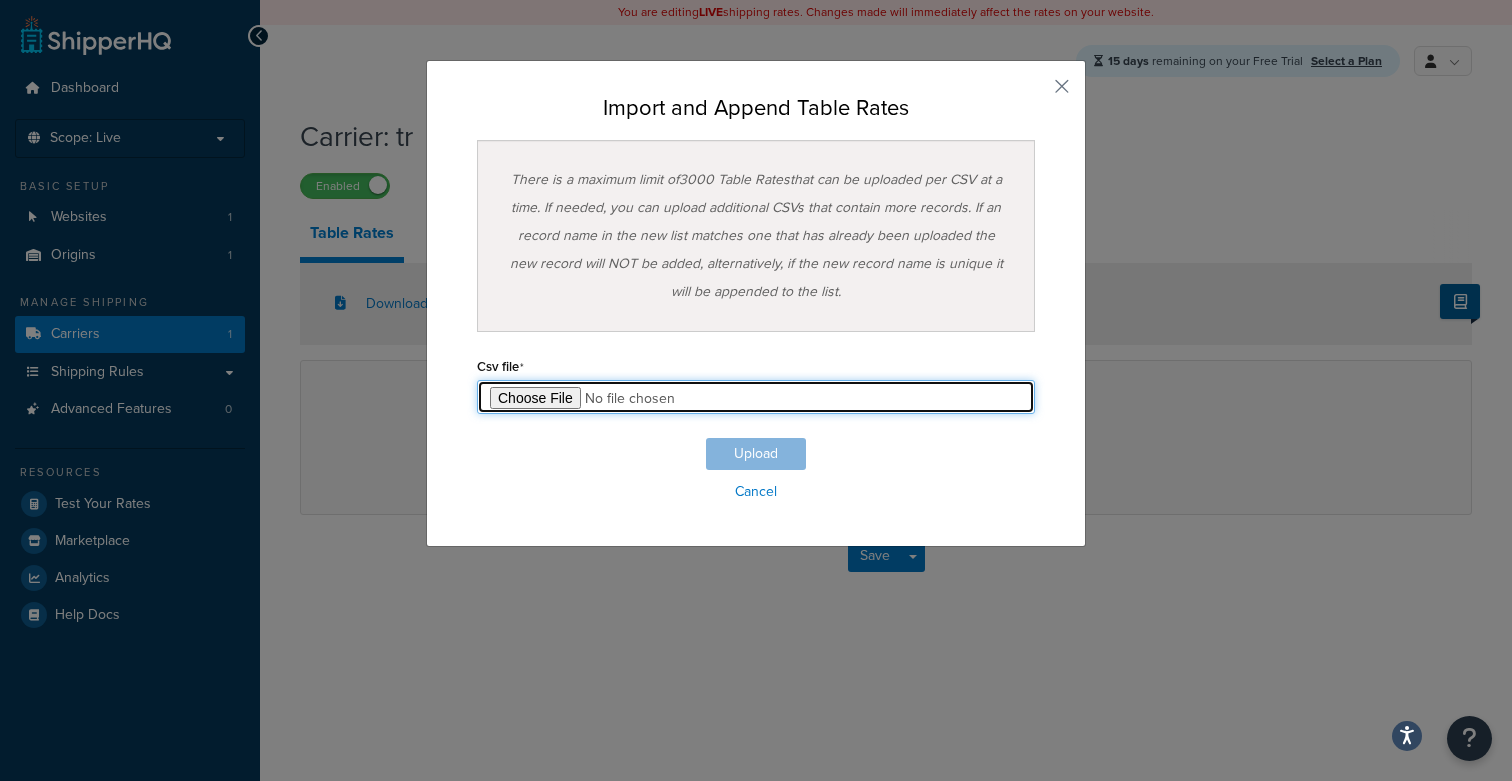 type on "C:\fakepath\TableRateExample.csv" 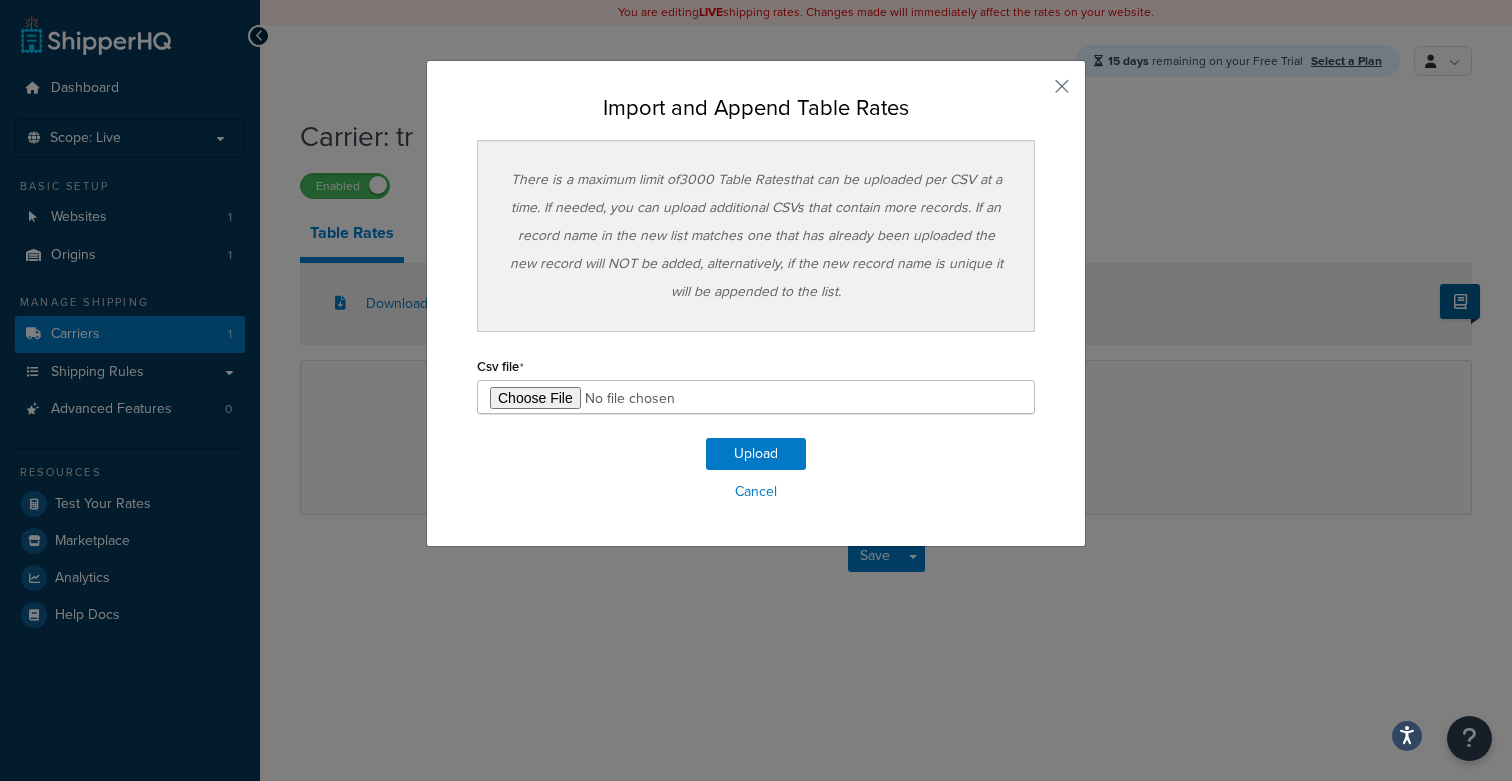 click on "Import and Append Table Rates There is a maximum limit of  3000   Table Rates  that can be uploaded per CSV at a time. If needed, you can upload additional CSVs that contain more records. If an record name in the new list matches one that has already been uploaded the new record will NOT be added, alternatively, if the new record name is unique it will be appended to the list. Csv file Upload Cancel" at bounding box center [756, 301] 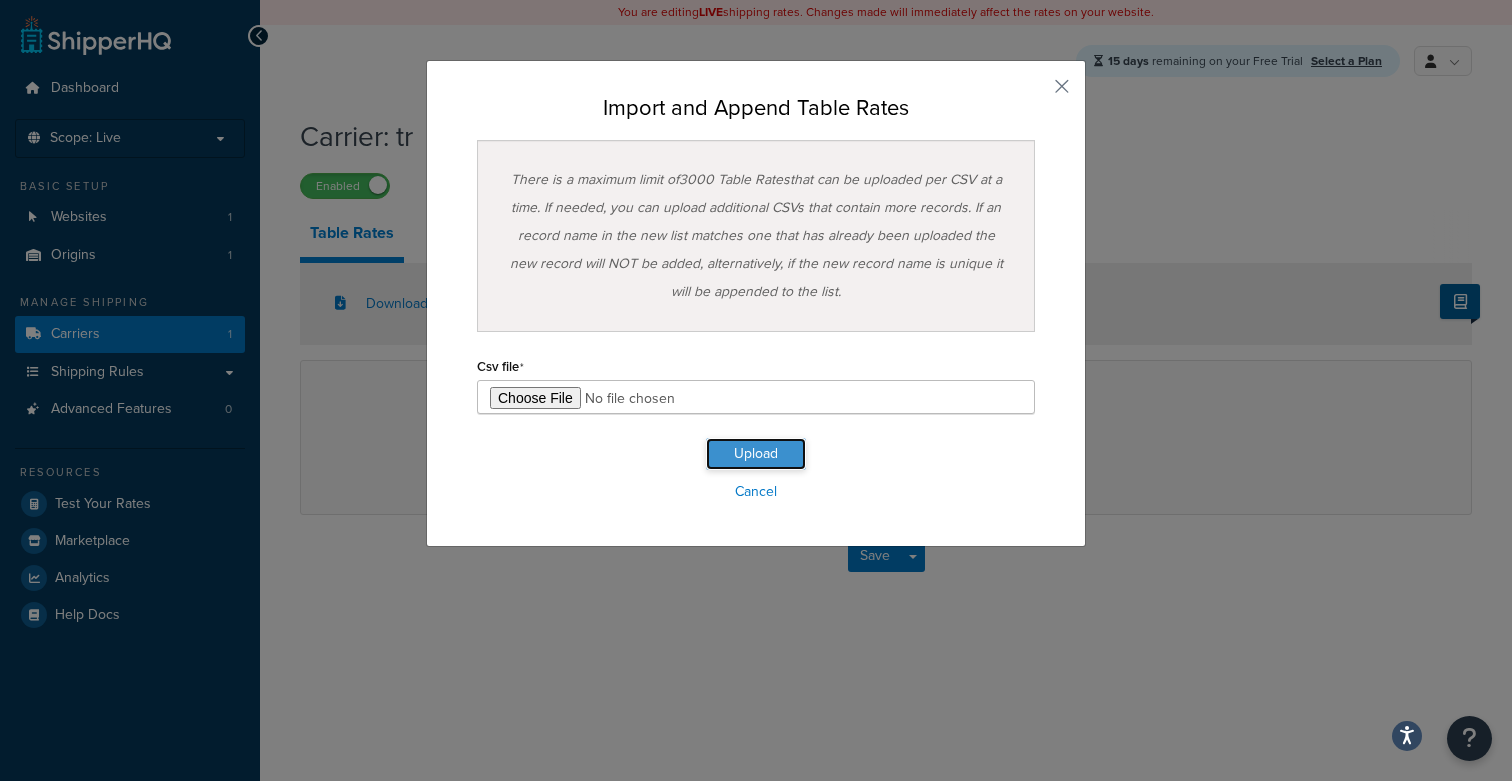 click on "Upload" at bounding box center [756, 454] 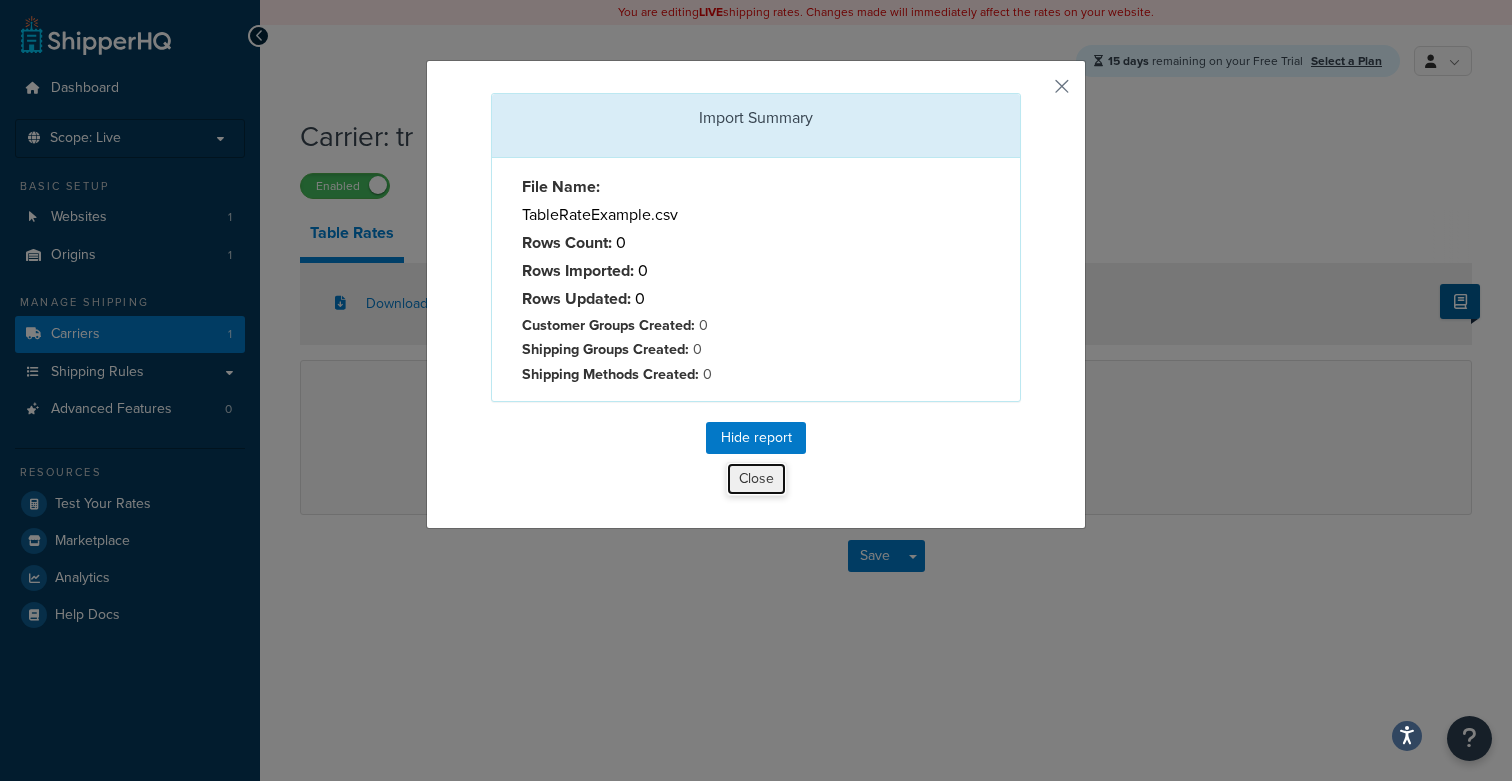 click on "Close" at bounding box center [756, 479] 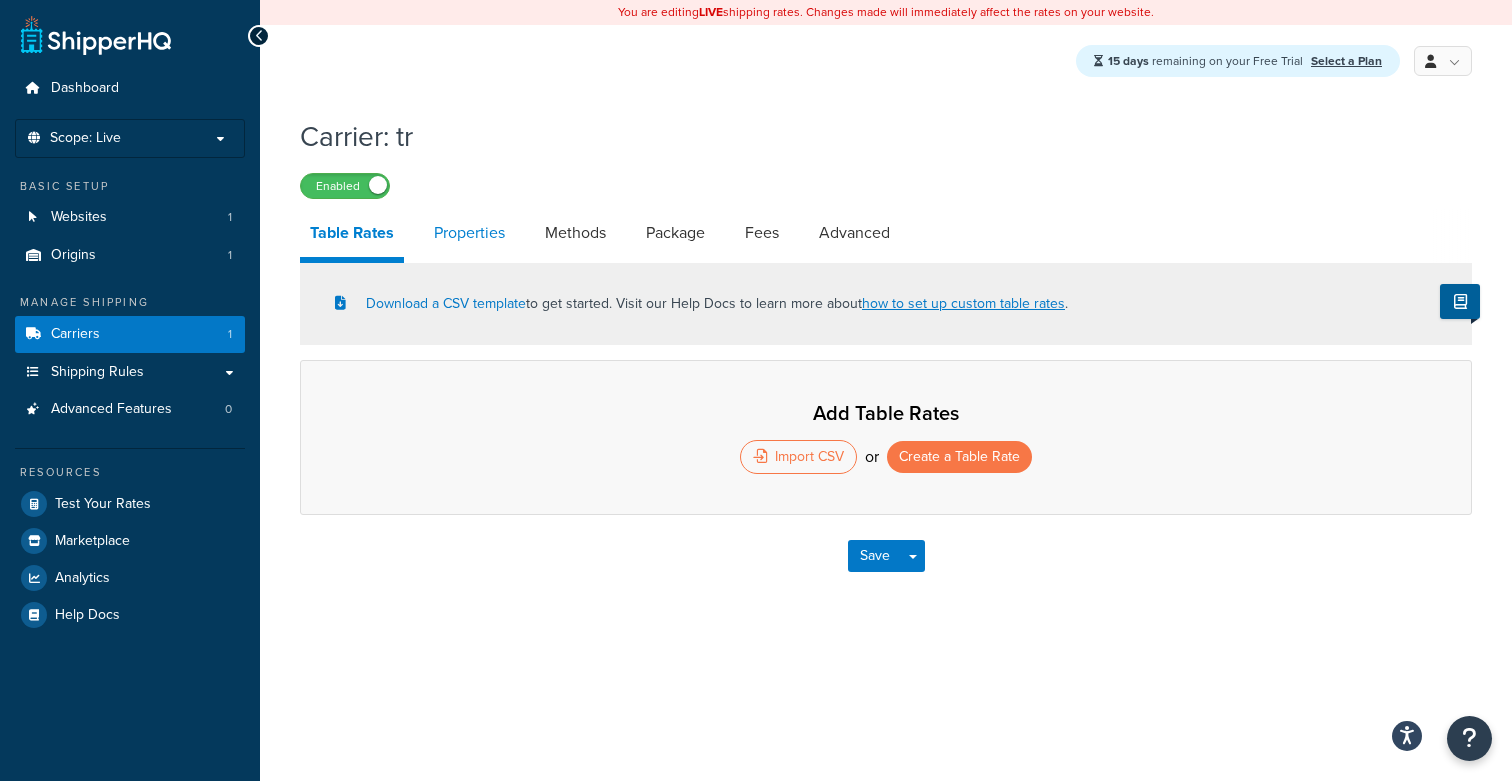 click on "Properties" at bounding box center (469, 233) 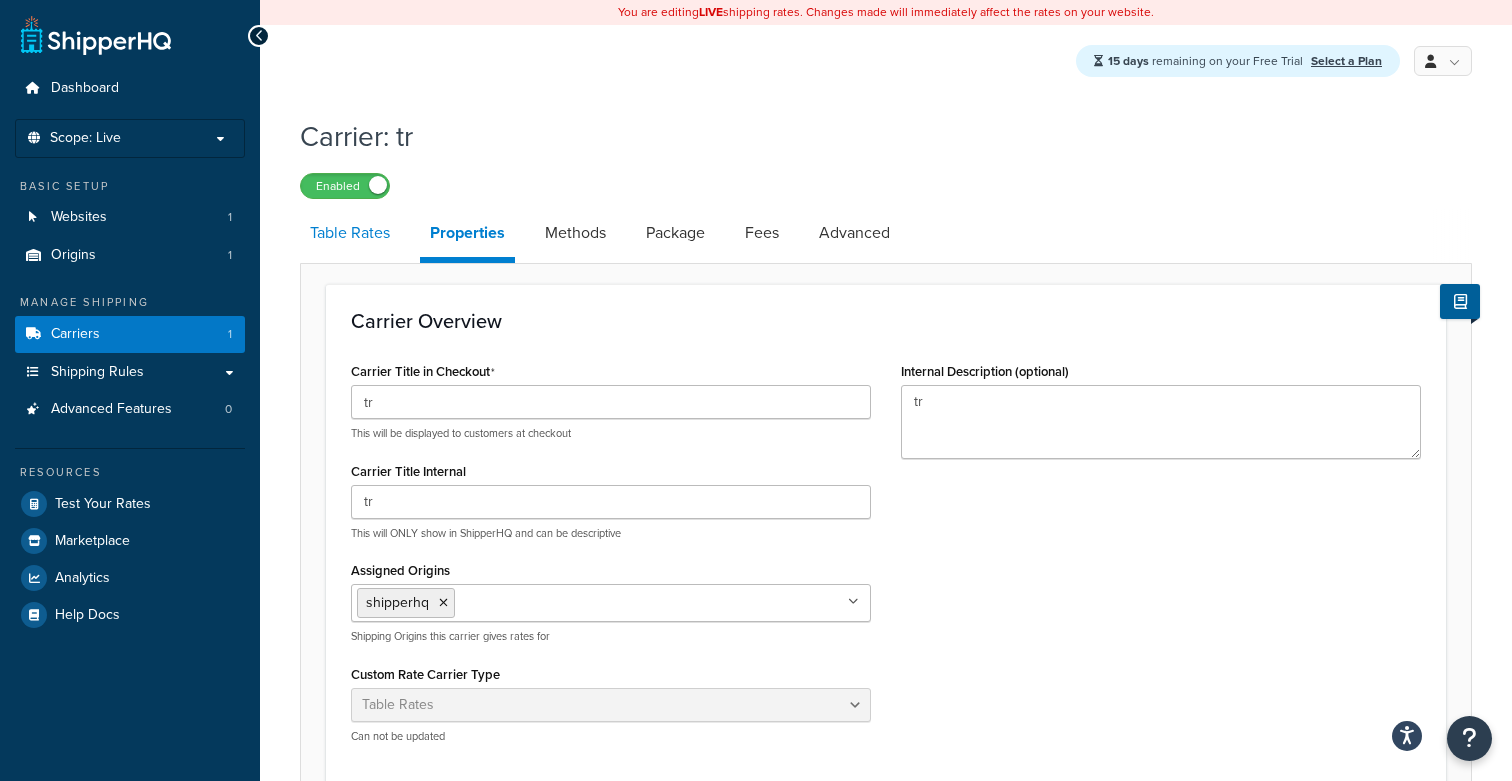 click on "Table Rates" at bounding box center (350, 233) 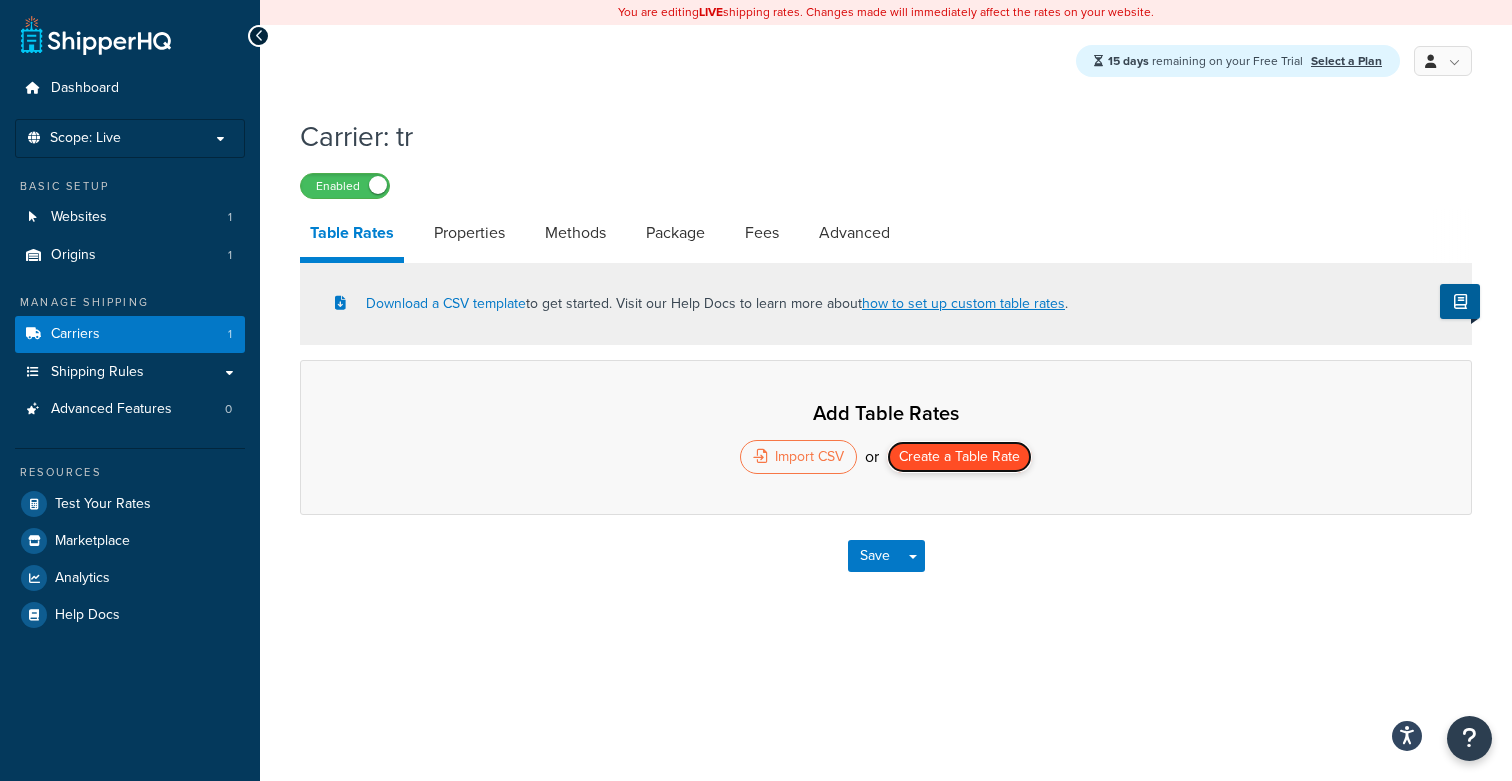 click on "Create a Table Rate" at bounding box center [959, 457] 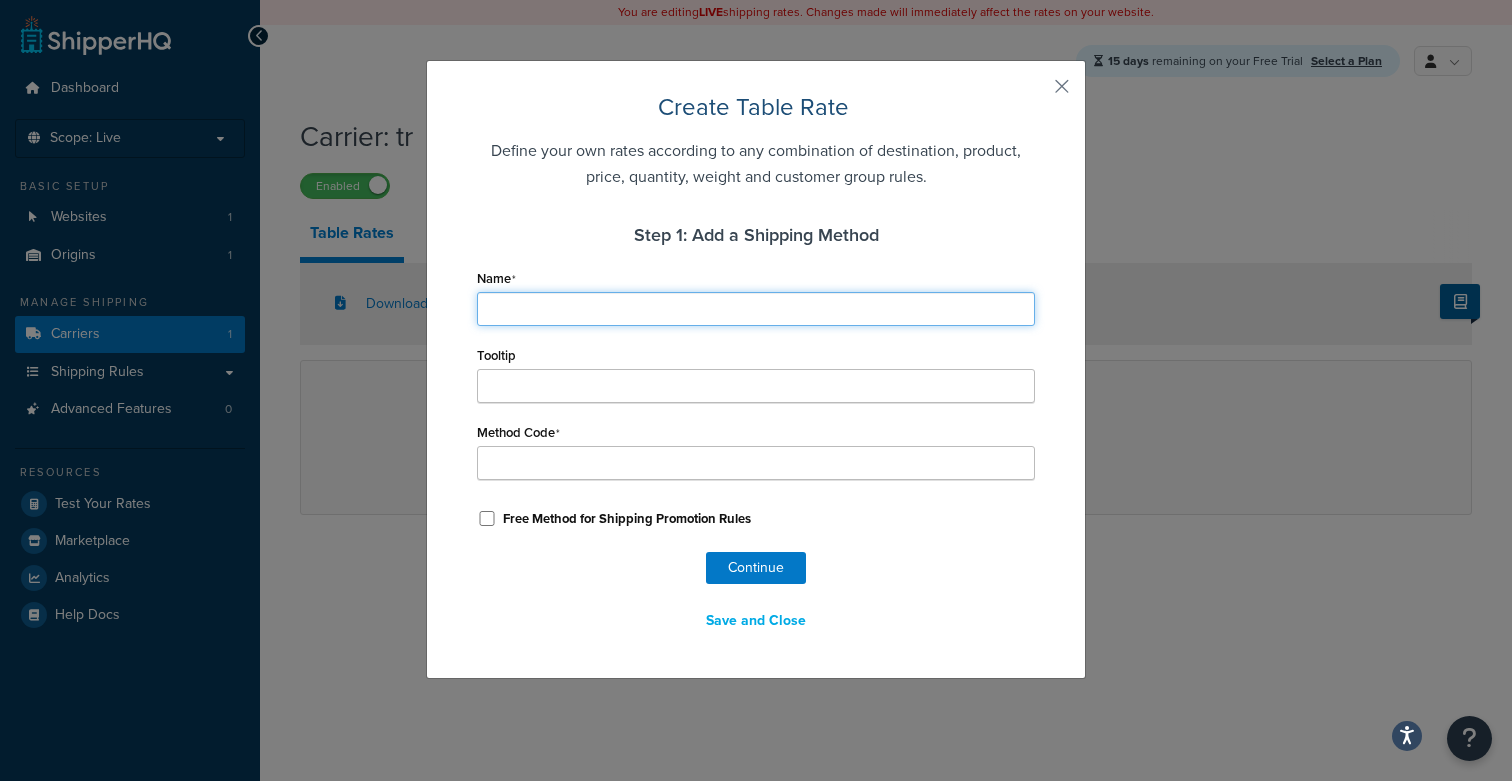 click on "Name" at bounding box center [756, 309] 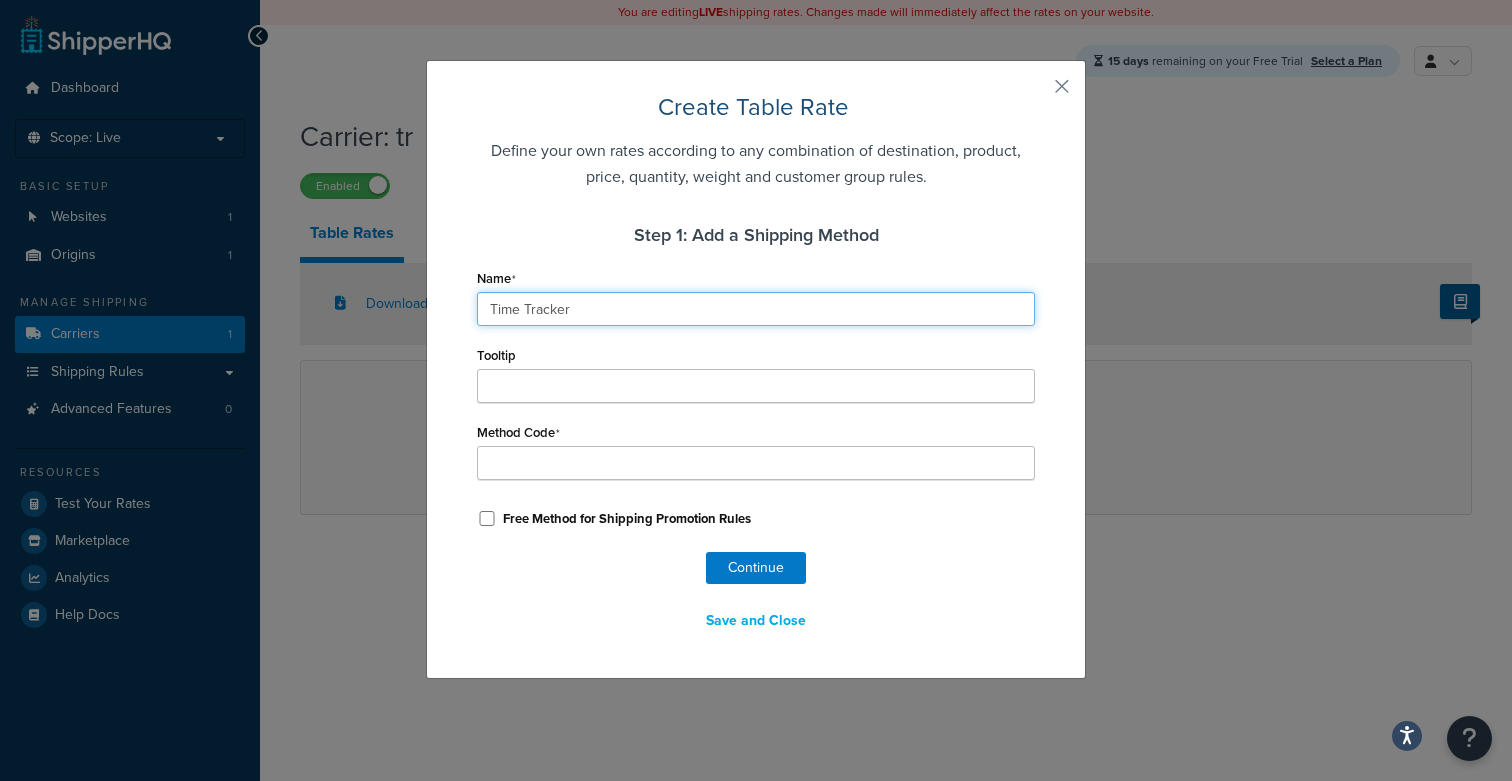 type on "Time_Tracker" 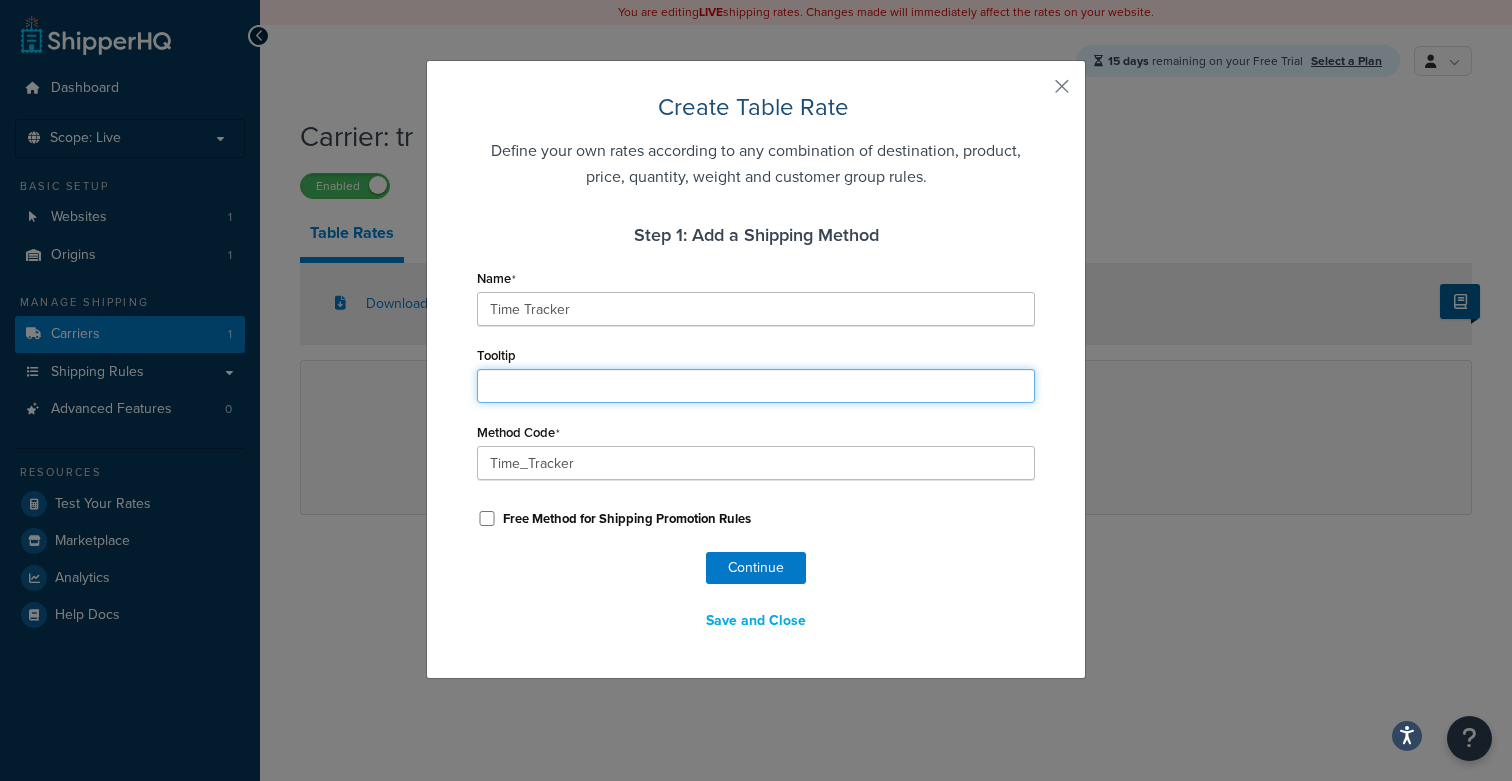 click on "Tooltip" at bounding box center (756, 386) 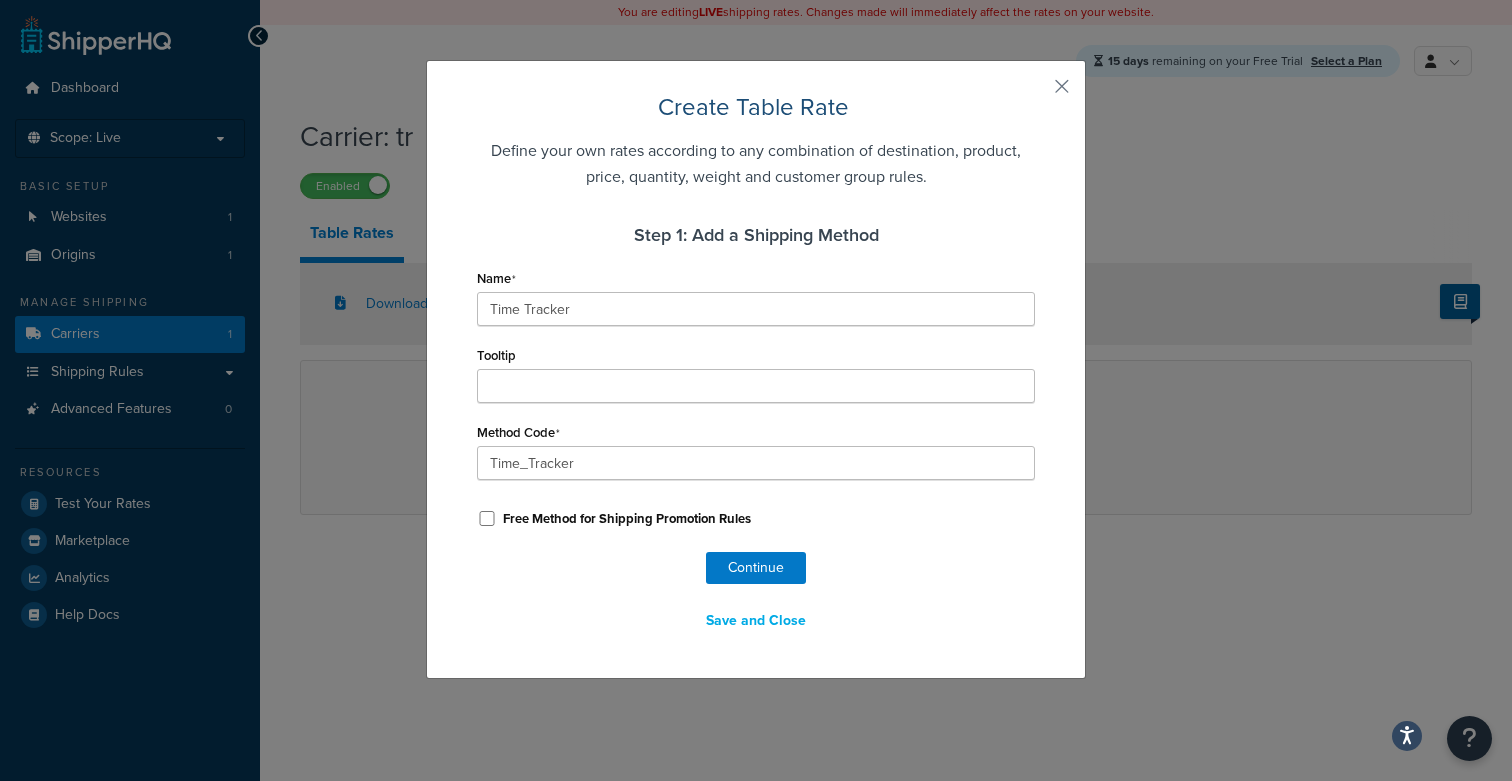 click on "Free Method for Shipping Promotion Rules" at bounding box center (756, 513) 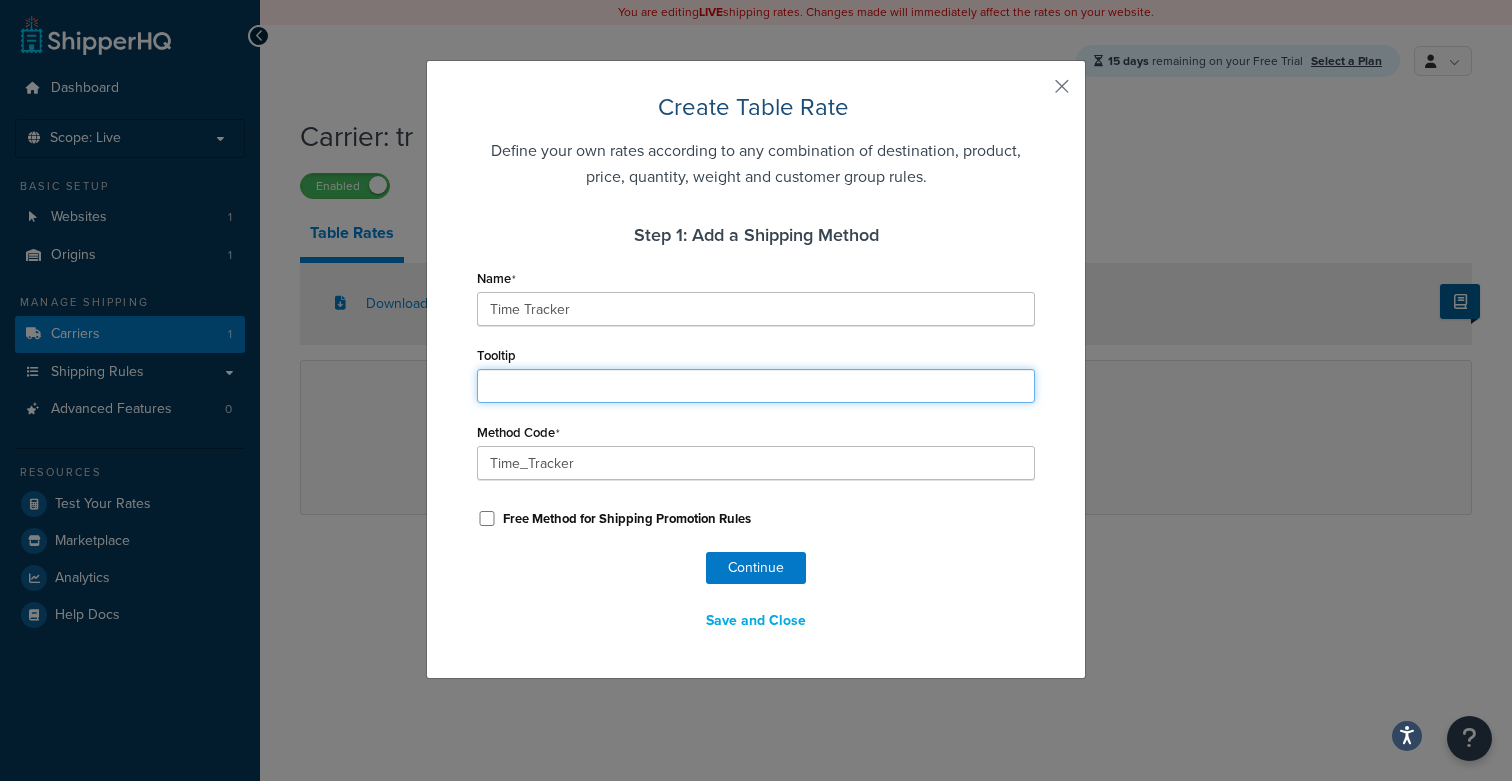 click on "Tooltip" at bounding box center [756, 386] 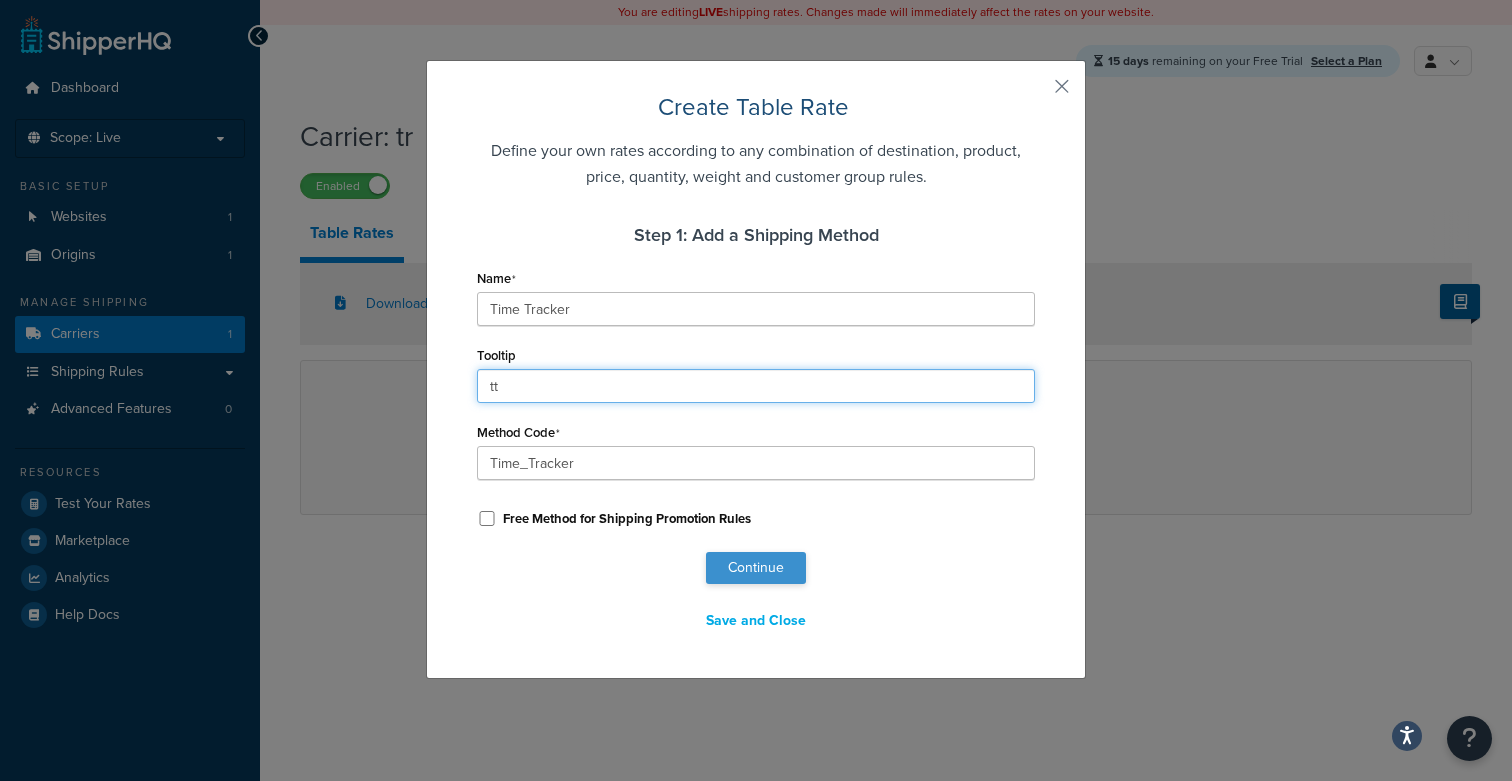 type on "tt" 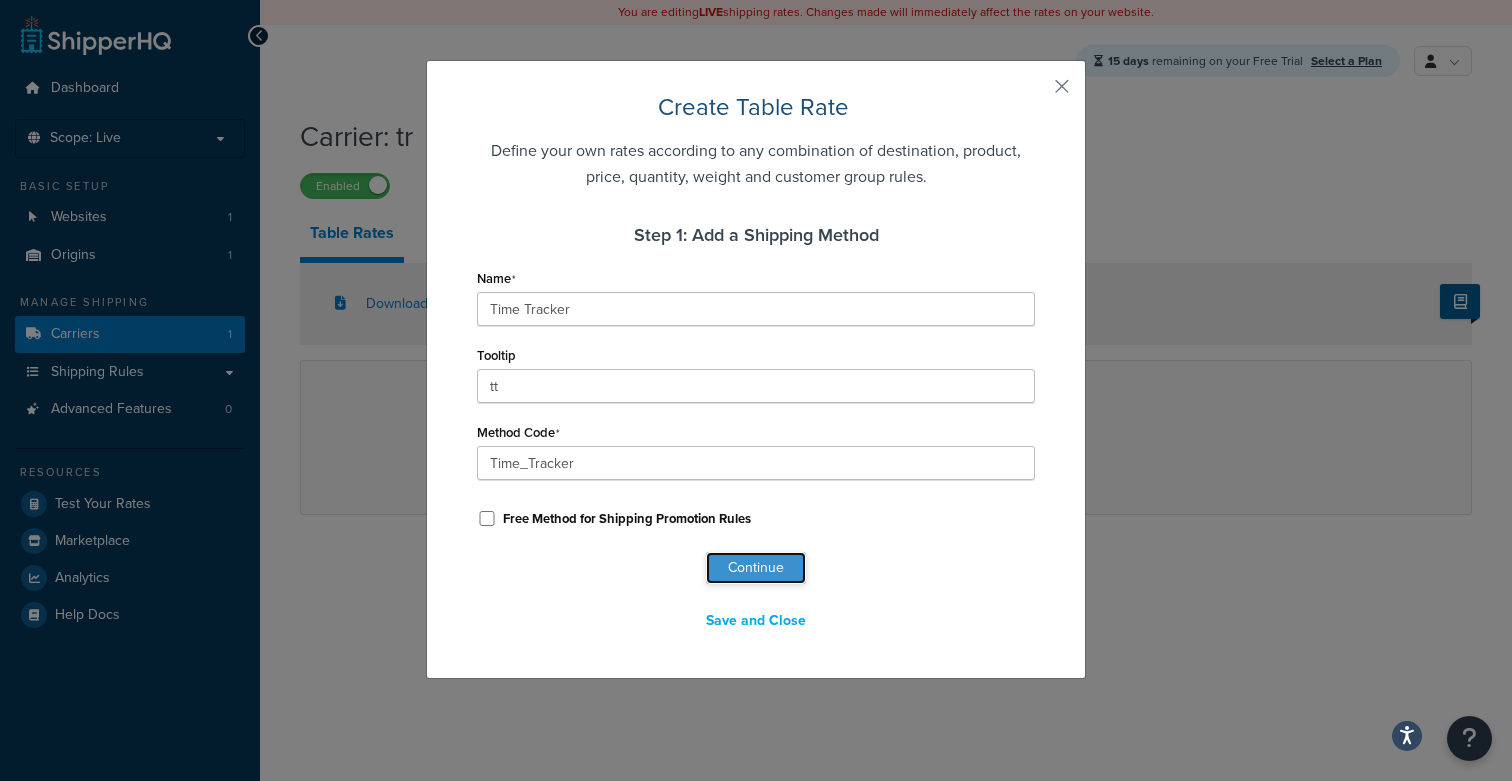 click on "Continue" at bounding box center [756, 568] 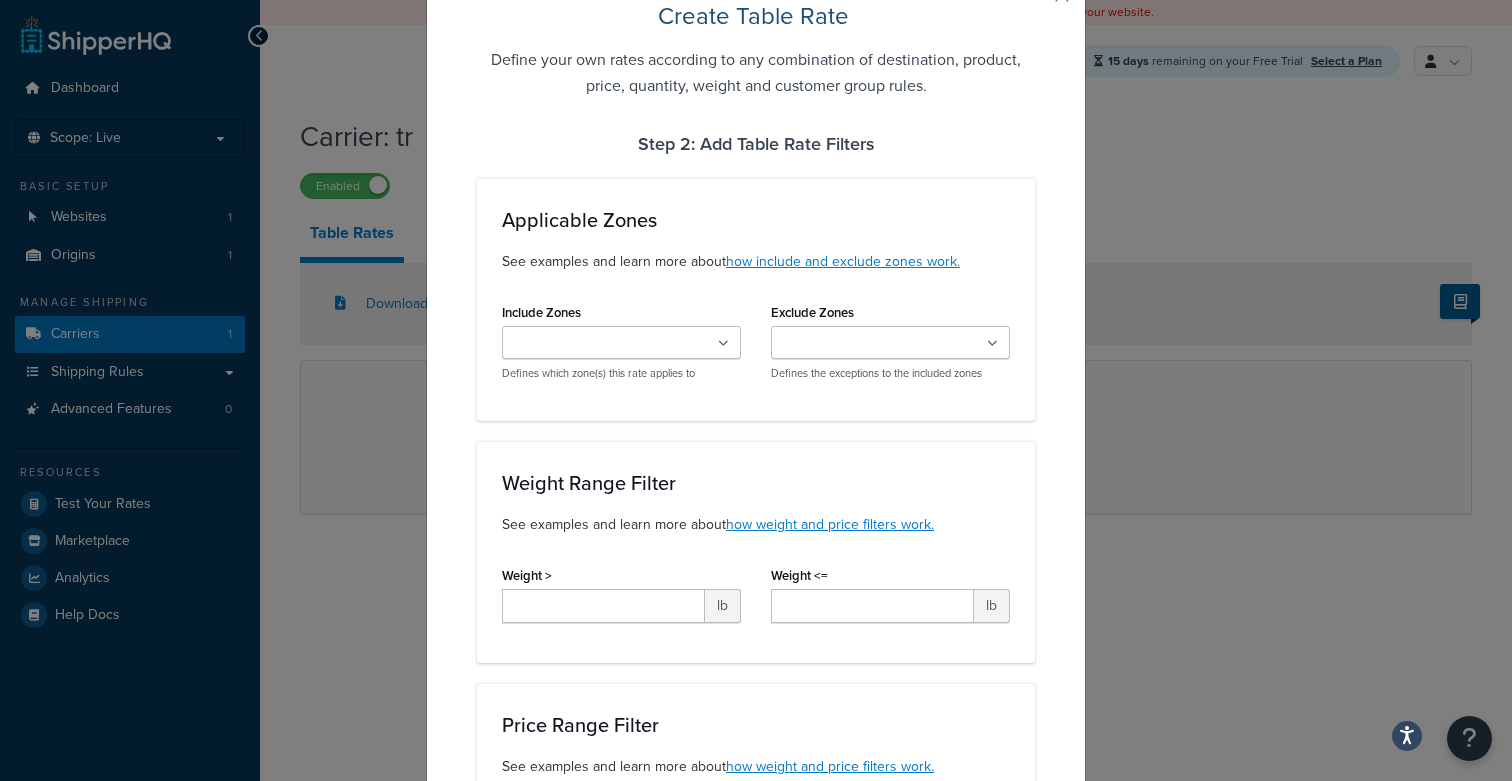 select on "177229" 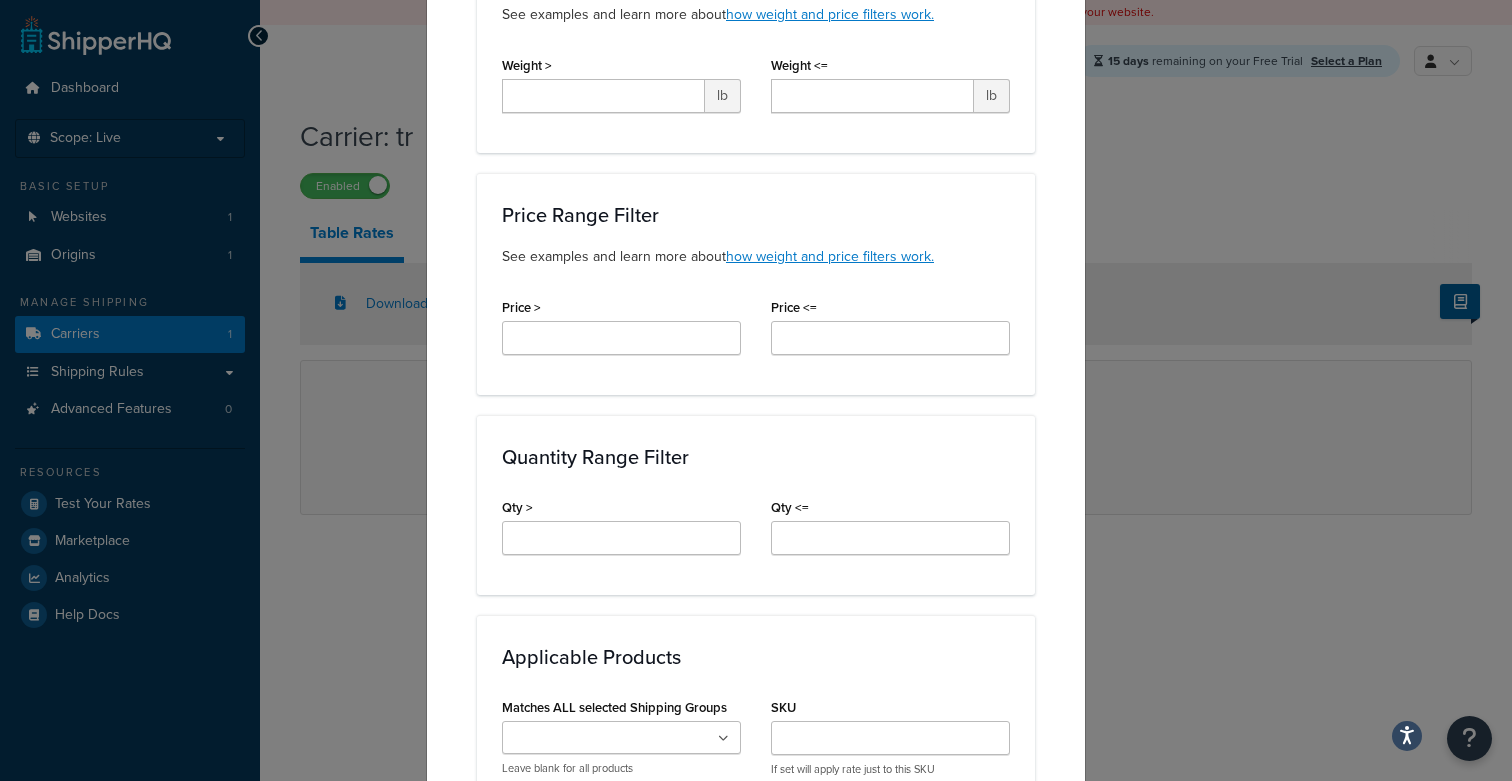 scroll, scrollTop: 552, scrollLeft: 0, axis: vertical 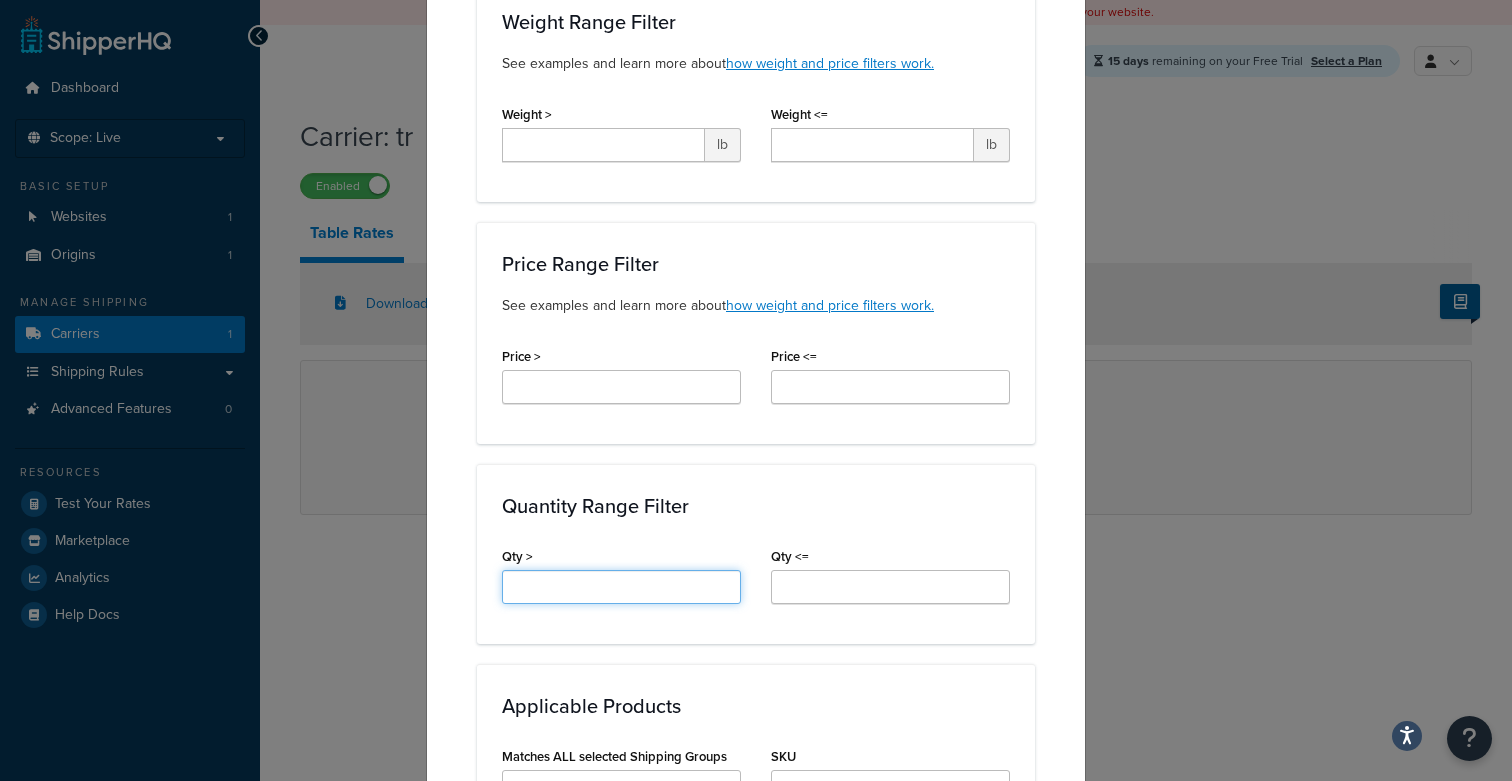 click on "Qty >" at bounding box center (621, 587) 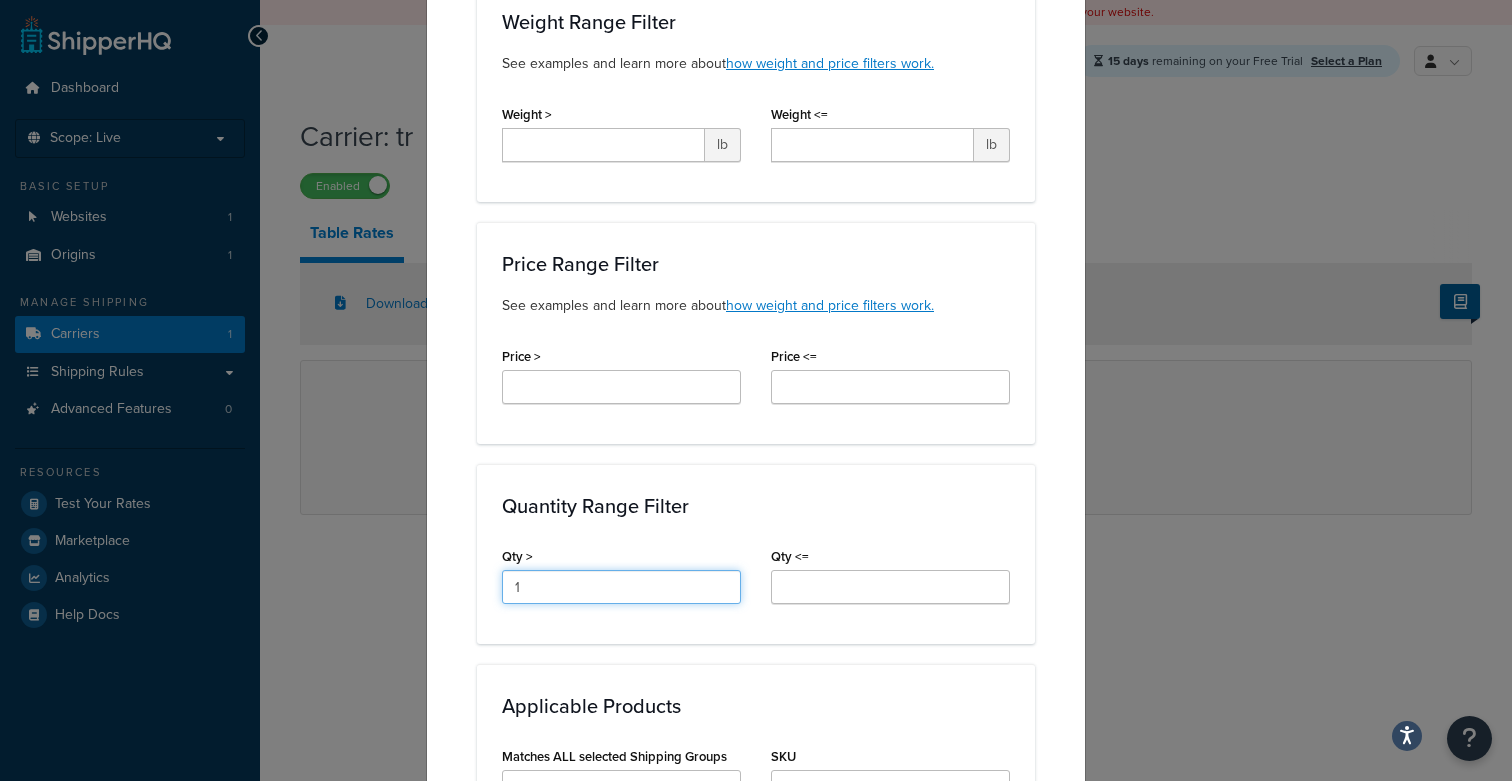 type on "1" 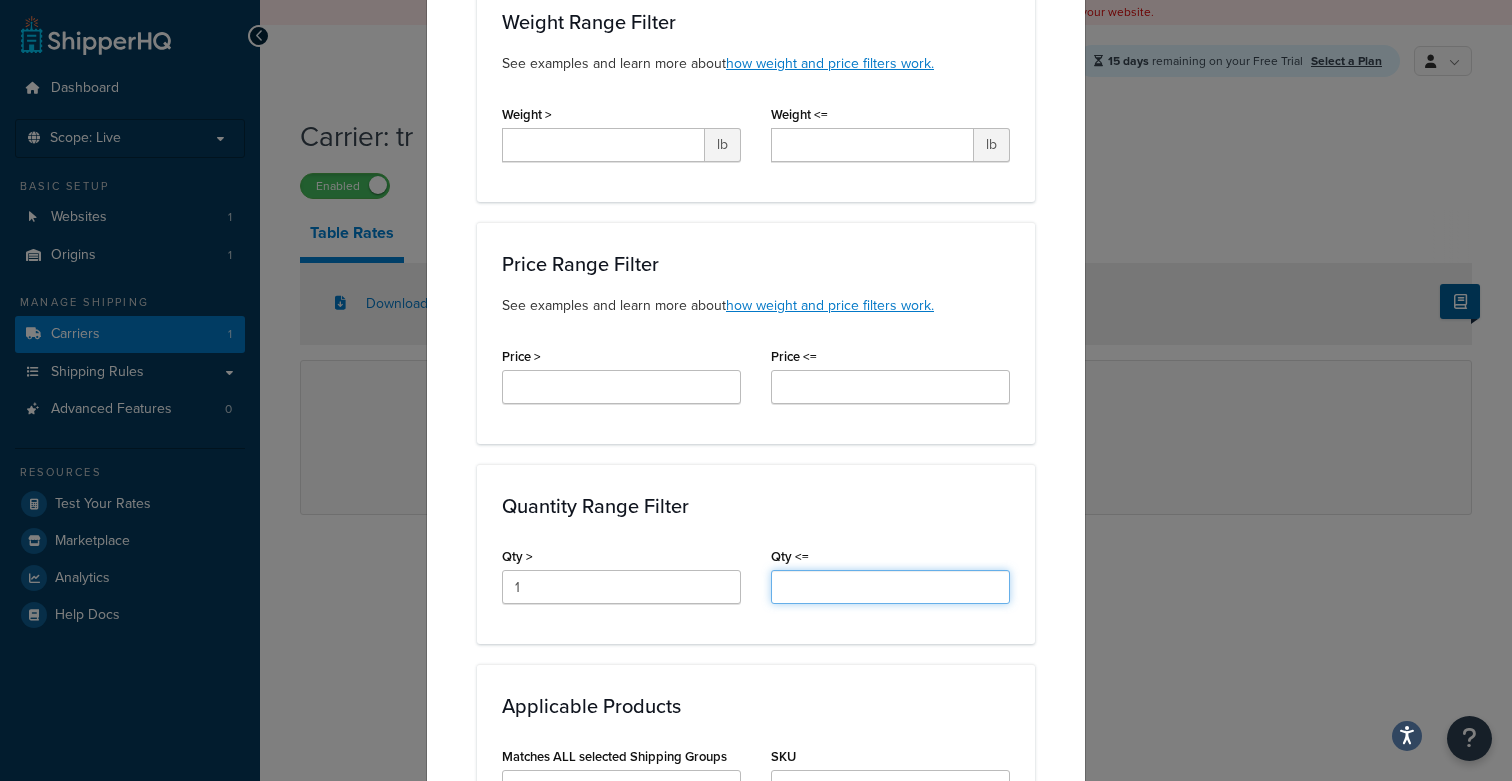 click on "Qty <=" at bounding box center (890, 587) 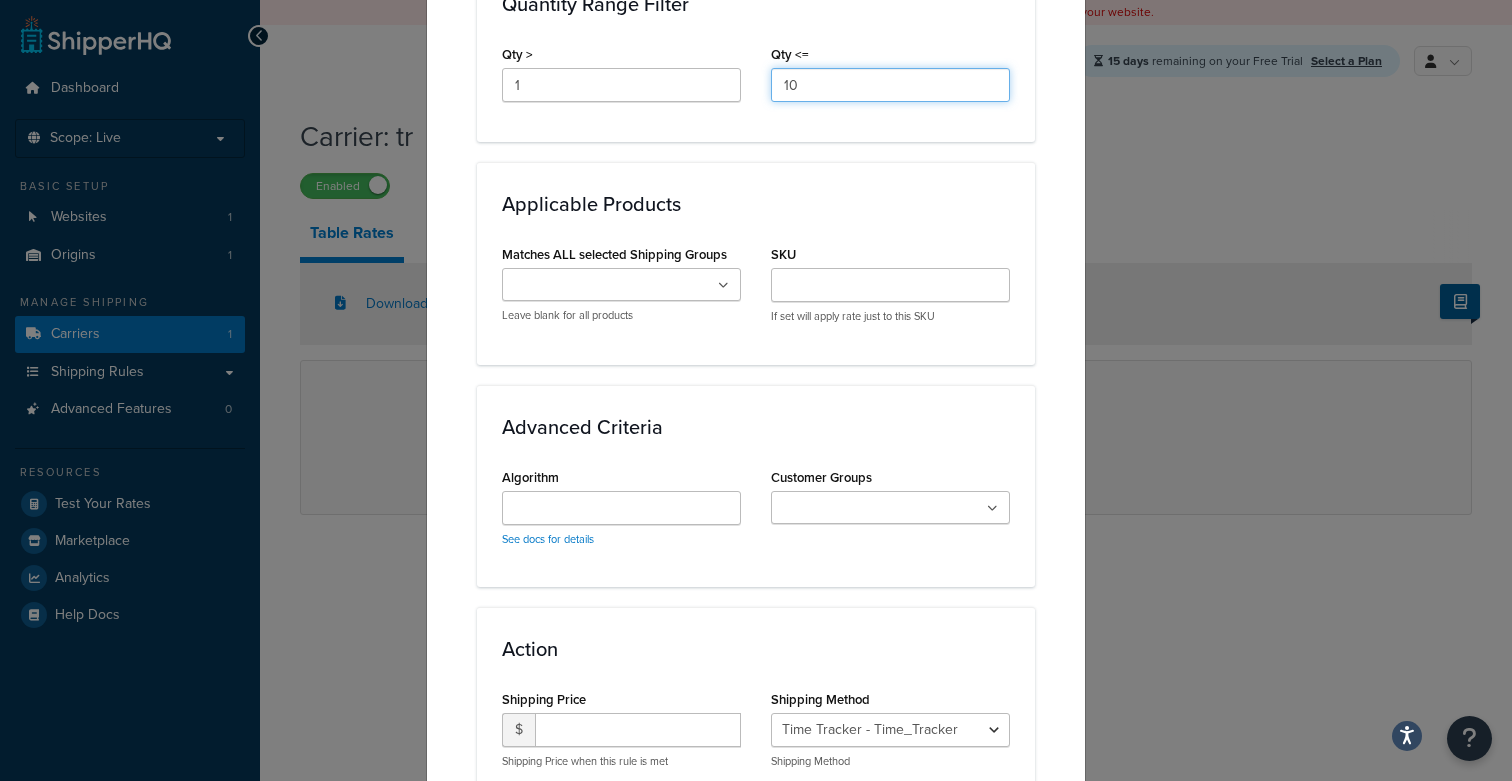 scroll, scrollTop: 1229, scrollLeft: 0, axis: vertical 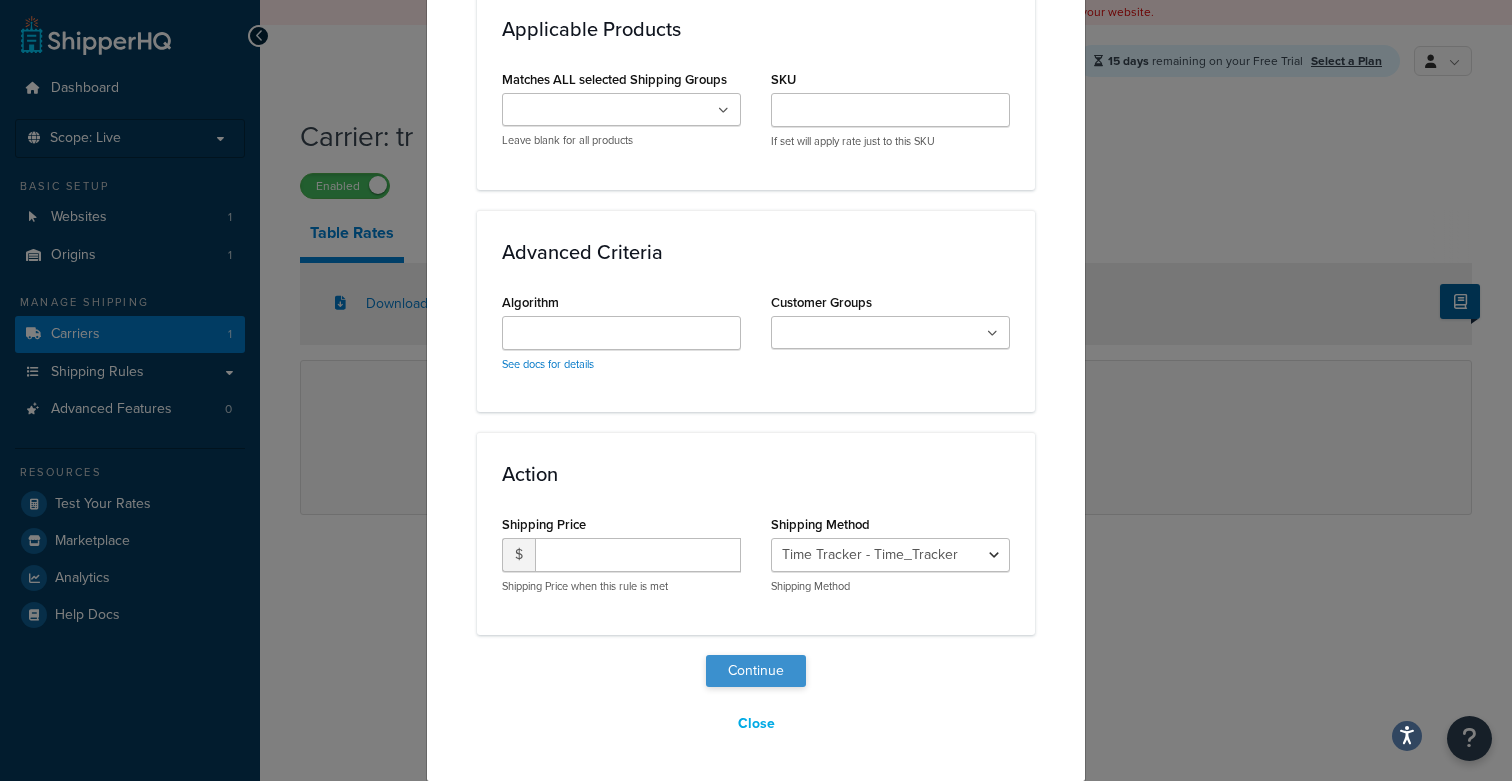 type on "10" 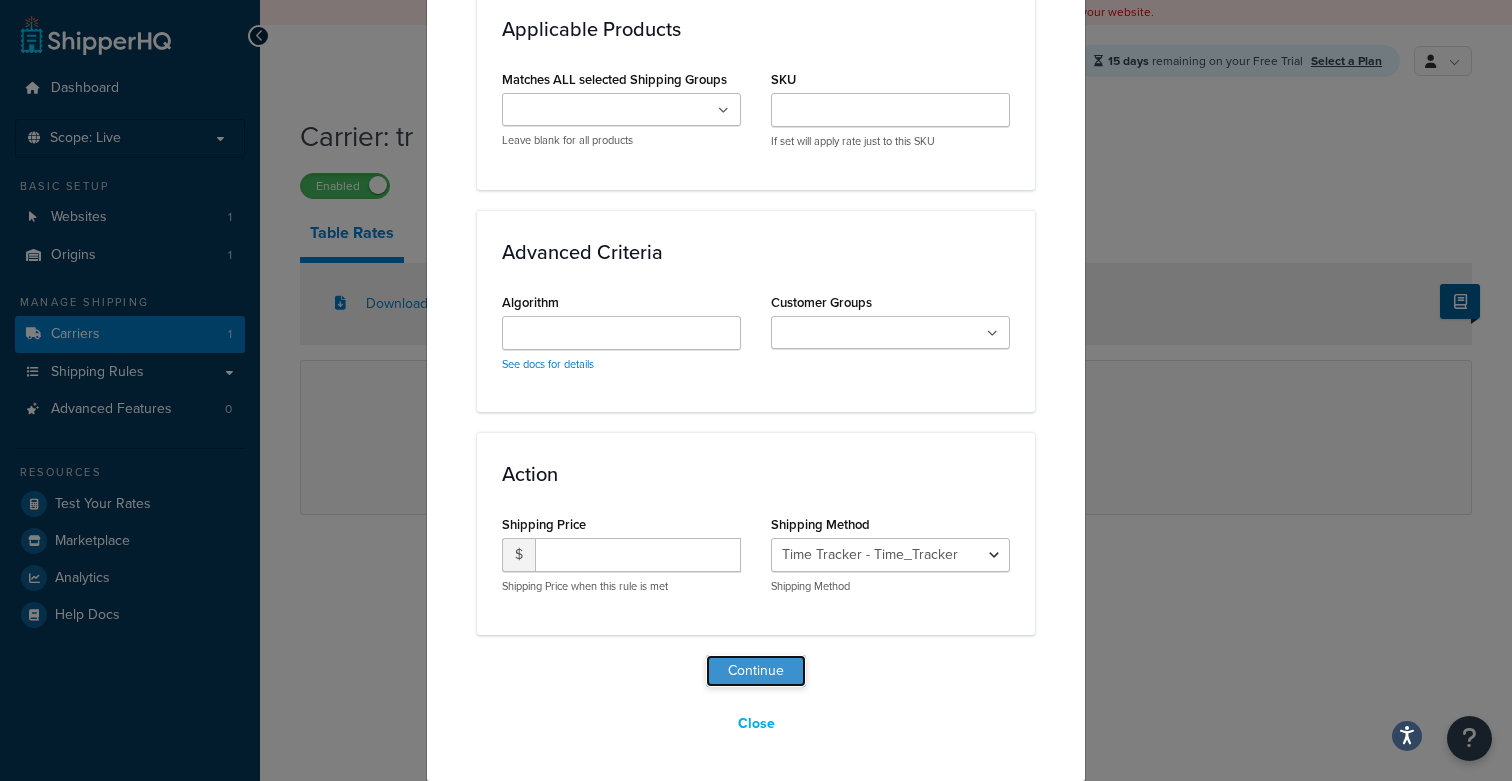 click on "Continue" at bounding box center (756, 671) 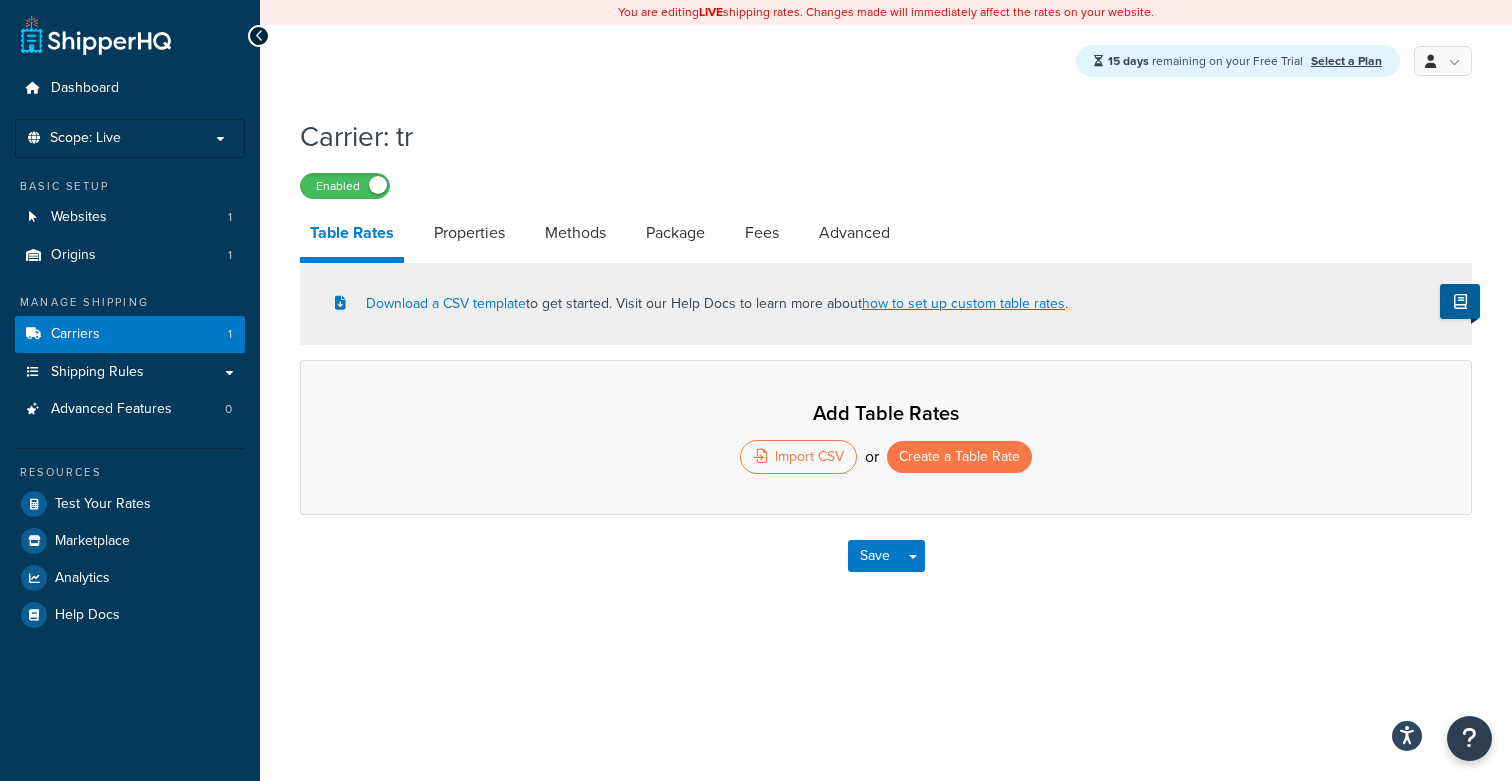 select on "25" 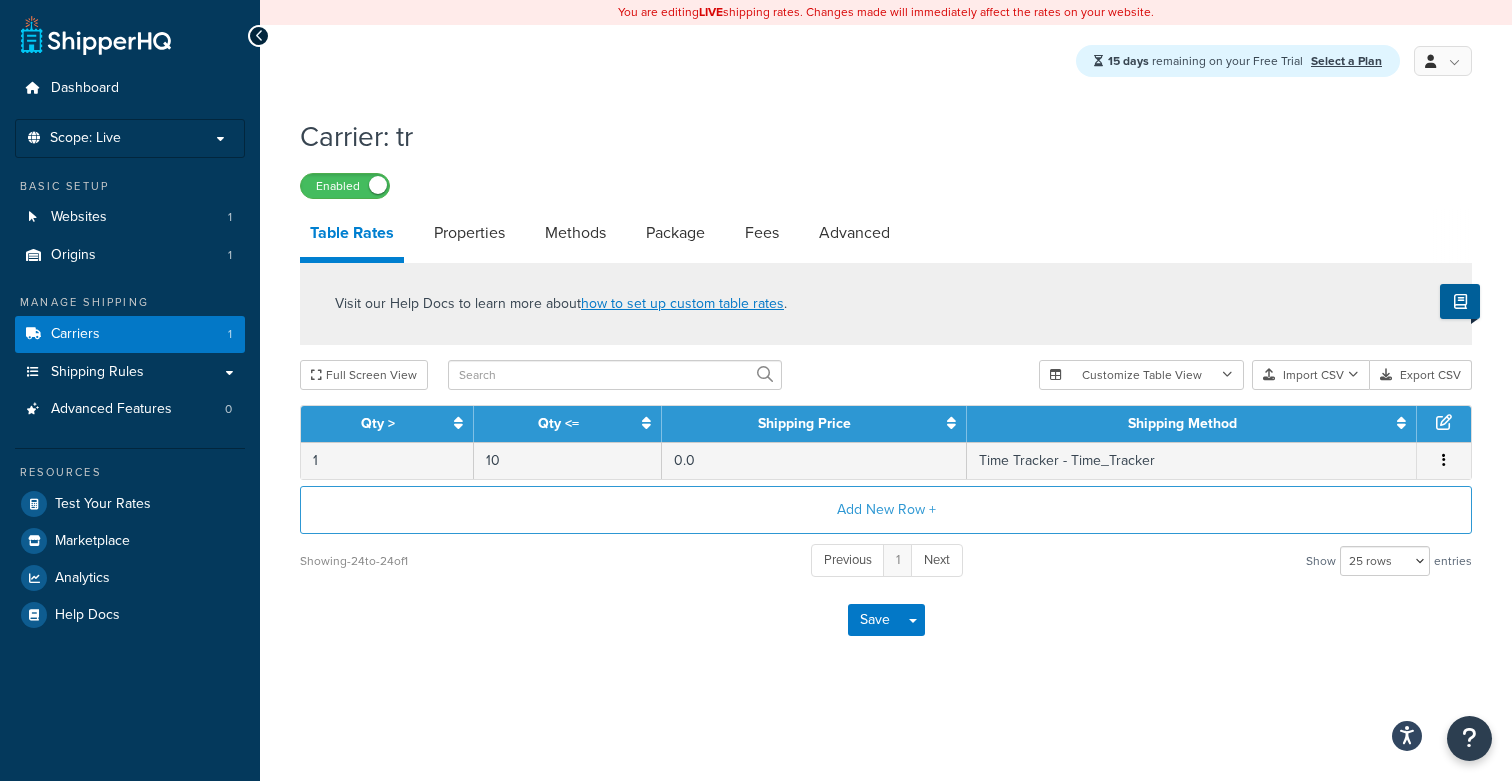 scroll, scrollTop: 0, scrollLeft: 0, axis: both 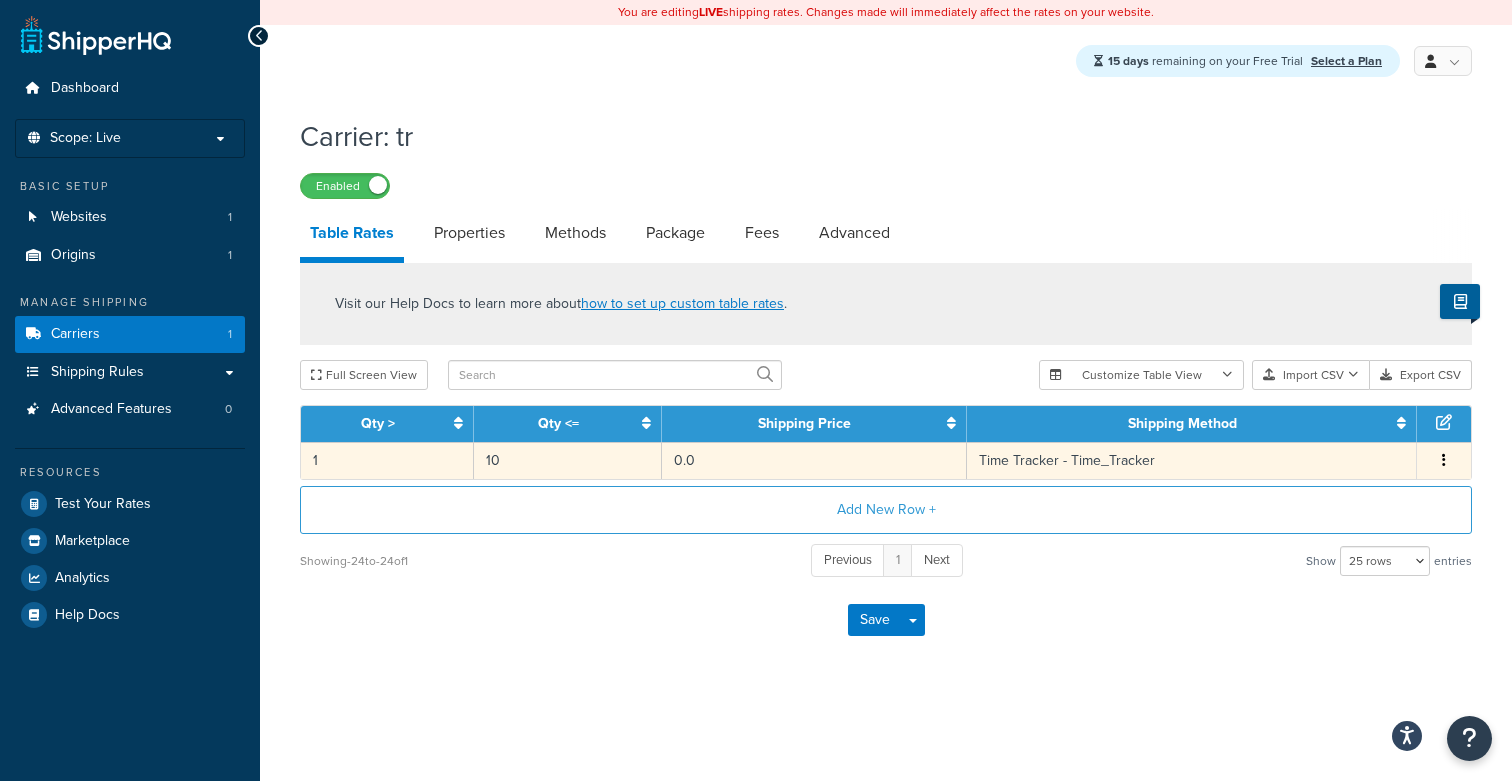 click at bounding box center (1444, 461) 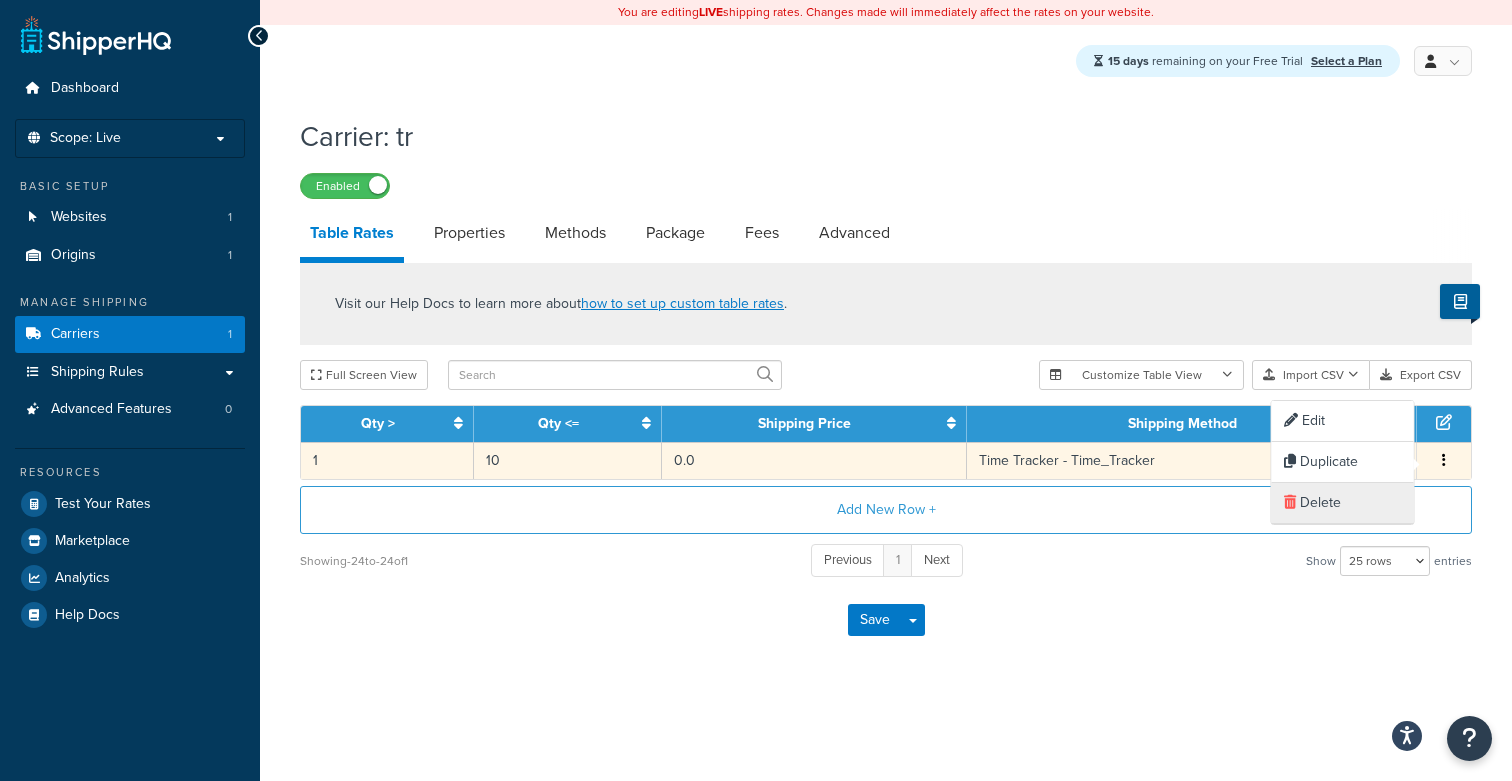 click on "Delete" at bounding box center (1343, 503) 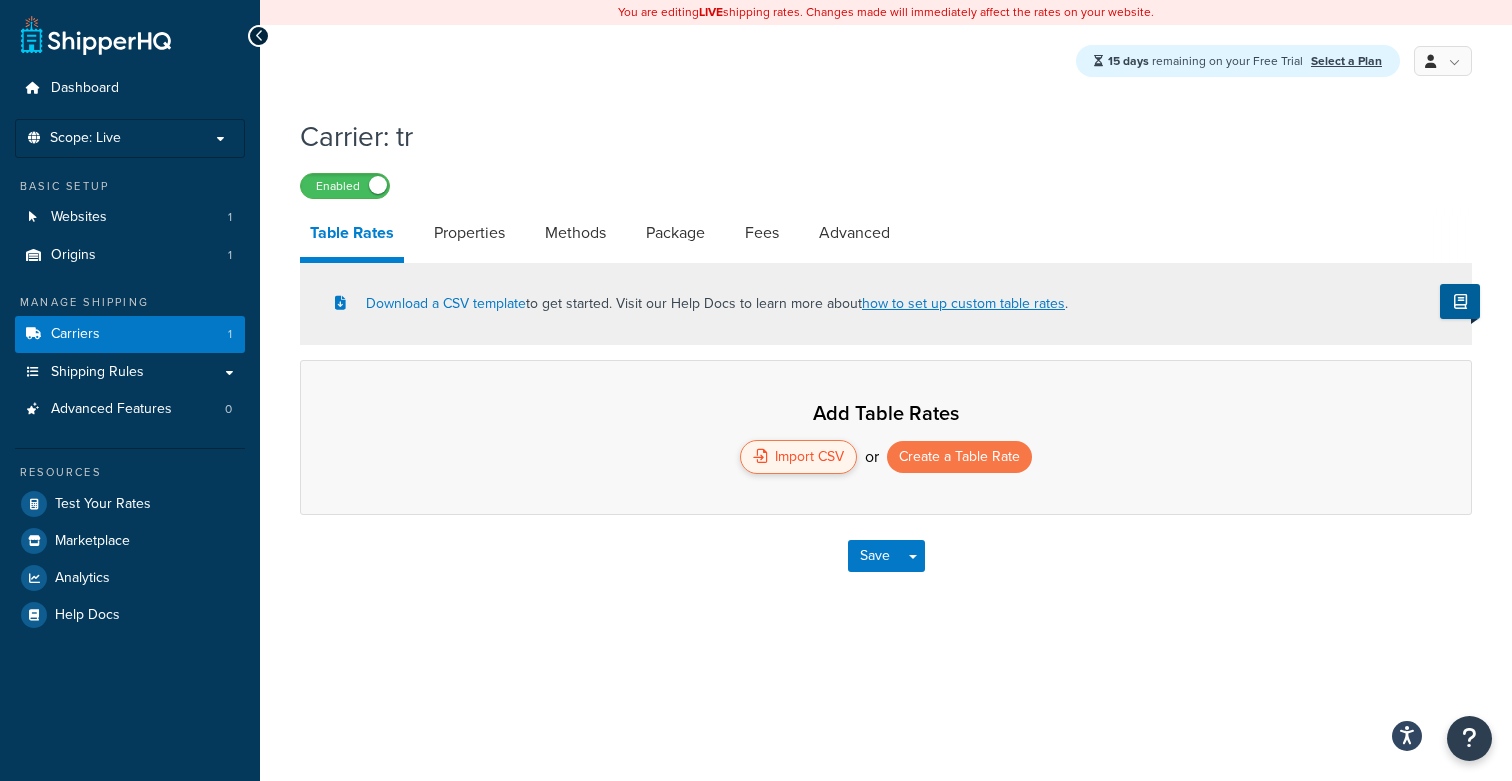 click on "Import CSV" at bounding box center [798, 457] 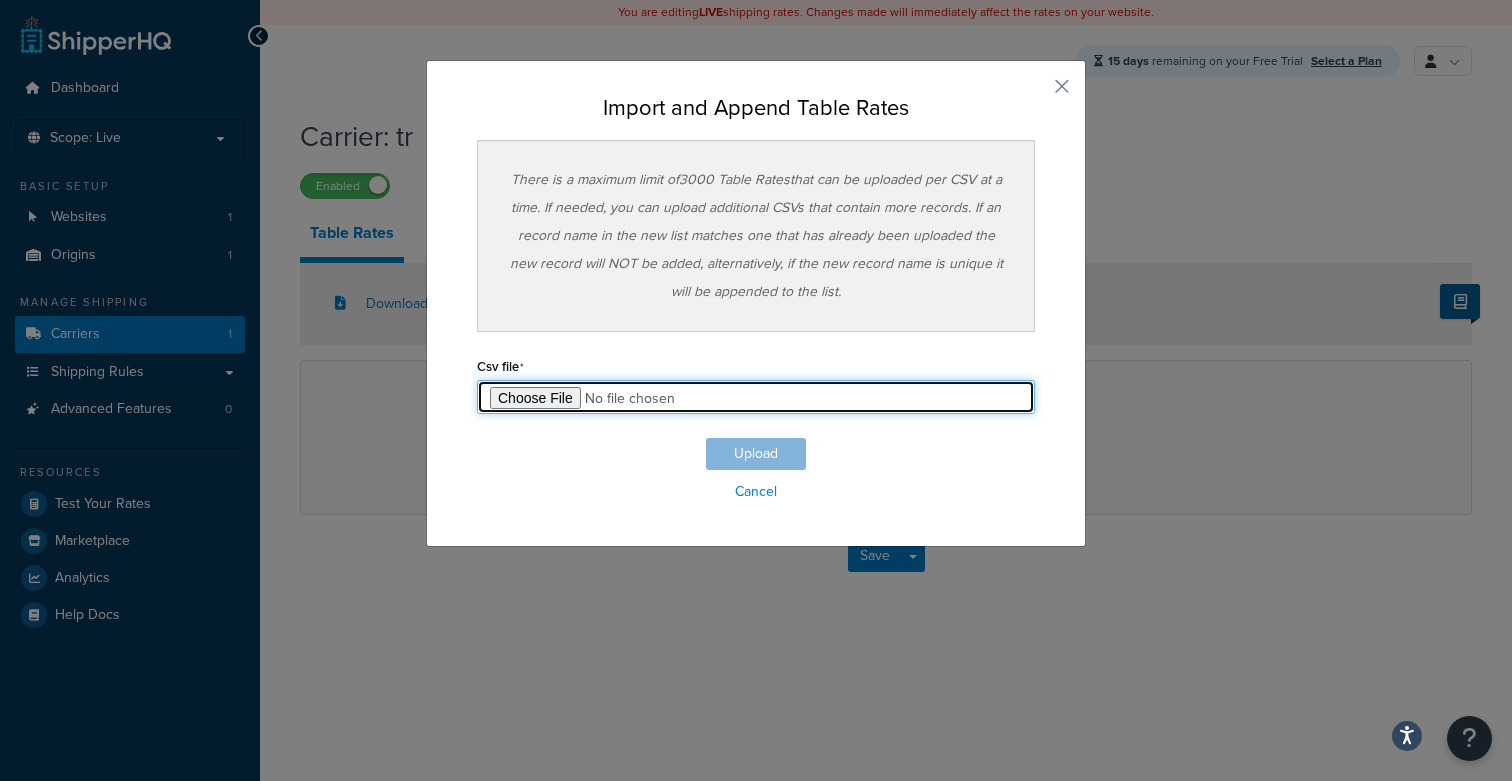 click at bounding box center [756, 397] 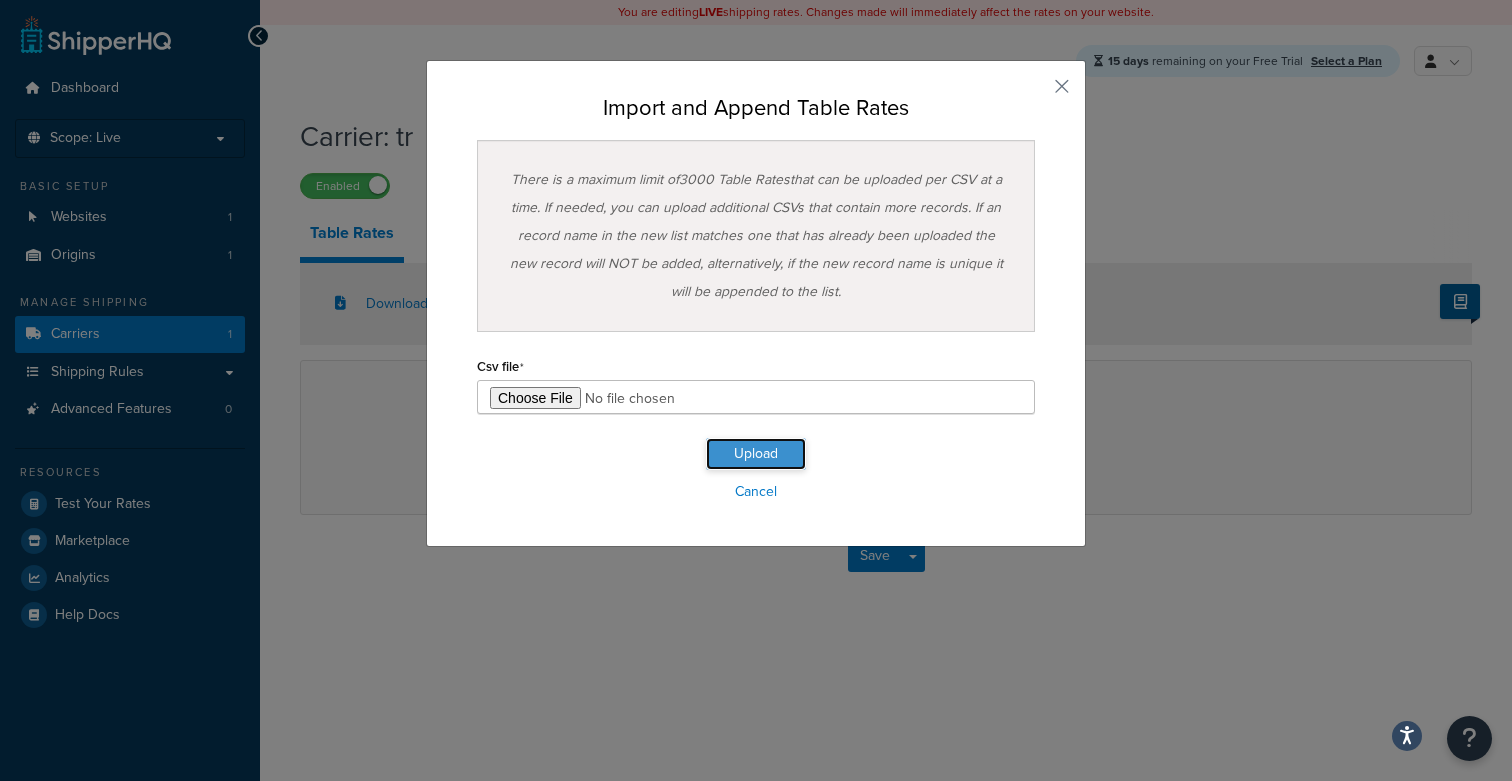 click on "Upload" at bounding box center [756, 454] 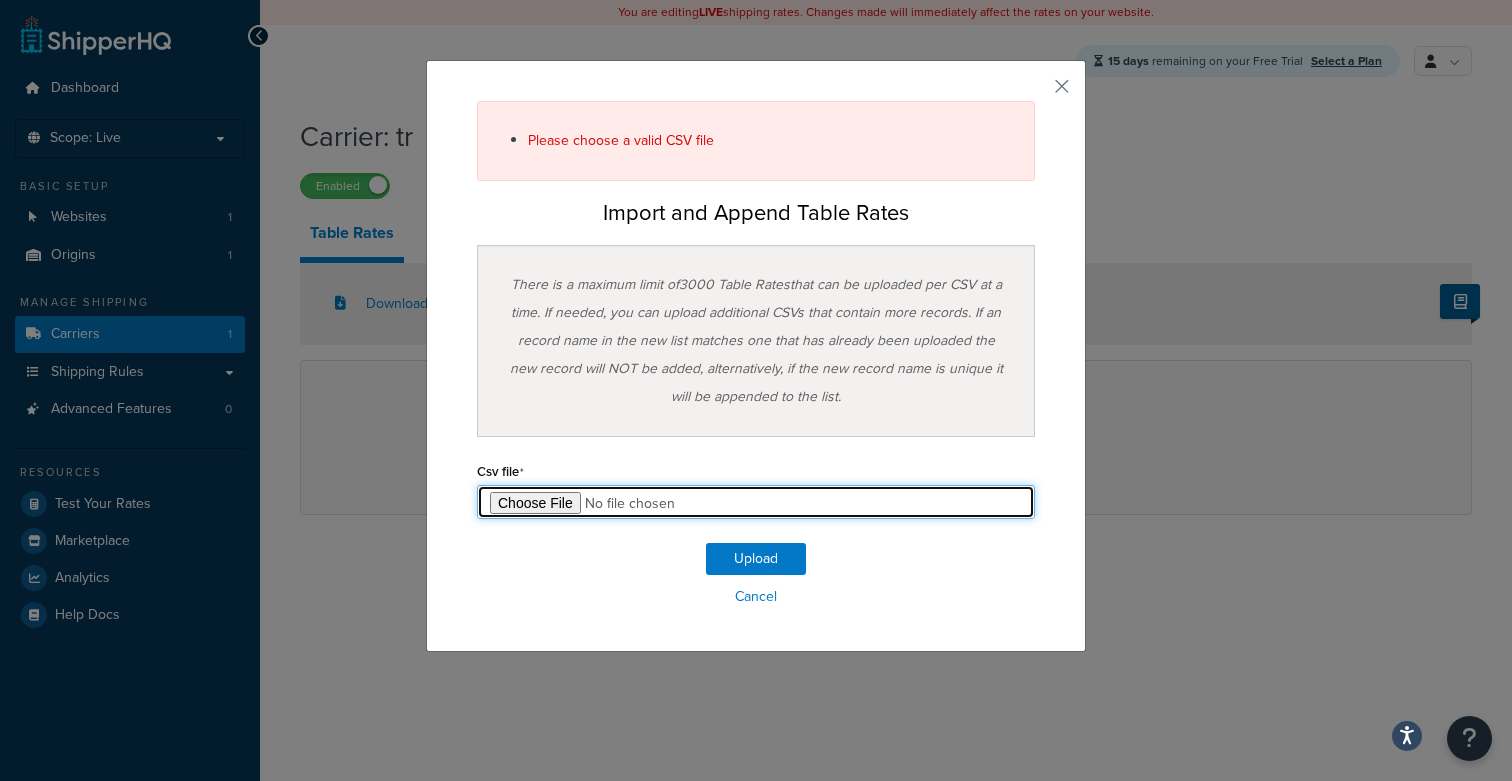 click at bounding box center [756, 502] 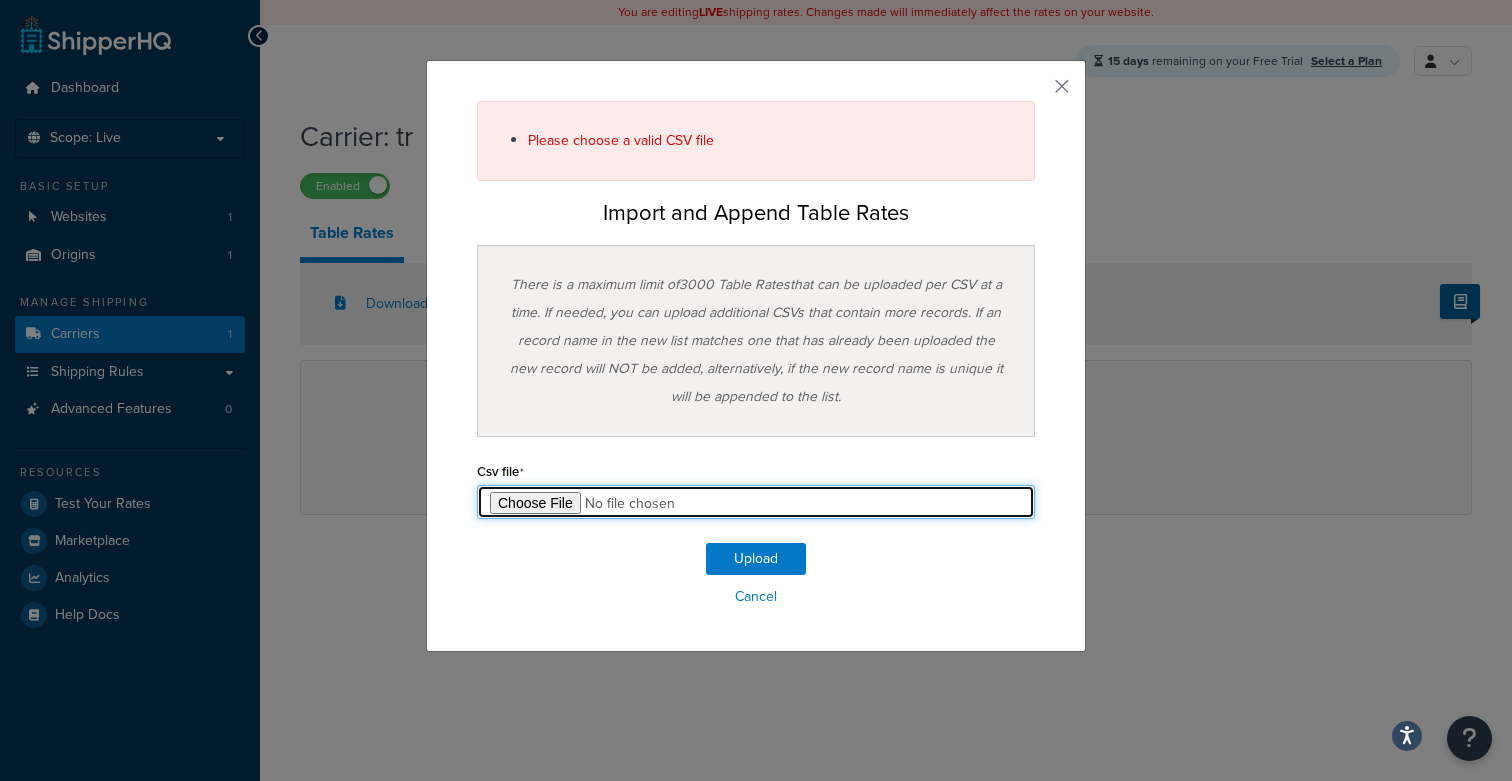 type on "C:\fakepath\tre1.csv" 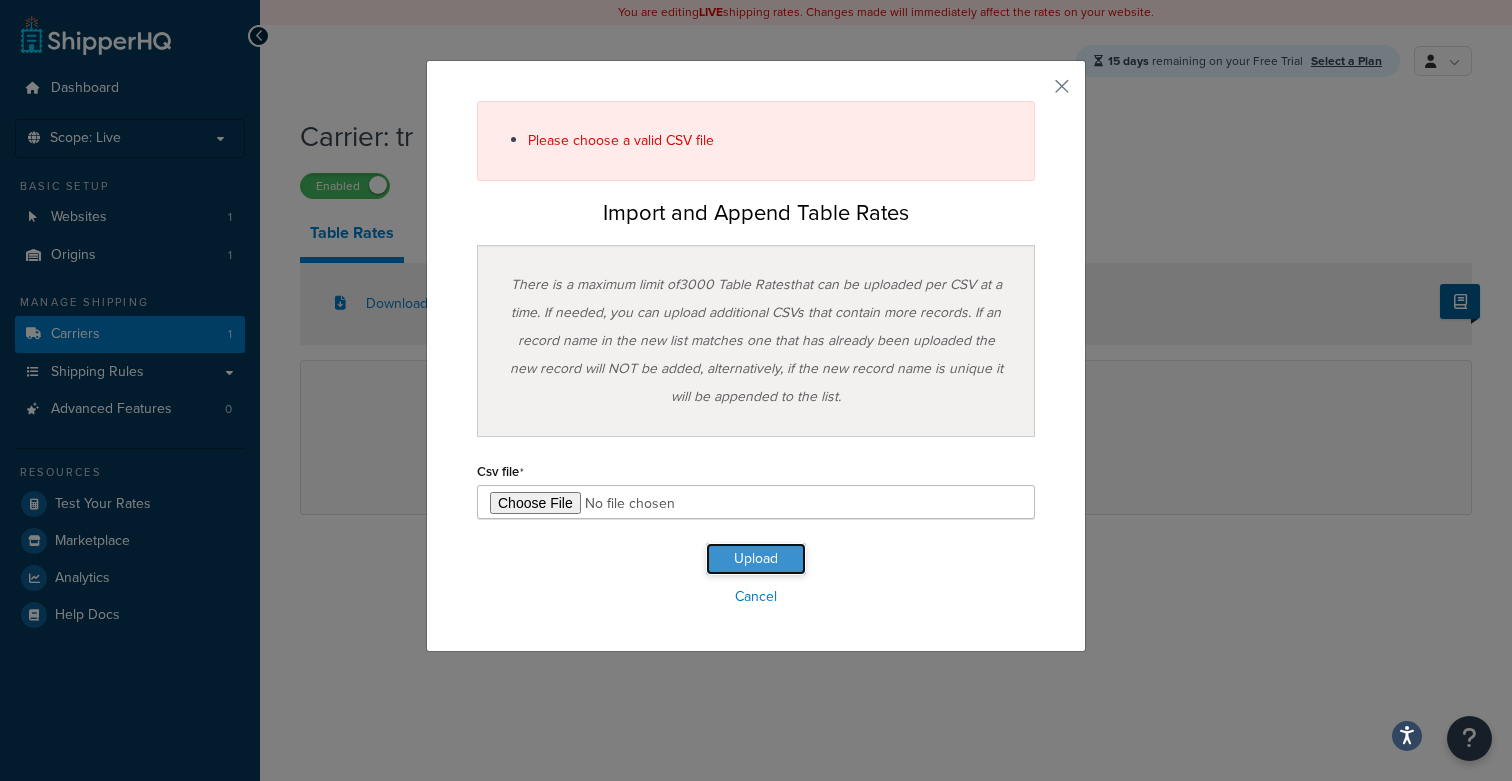 click on "Upload" at bounding box center [756, 559] 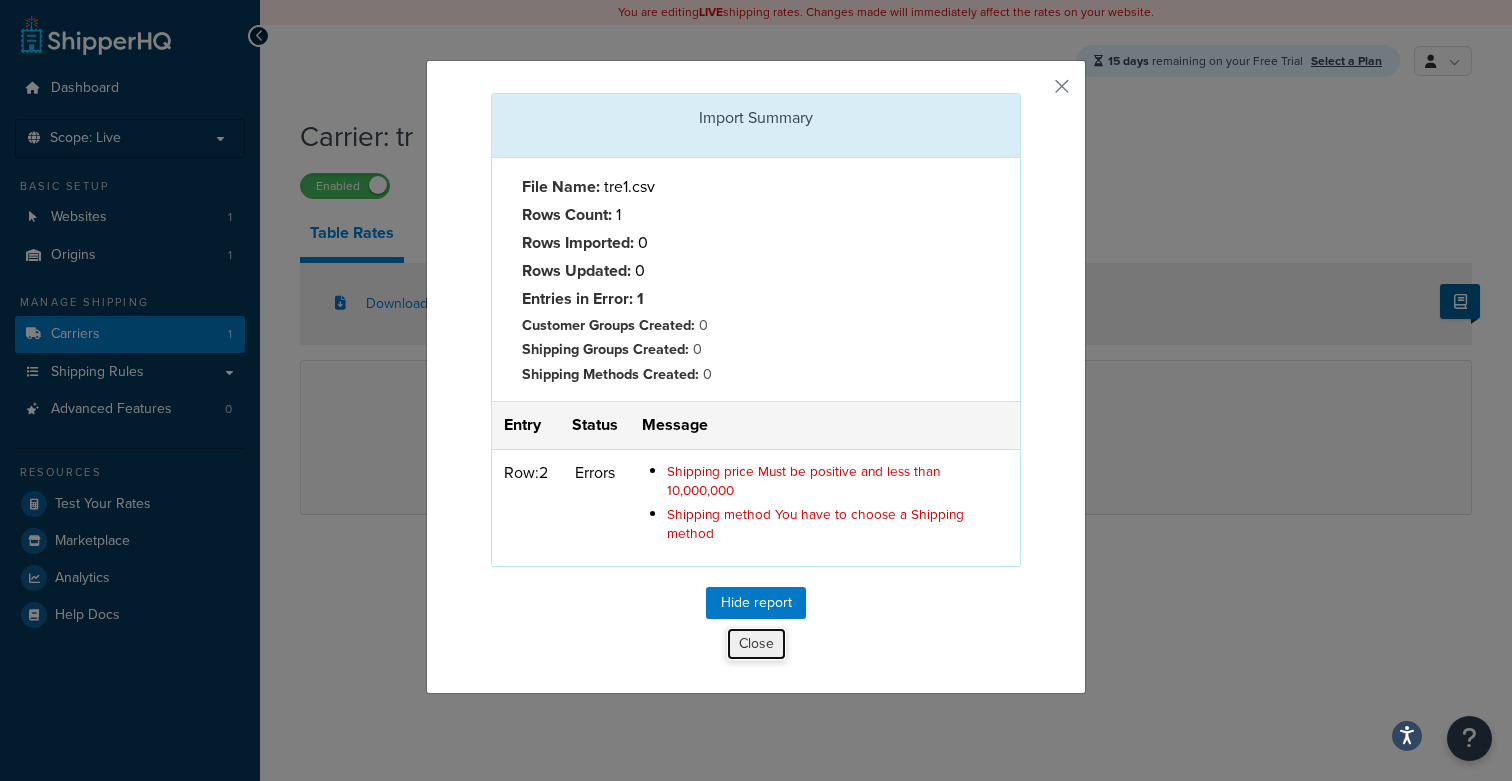 click on "Close" at bounding box center [756, 644] 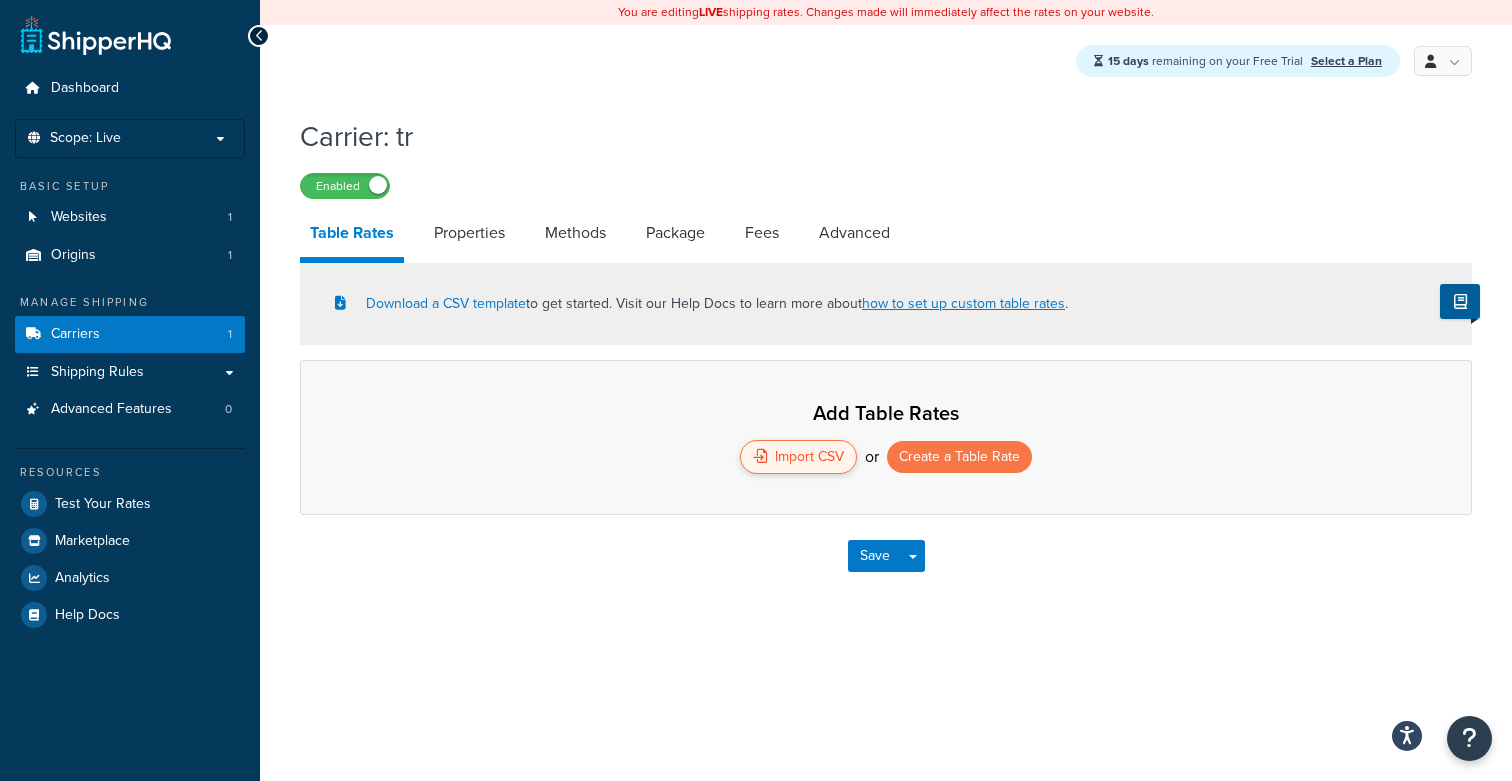 click on "Import CSV" at bounding box center (798, 457) 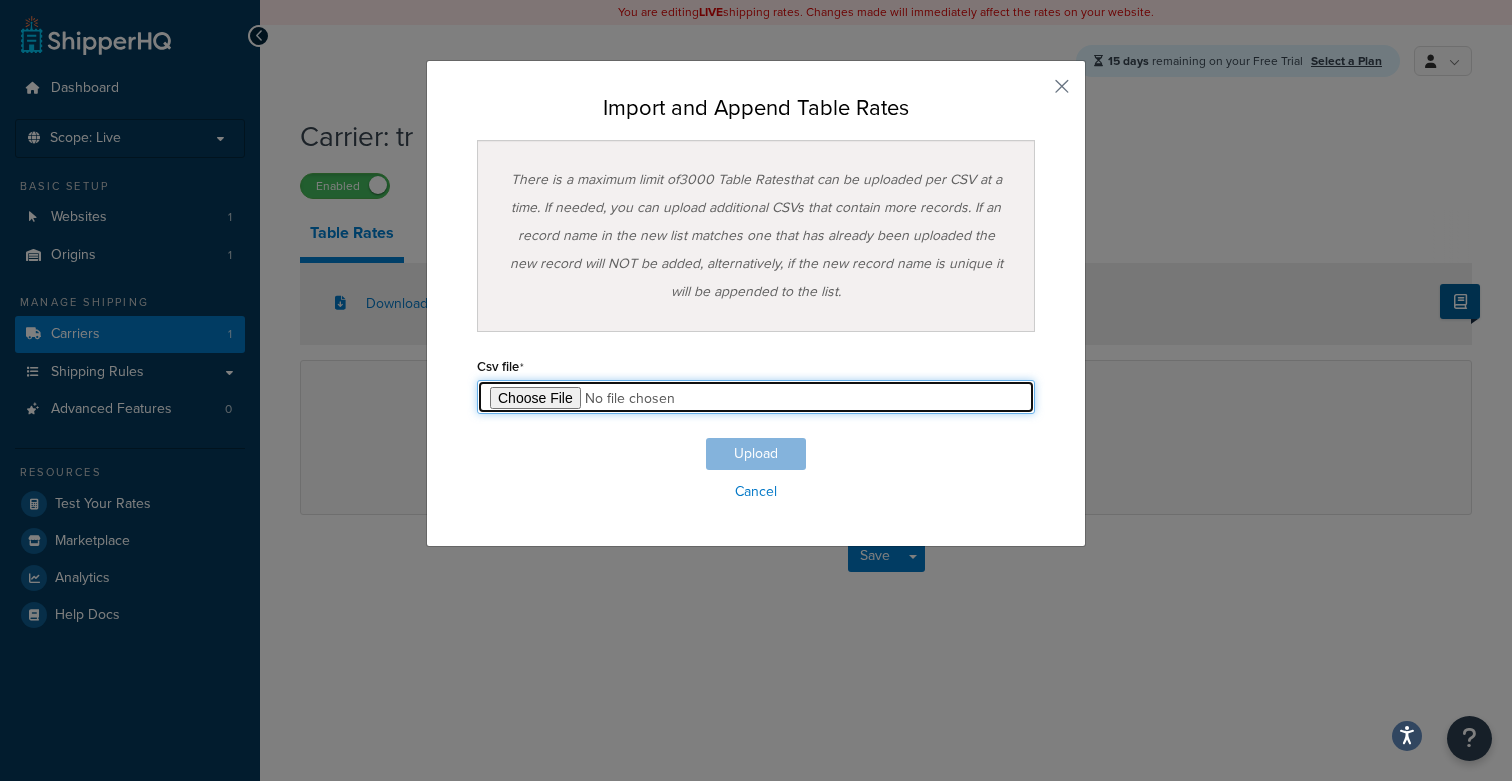 click at bounding box center [756, 397] 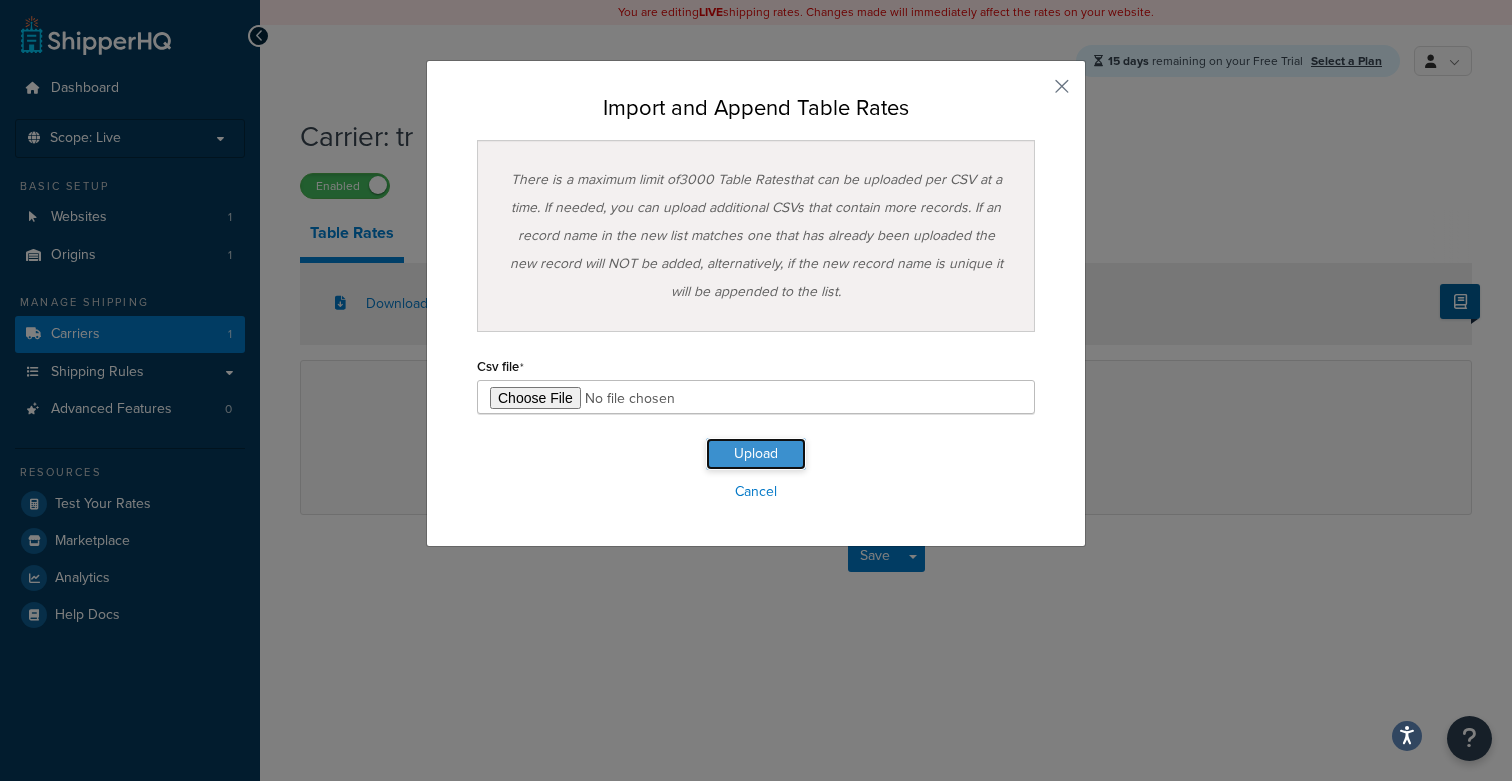 click on "Upload" at bounding box center [756, 454] 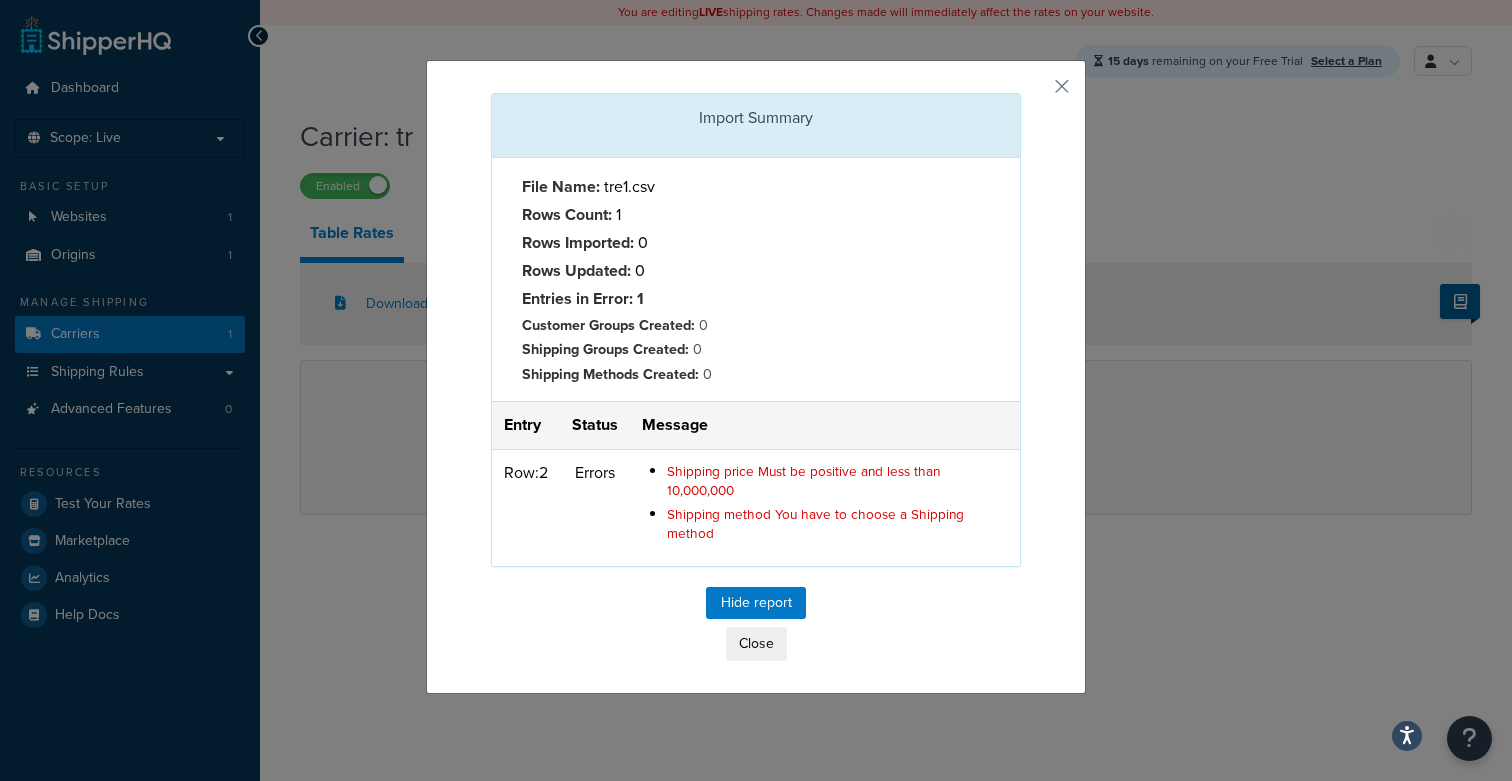 click on "Import Summary File Name:   tre1.csv Rows Count:   1 Rows Imported:   0 Rows Updated:   0 Entries in Error: 1 Customer Groups Created:   0 Shipping Groups Created:   0 Shipping Methods Created:   0 Entry Status Message Row:  2 Errors Shipping price Must be positive and less than 10,000,000 Shipping method You have to choose a Shipping method Hide report Close" at bounding box center (756, 390) 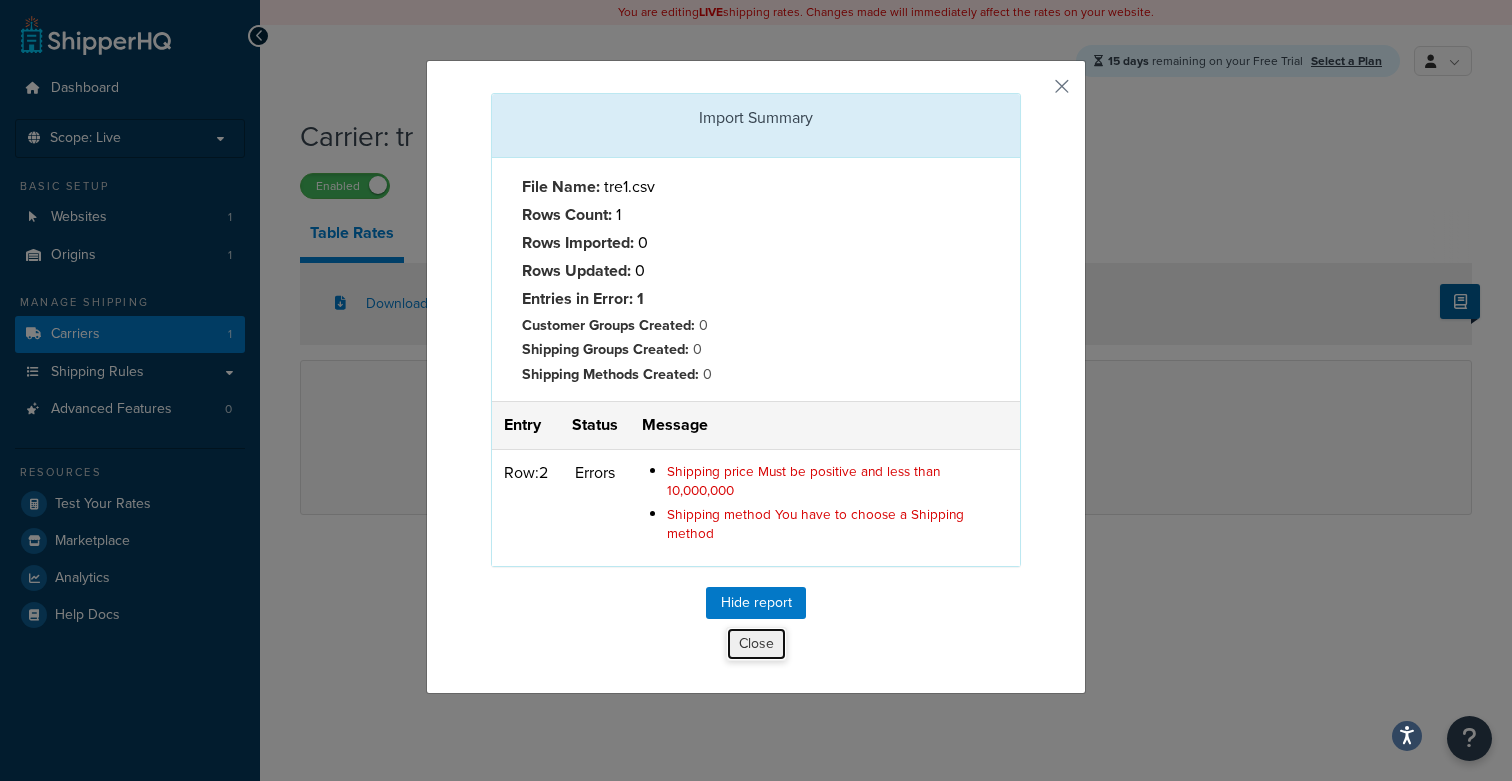 click on "Close" at bounding box center (756, 644) 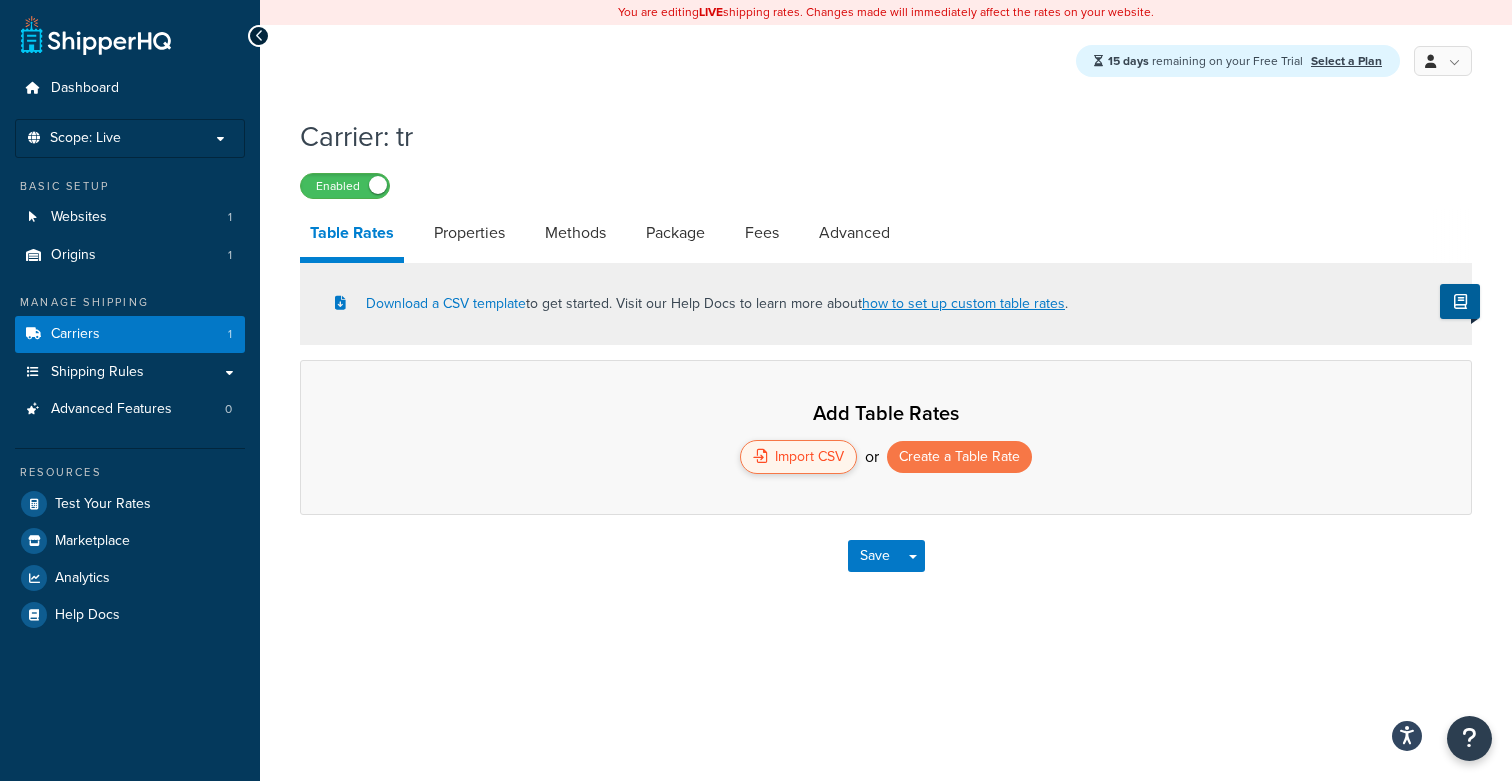 click on "Import CSV" at bounding box center [798, 457] 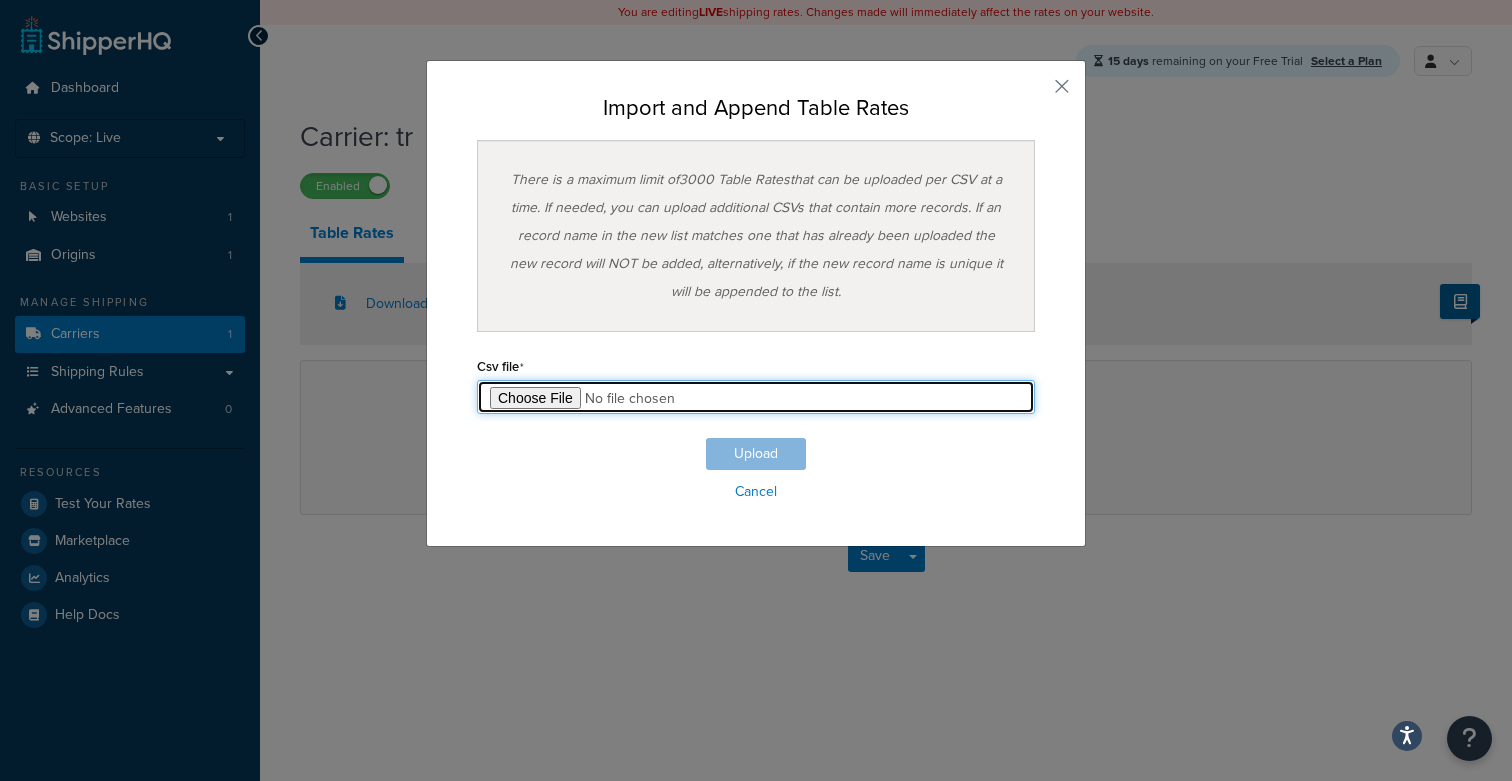 click at bounding box center [756, 397] 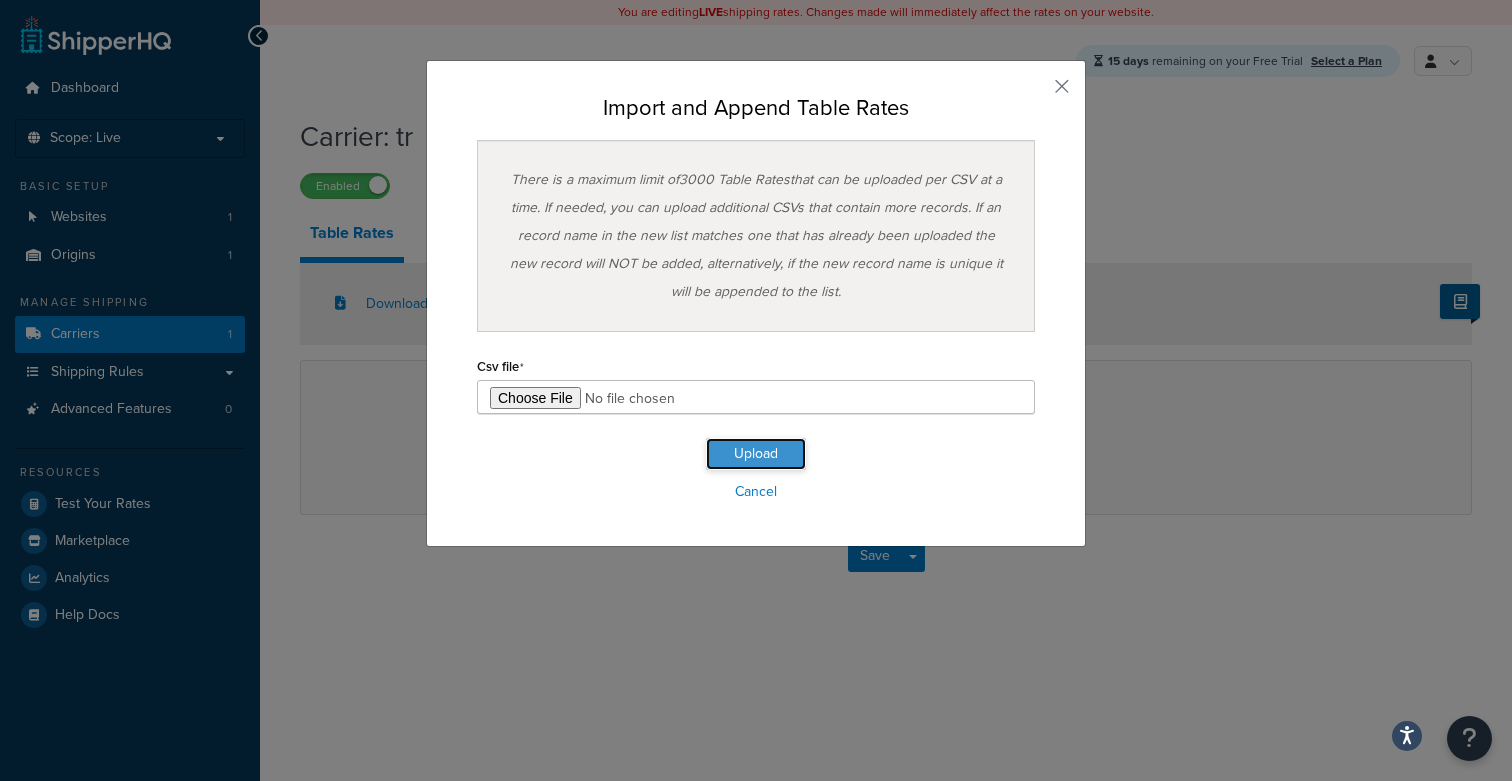 click on "Upload" at bounding box center (756, 454) 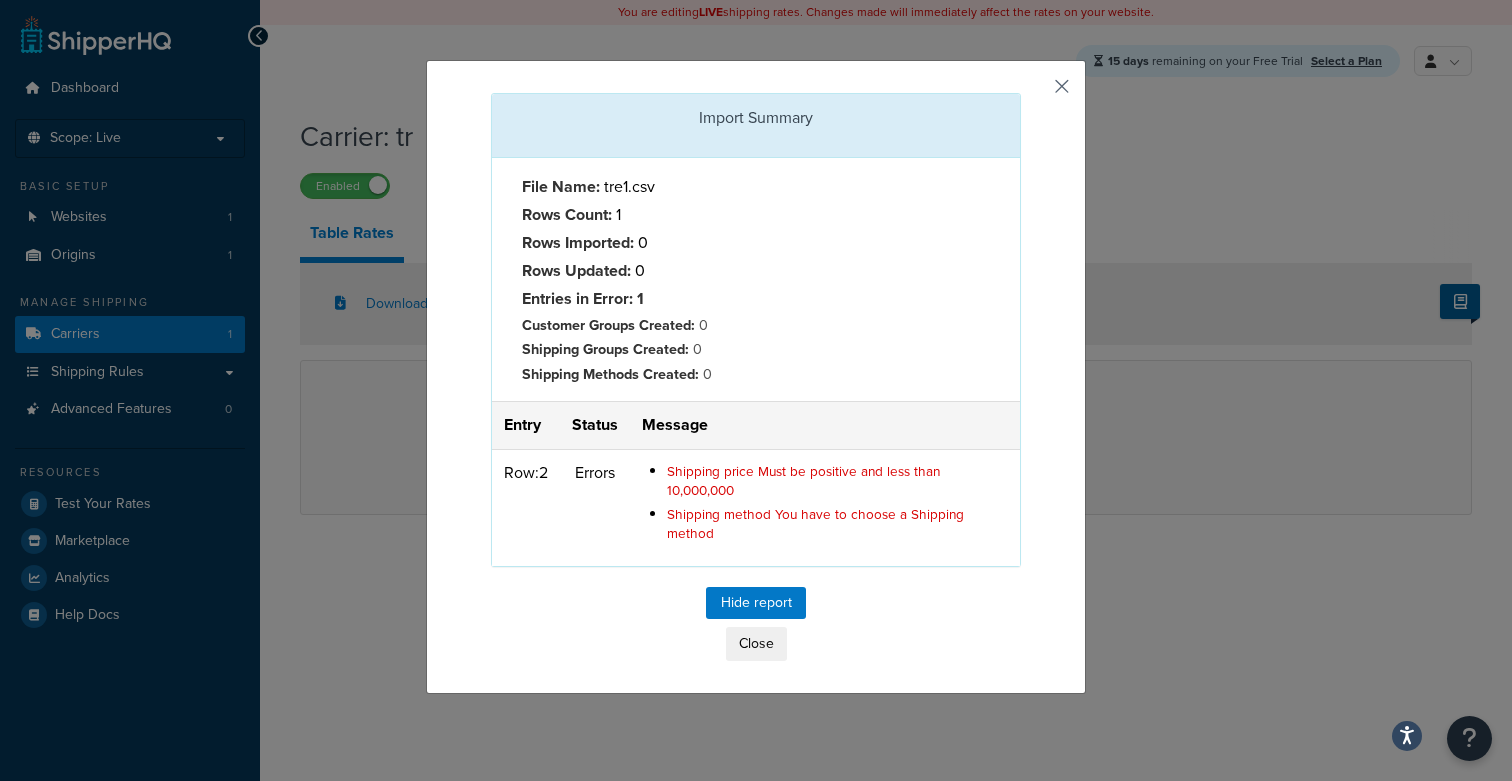 click at bounding box center [1018, 95] 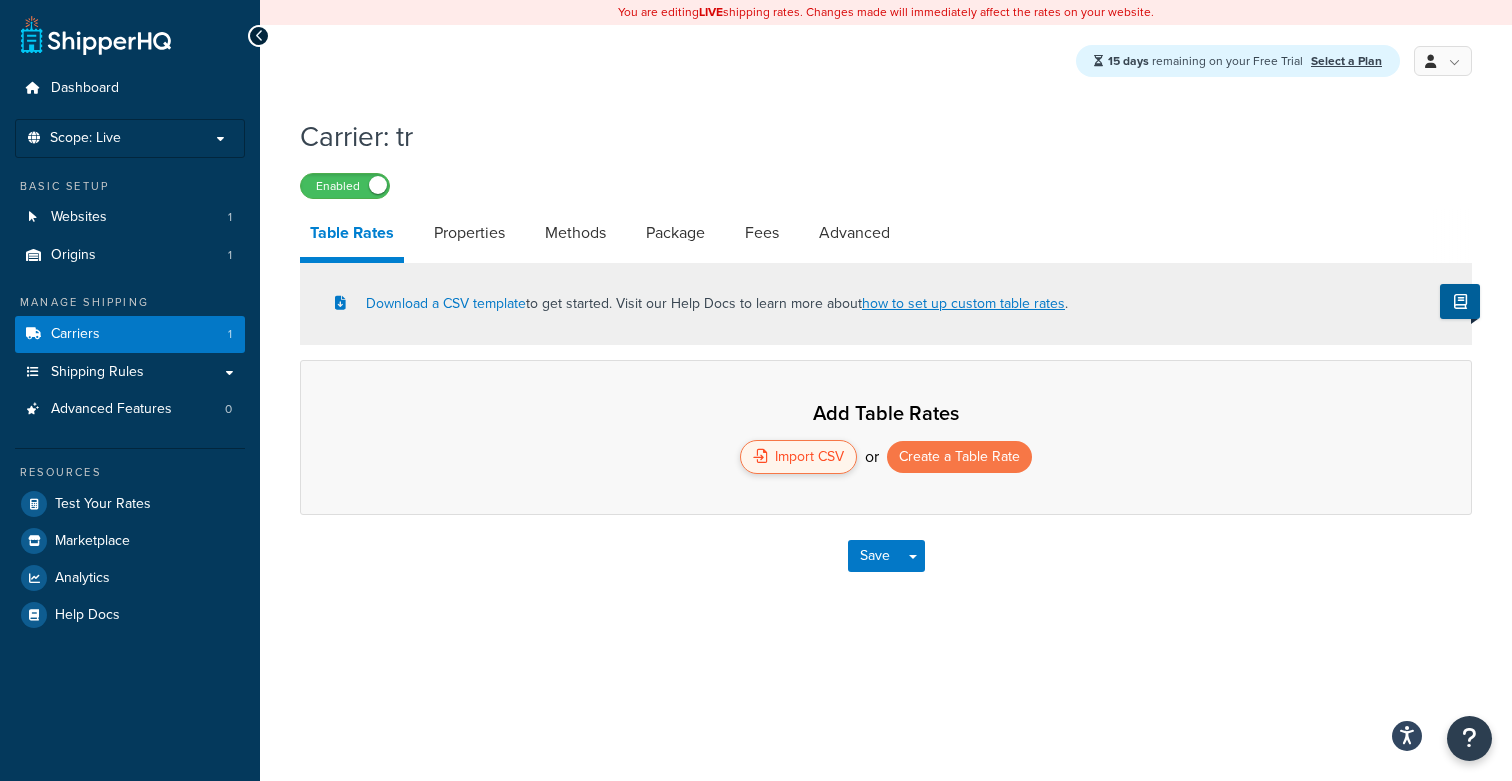 click on "Import CSV" at bounding box center (798, 457) 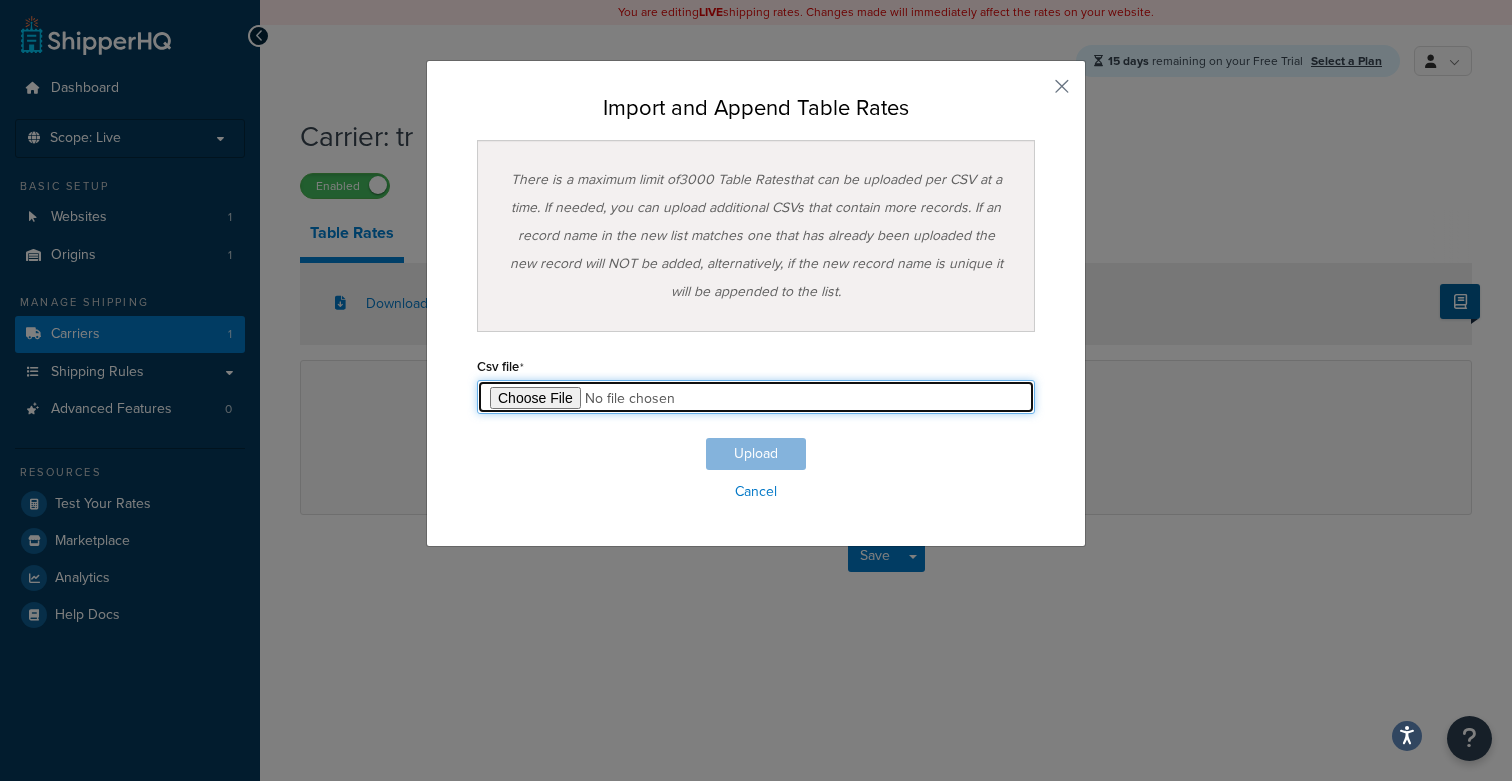 click at bounding box center [756, 397] 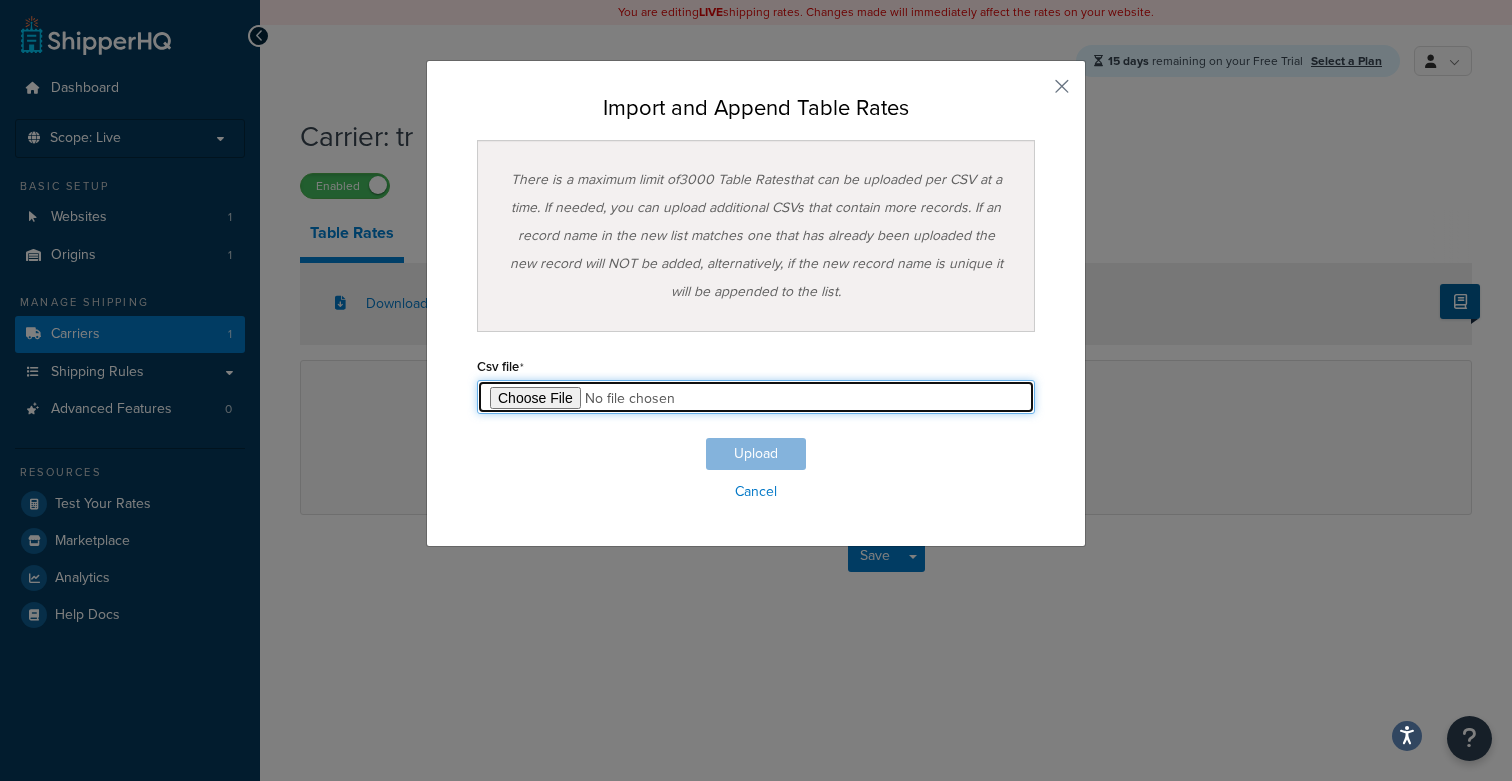 type on "C:\fakepath\tre1.csv" 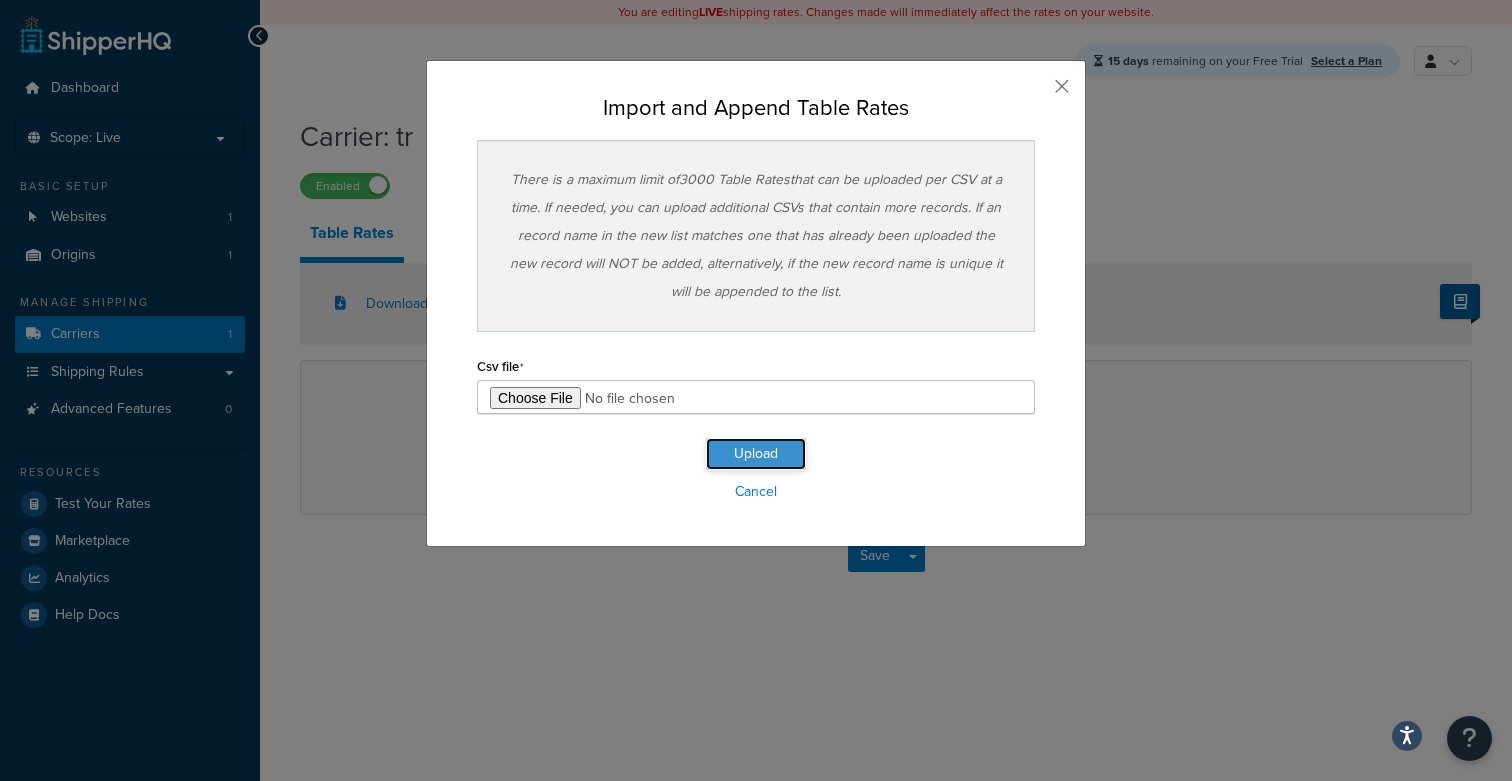 click on "Upload" at bounding box center (756, 454) 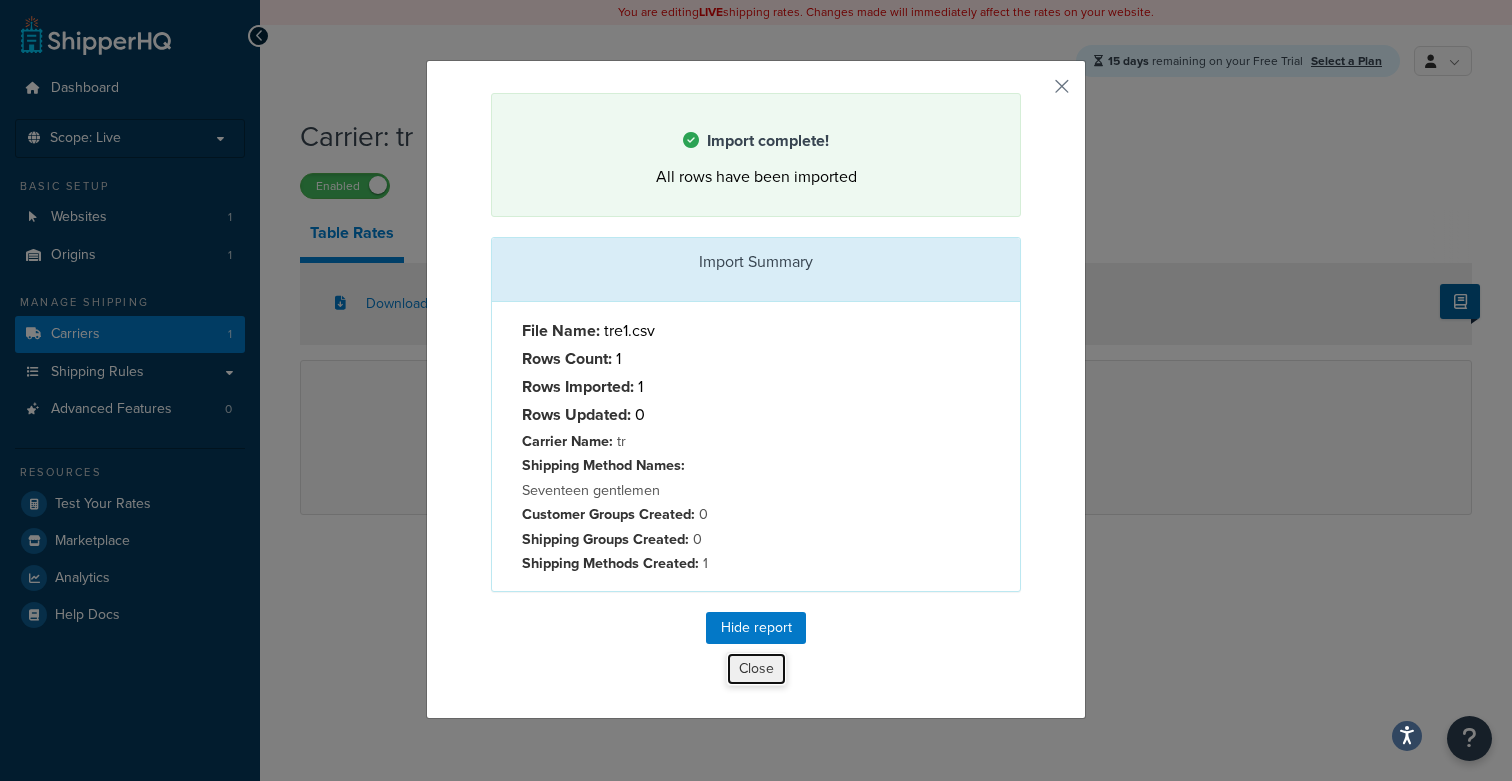 click on "Close" at bounding box center (756, 669) 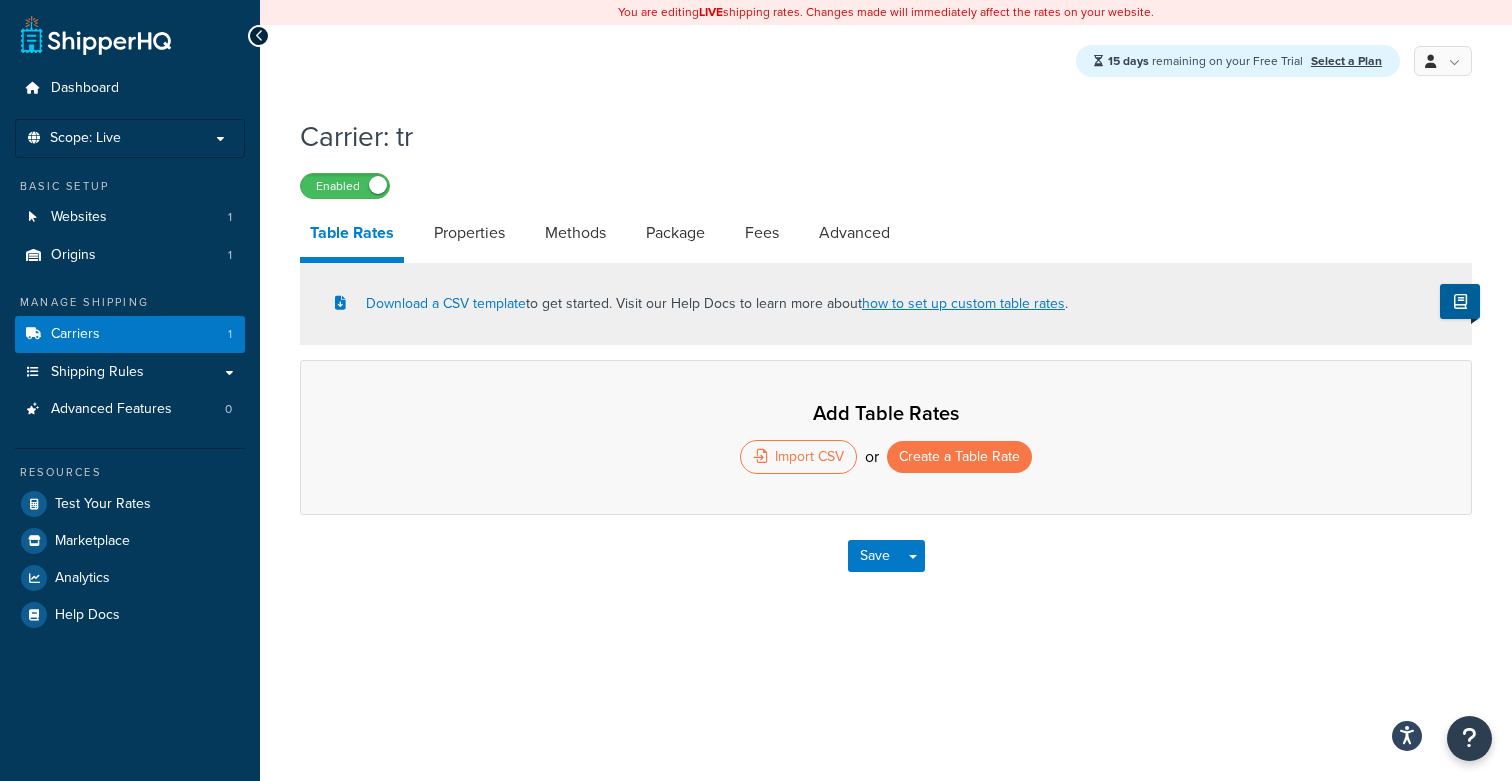 select on "25" 